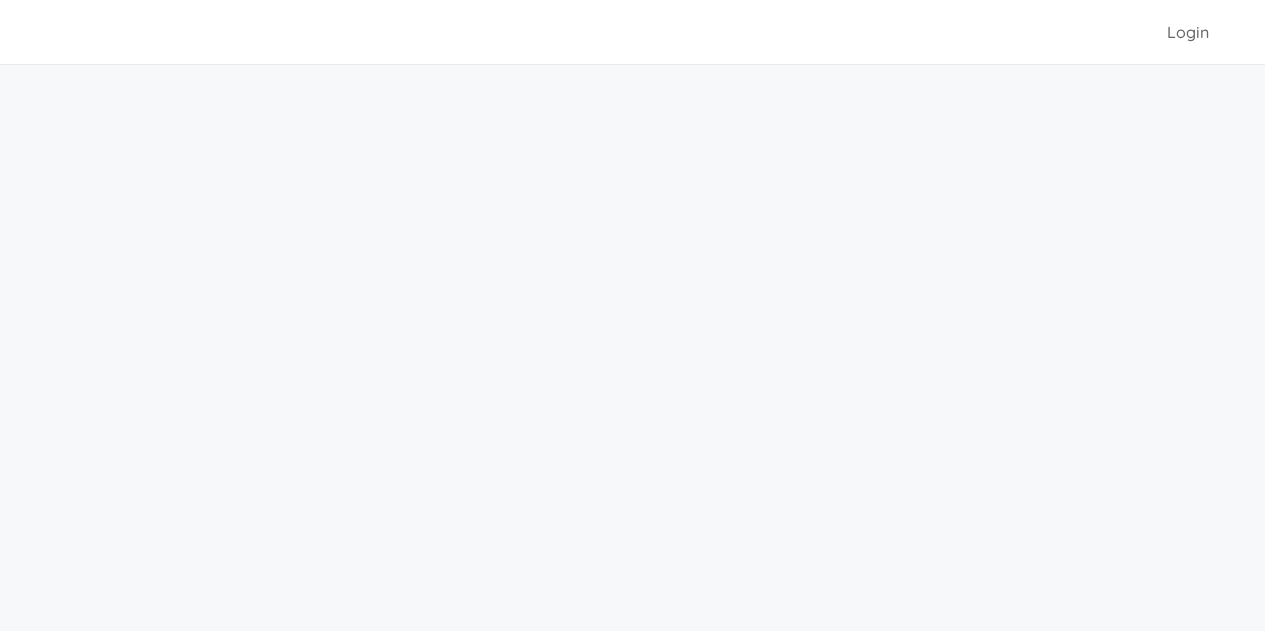 scroll, scrollTop: 0, scrollLeft: 0, axis: both 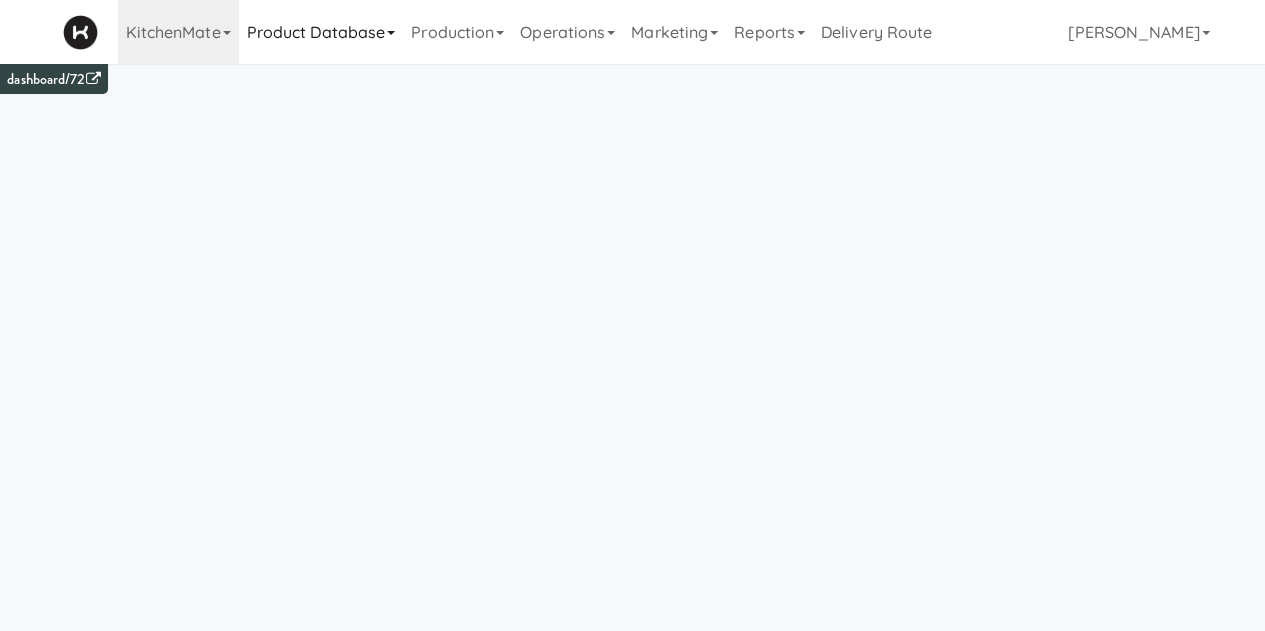 click on "Product Database" at bounding box center [321, 32] 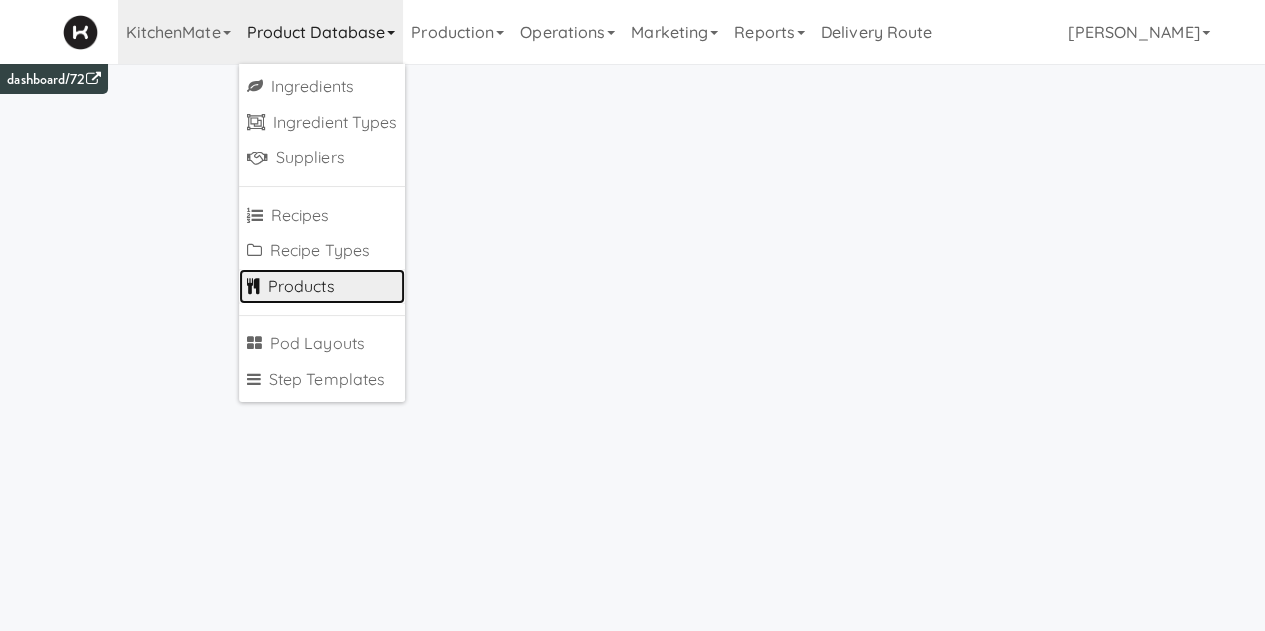 click on "Products" at bounding box center [322, 287] 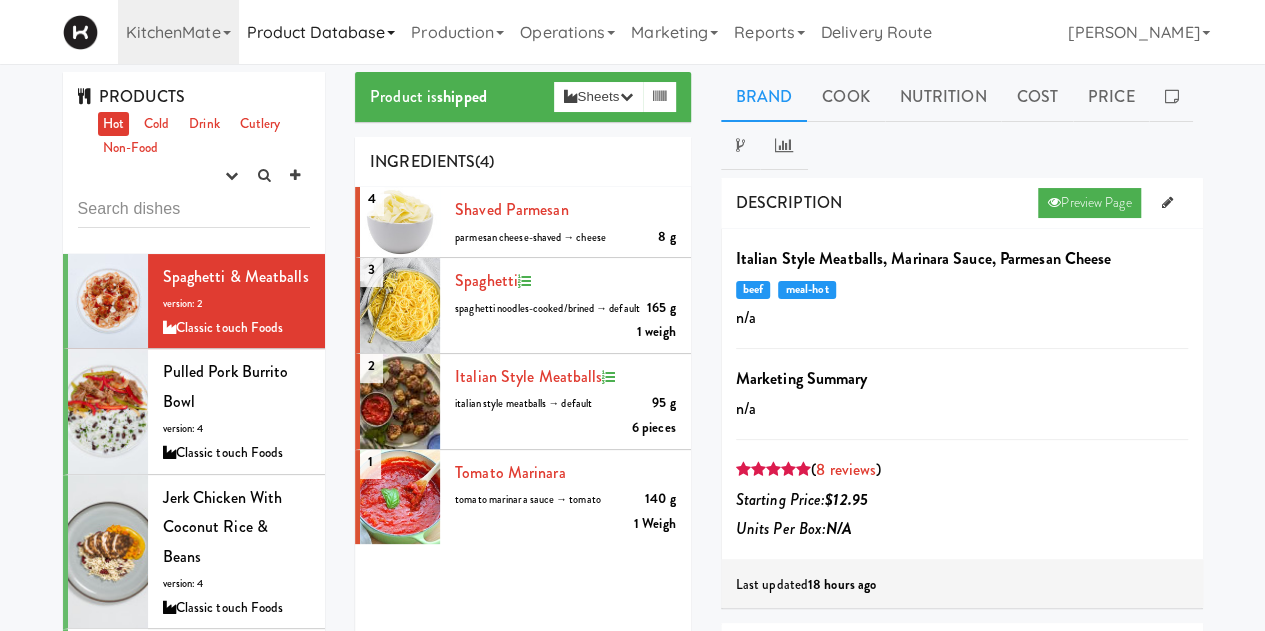 click on "Product Database" at bounding box center (321, 32) 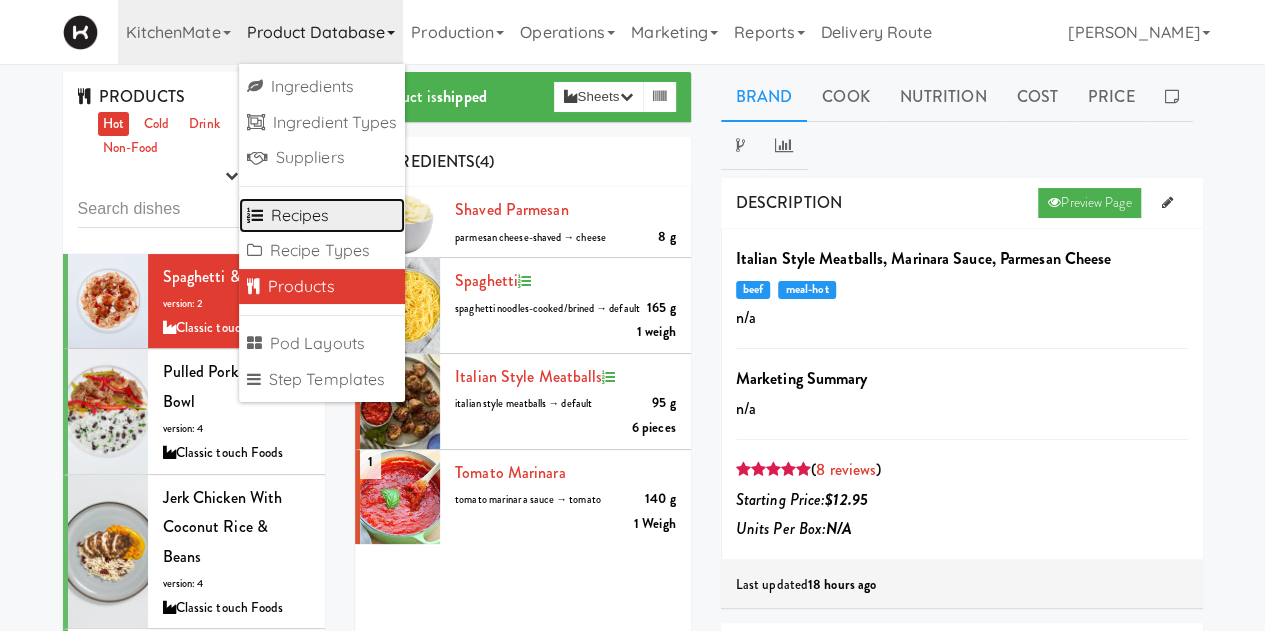click on "Recipes" at bounding box center [322, 216] 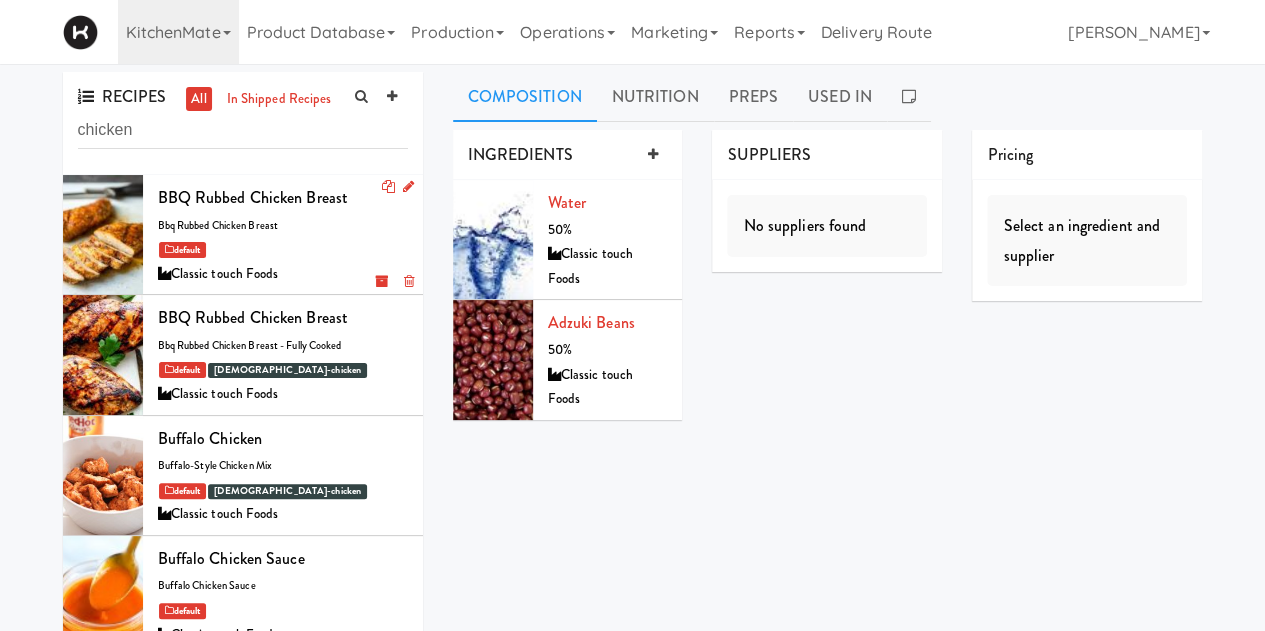 type on "chicken" 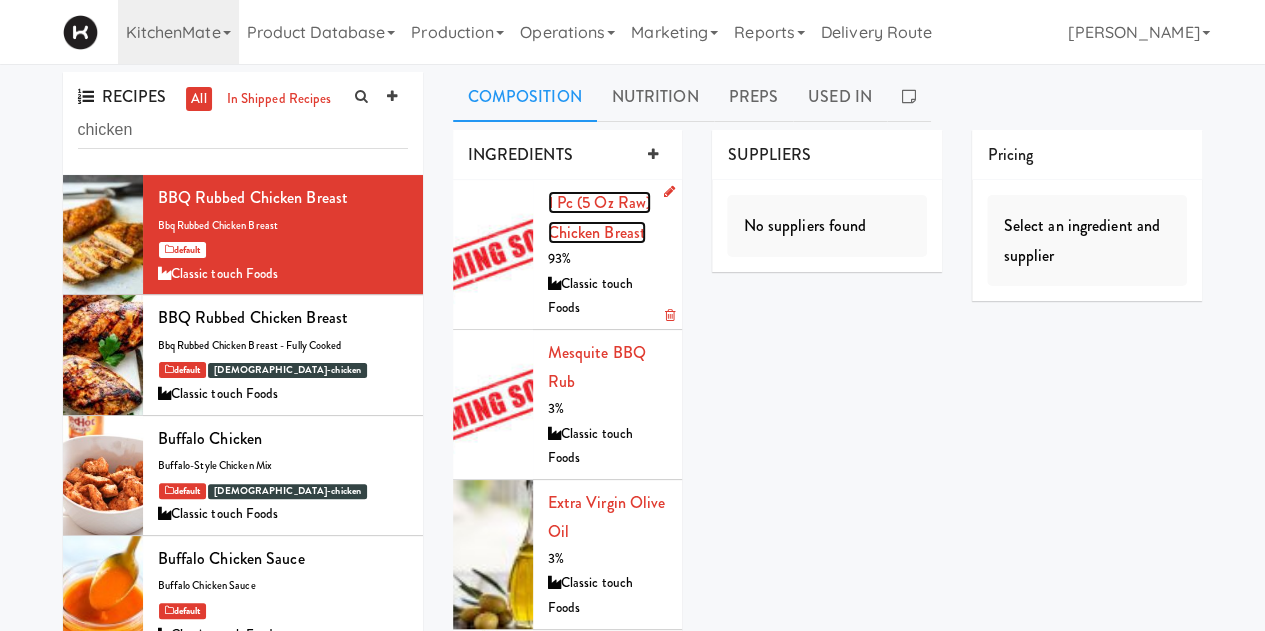 click on "1 pc (5 oz raw) Chicken Breast" at bounding box center [600, 217] 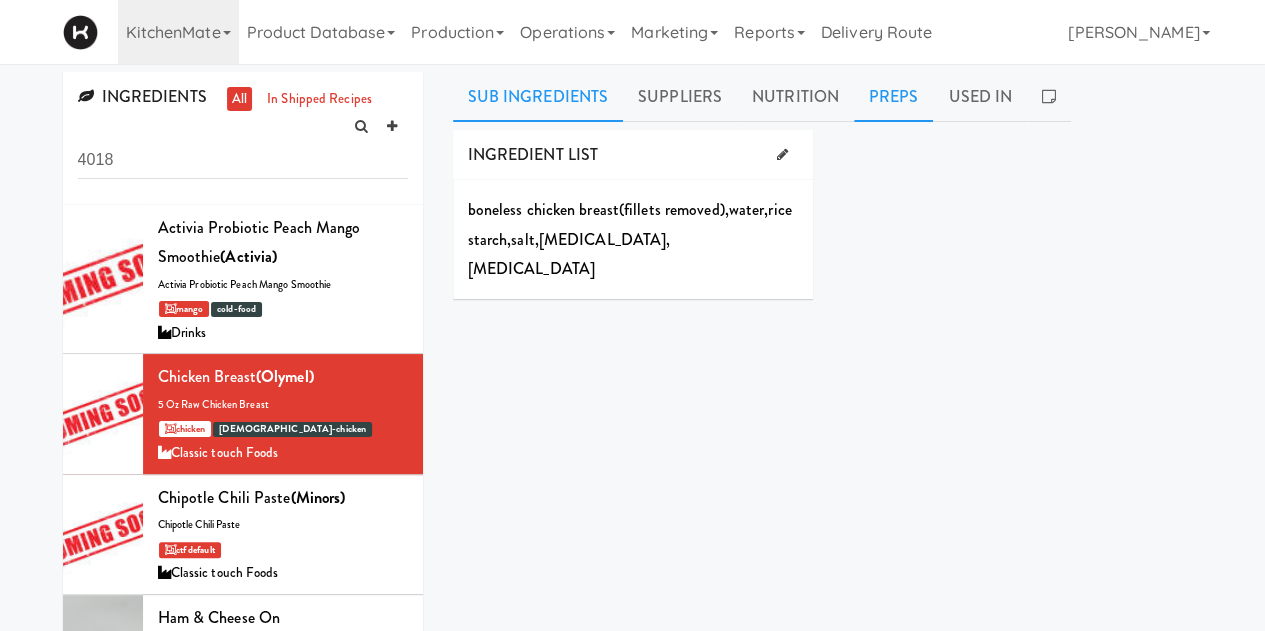 click on "Preps" at bounding box center [894, 97] 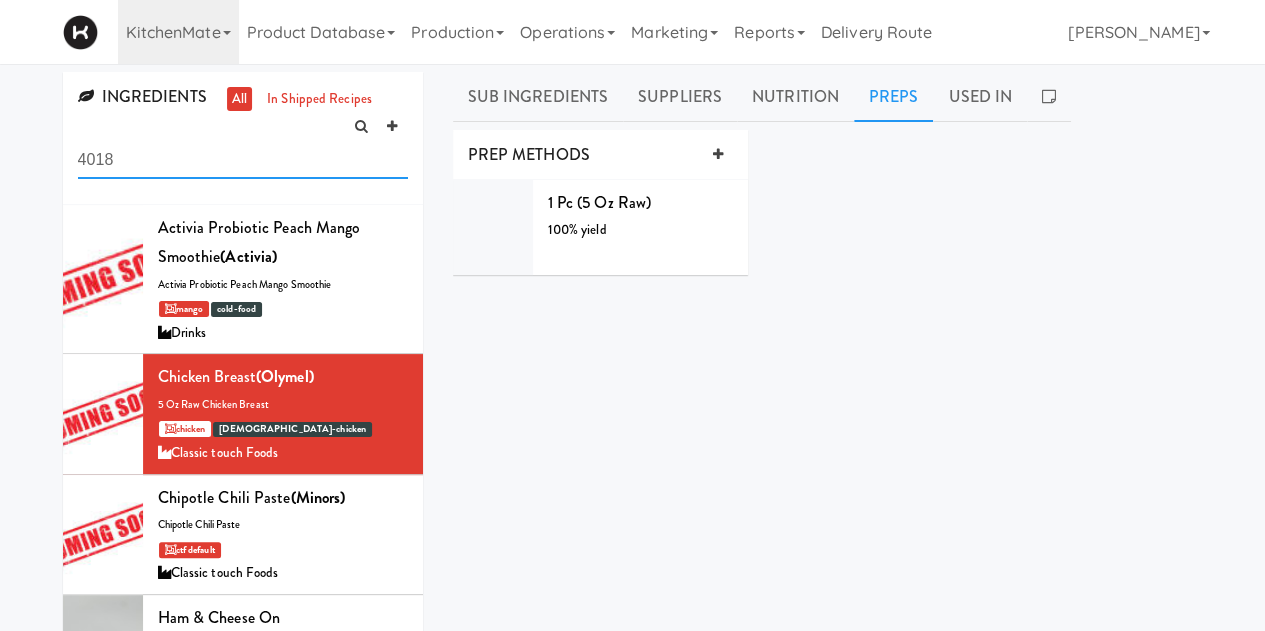 drag, startPoint x: 143, startPoint y: 150, endPoint x: -152, endPoint y: 163, distance: 295.28632 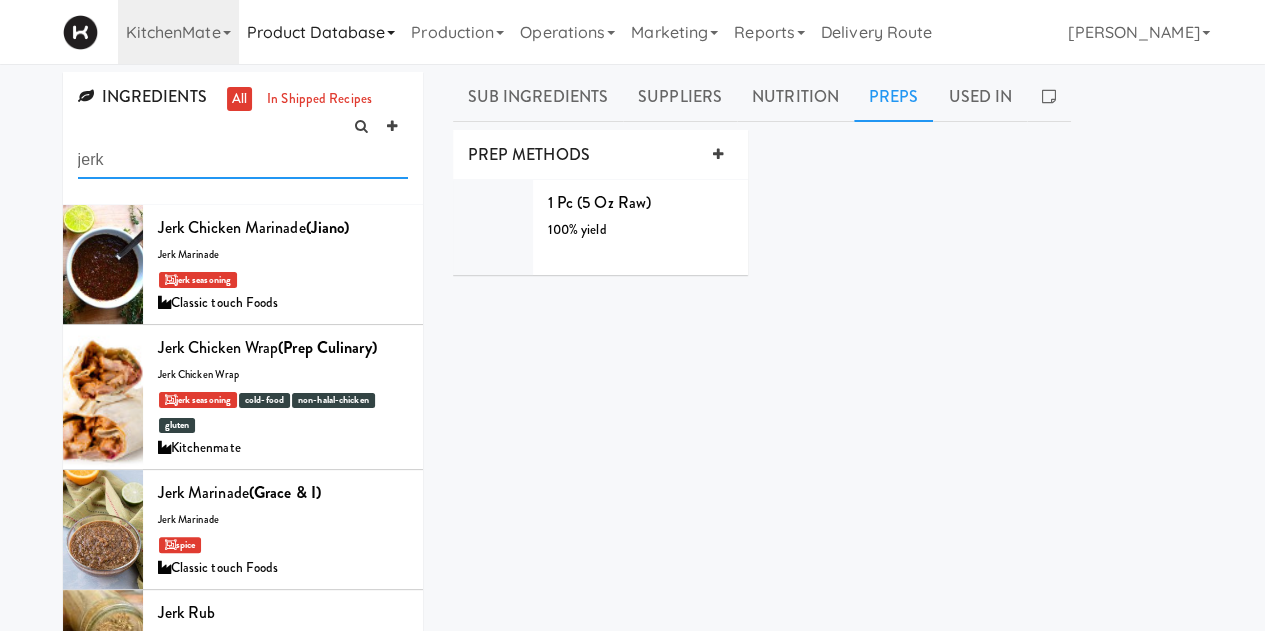 type on "jerk" 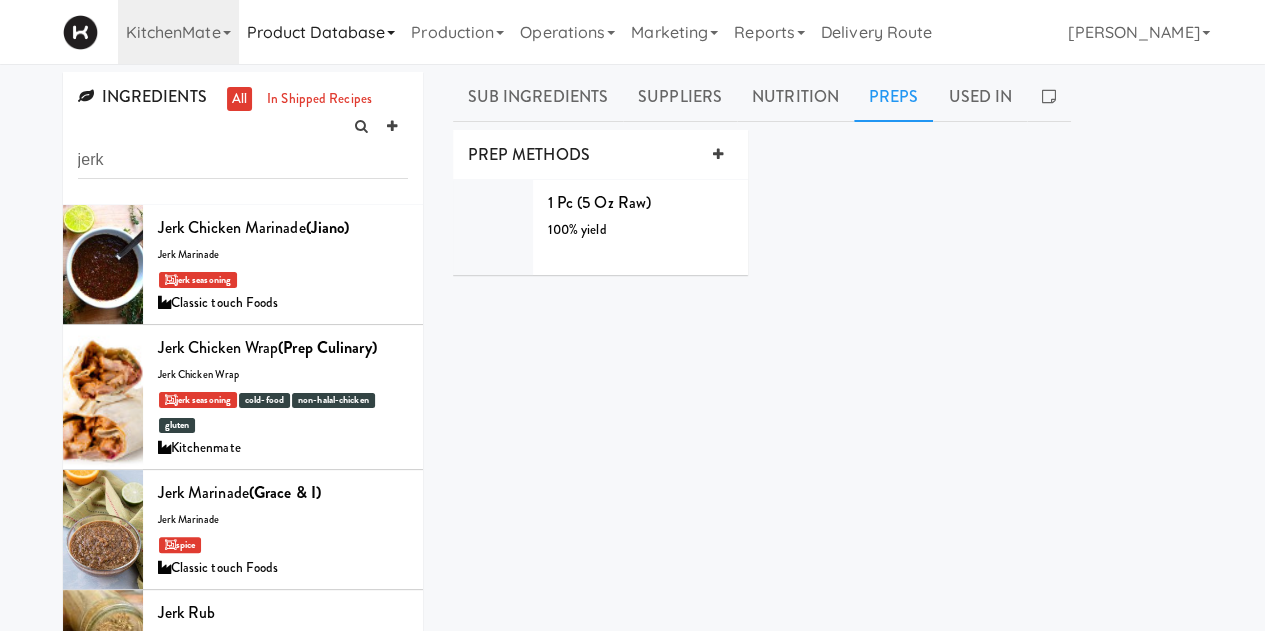 click on "Product Database" at bounding box center (321, 32) 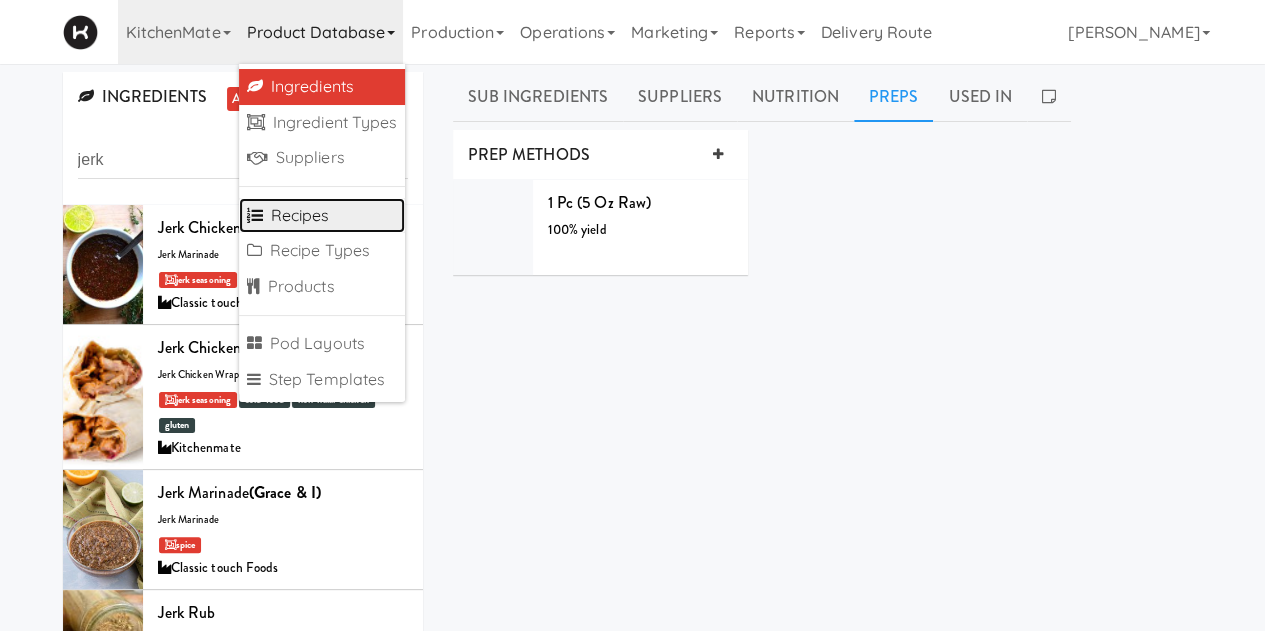 click on "Recipes" at bounding box center (322, 216) 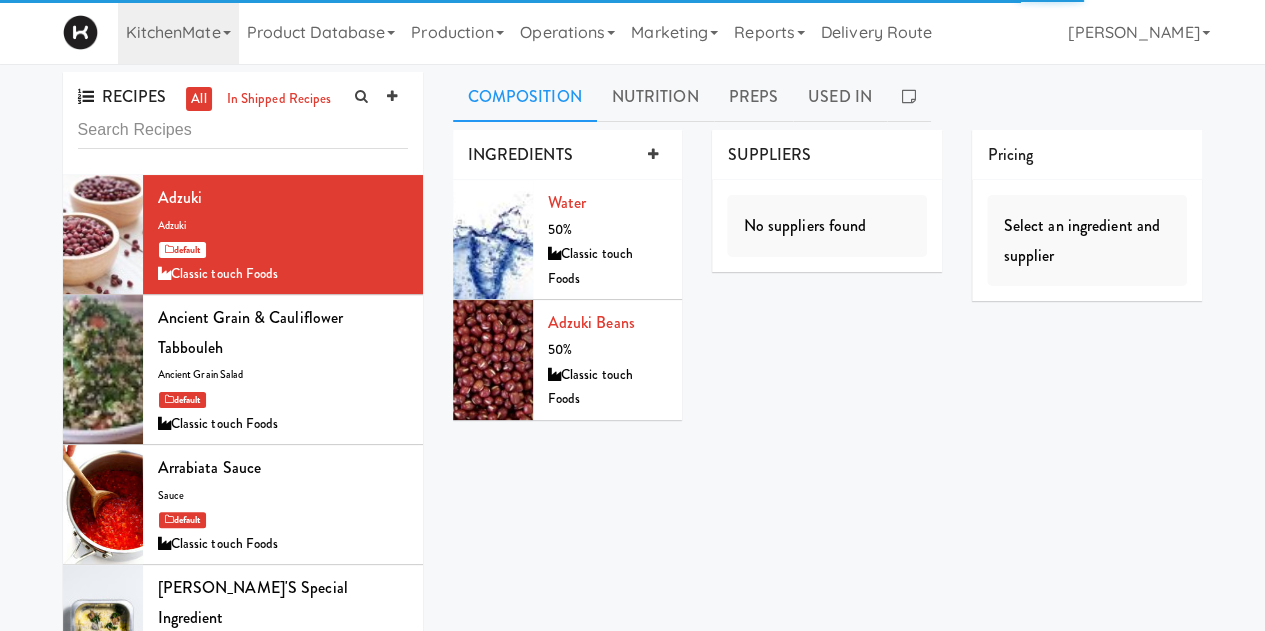 click at bounding box center [243, 130] 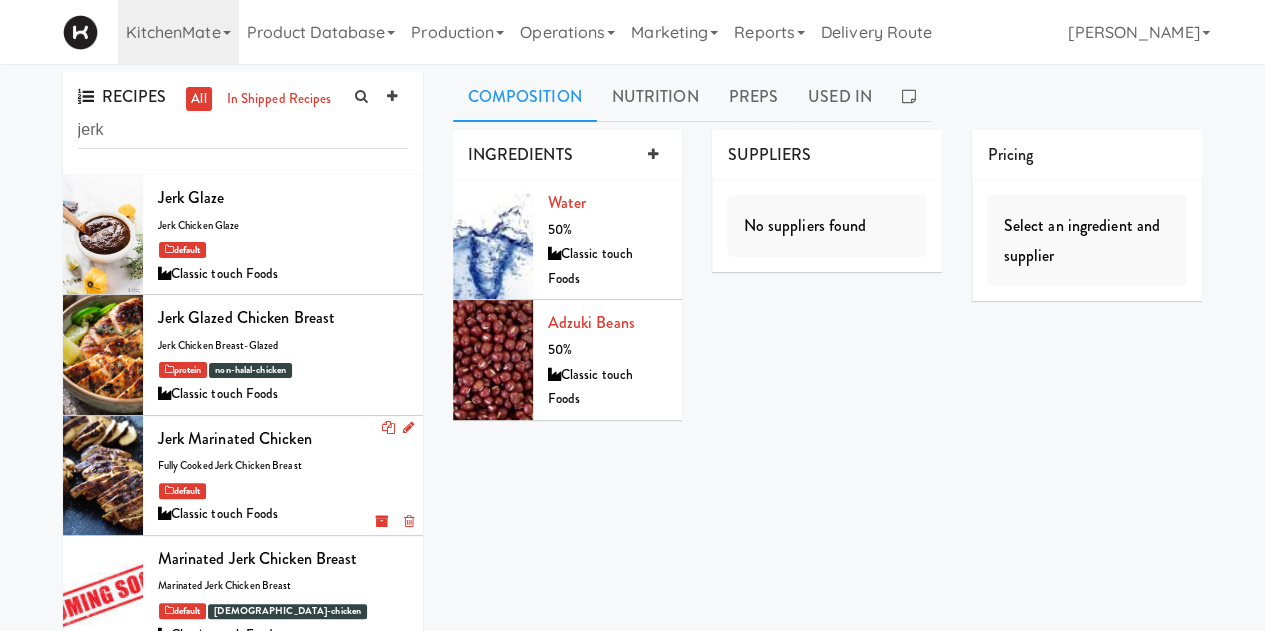 type on "jerk" 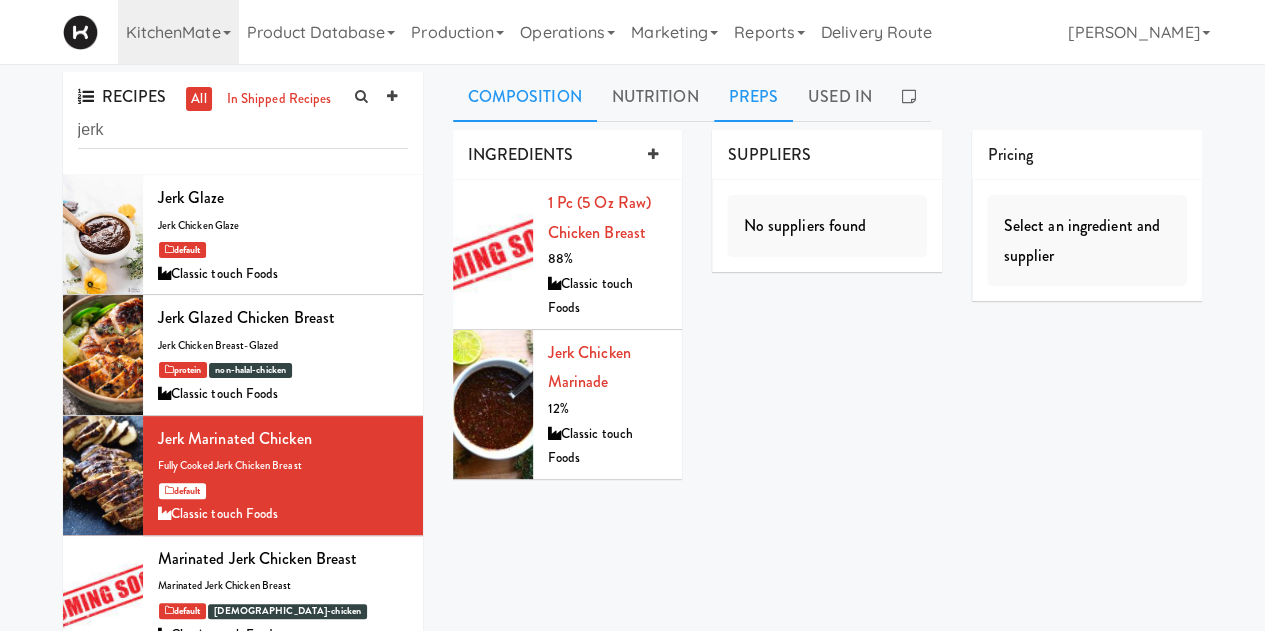 click on "Preps" at bounding box center (754, 97) 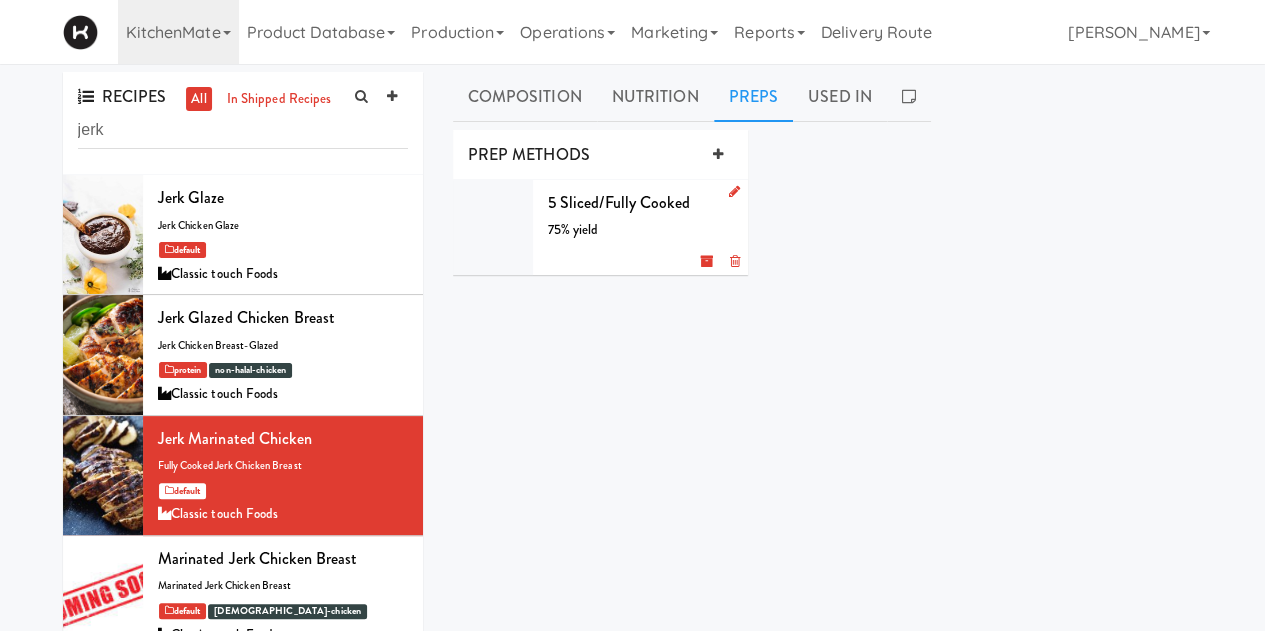 click on "5 sliced/fully cooked 75% yield  g" at bounding box center [640, 227] 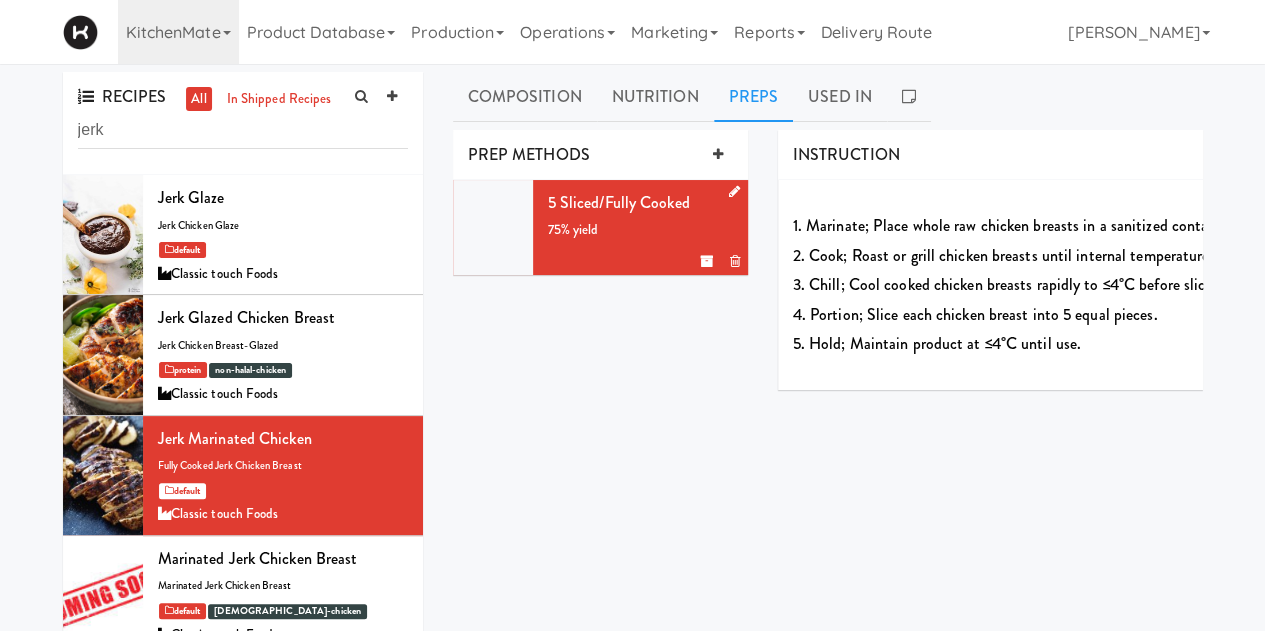 click at bounding box center [733, 191] 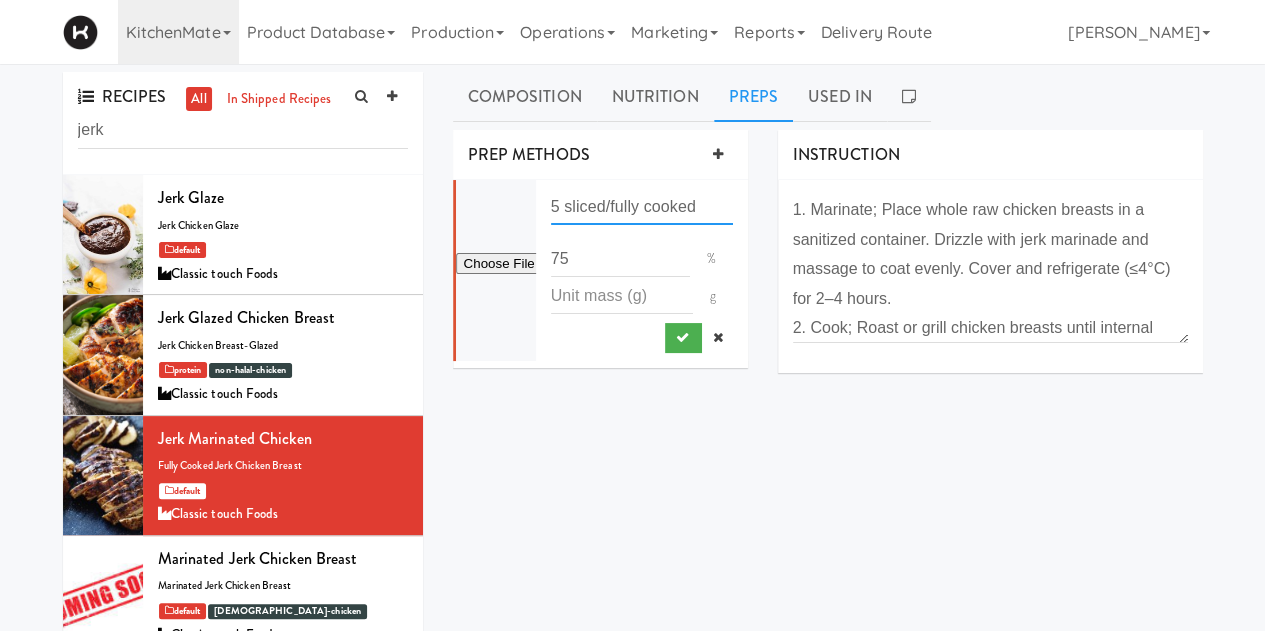 click on "5 sliced/fully cooked" at bounding box center [642, 206] 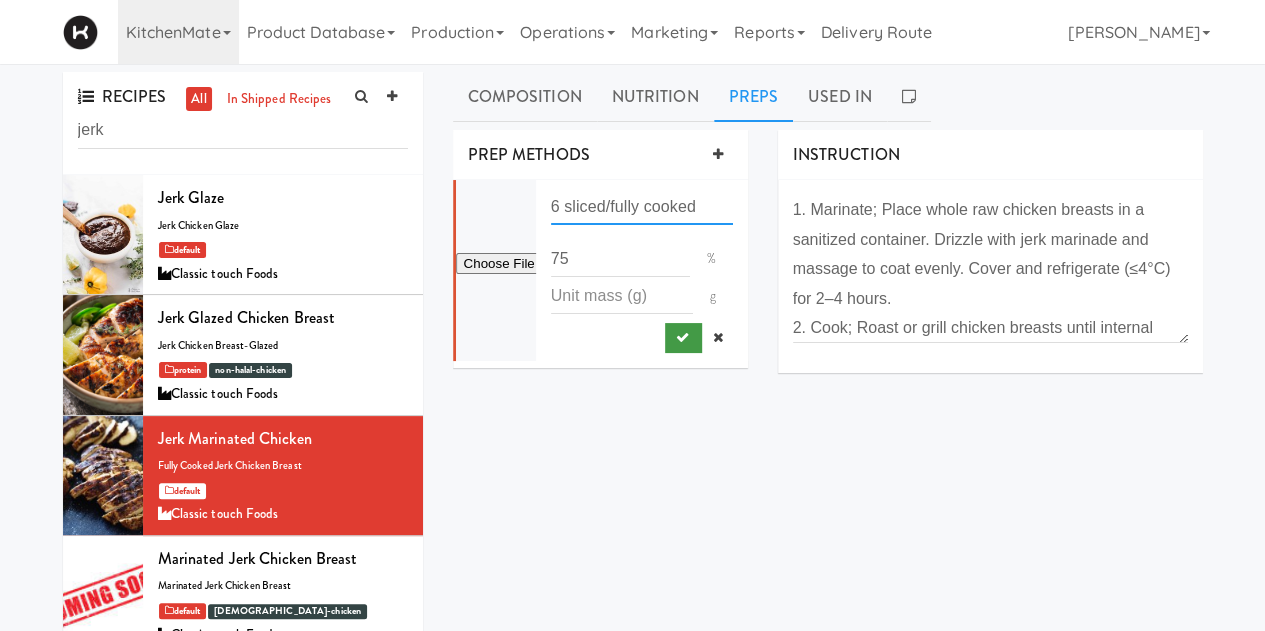 type on "6 sliced/fully cooked" 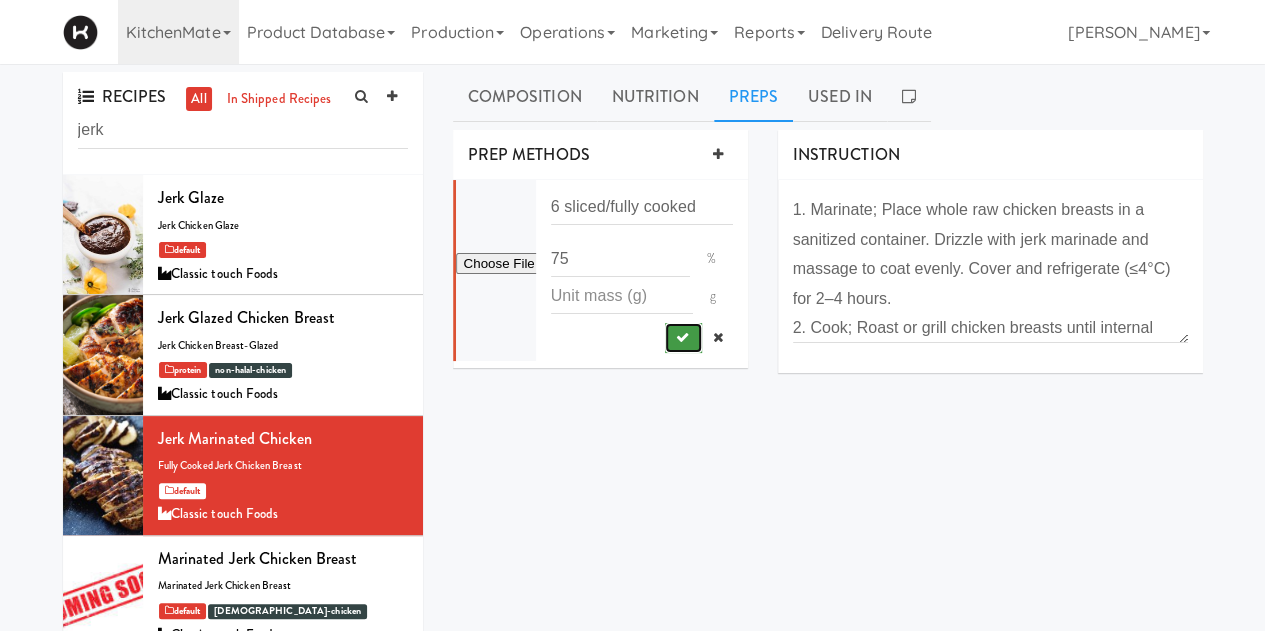 click at bounding box center (683, 338) 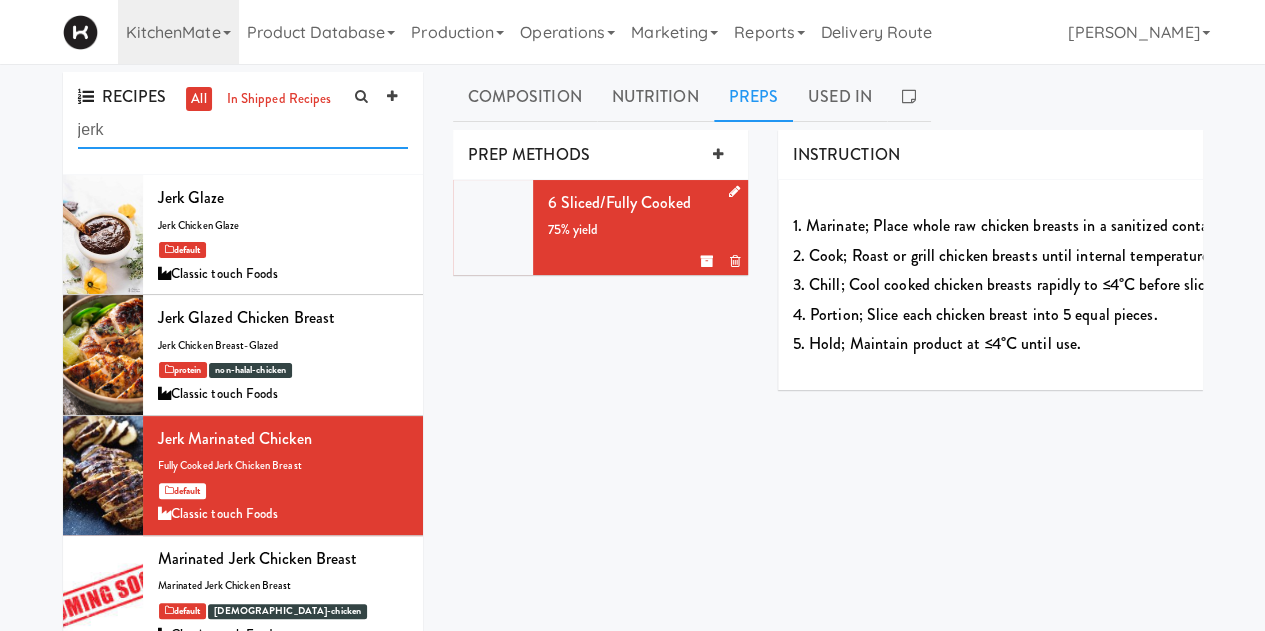 drag, startPoint x: -92, startPoint y: 212, endPoint x: -109, endPoint y: 217, distance: 17.720045 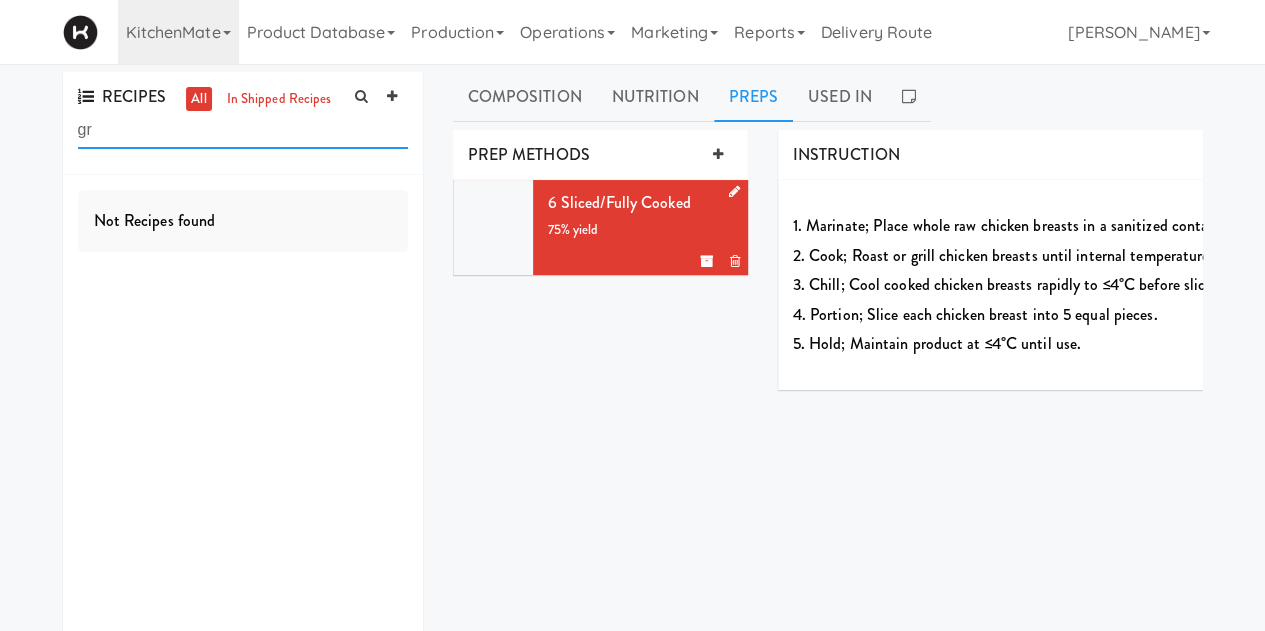 type on "g" 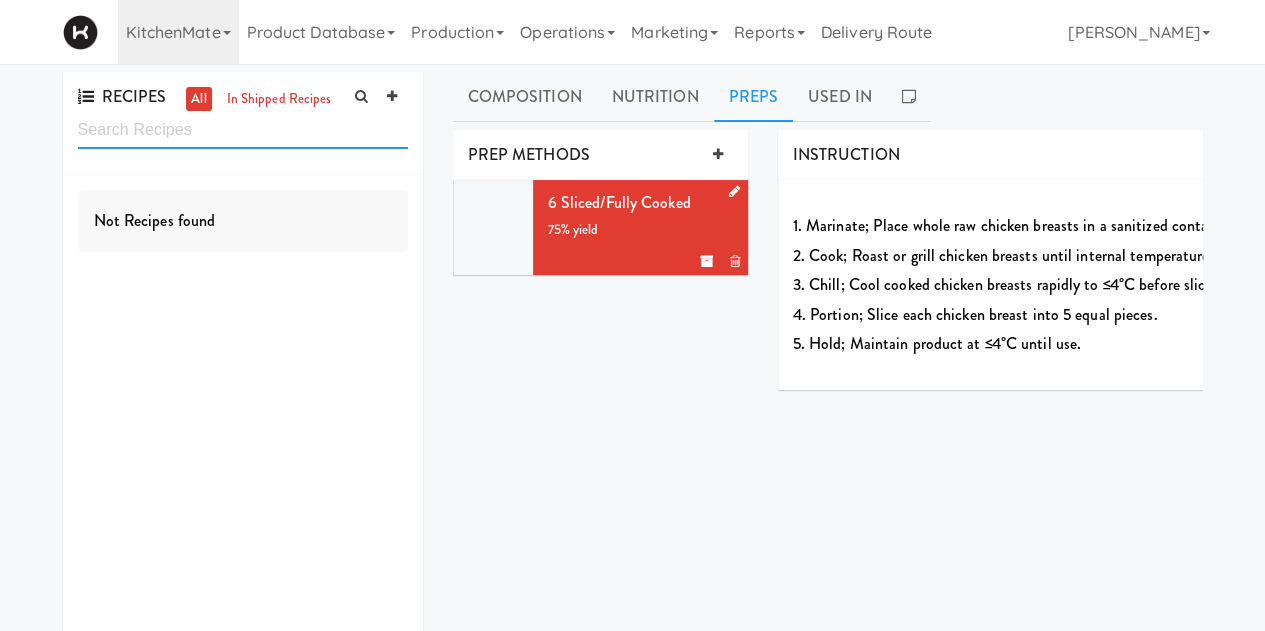 type on "c" 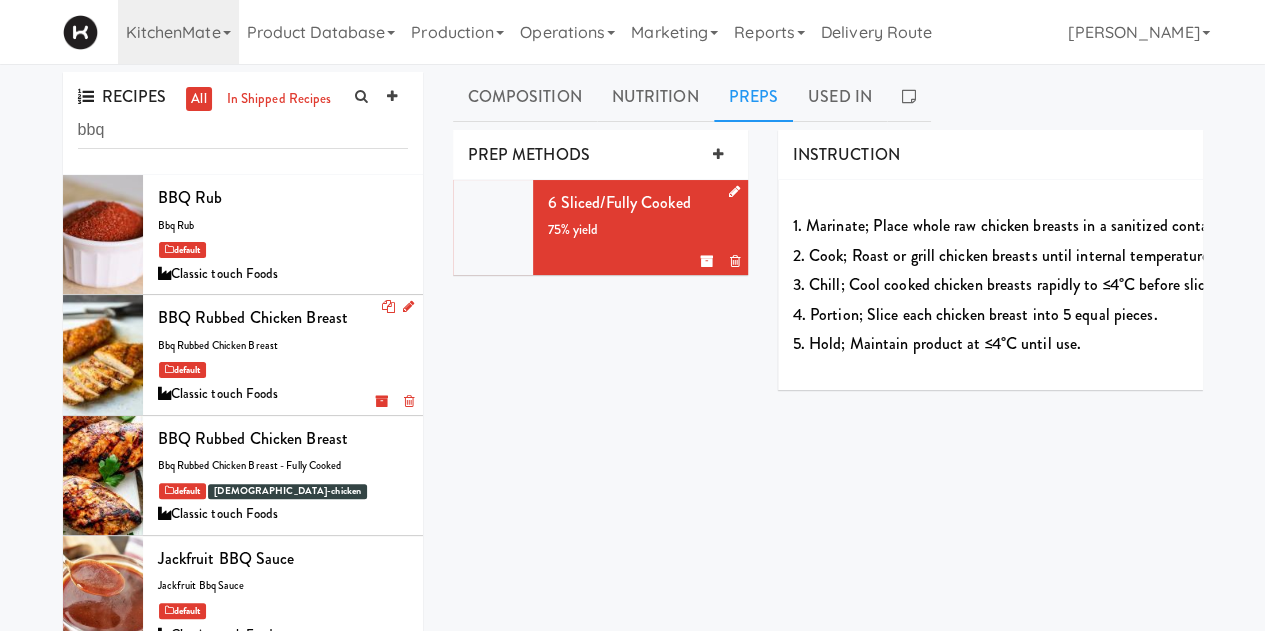 click on "default" at bounding box center (283, 369) 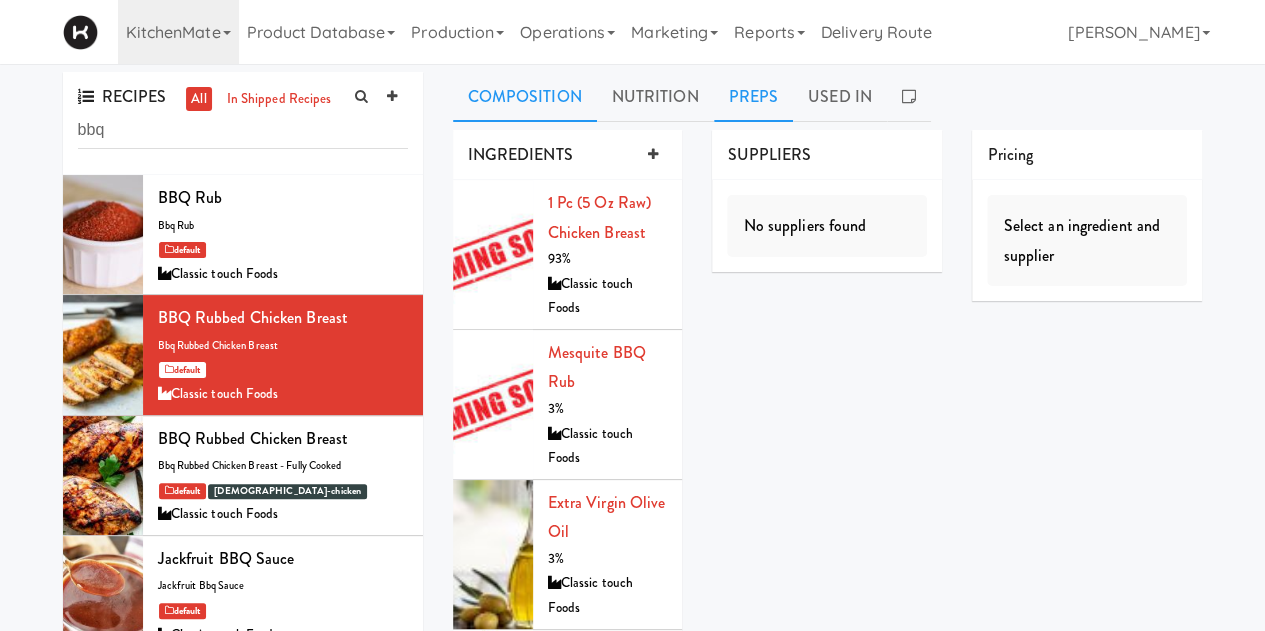 click on "Preps" at bounding box center (754, 97) 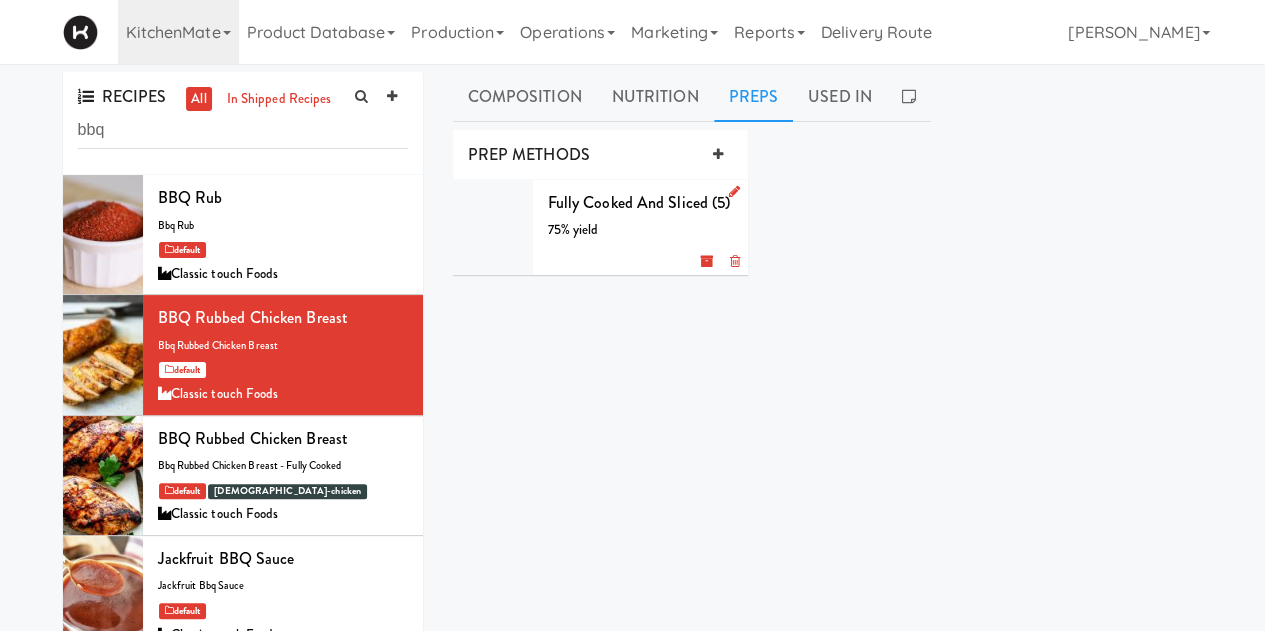 click on "fully cooked and sliced (5)" at bounding box center (639, 202) 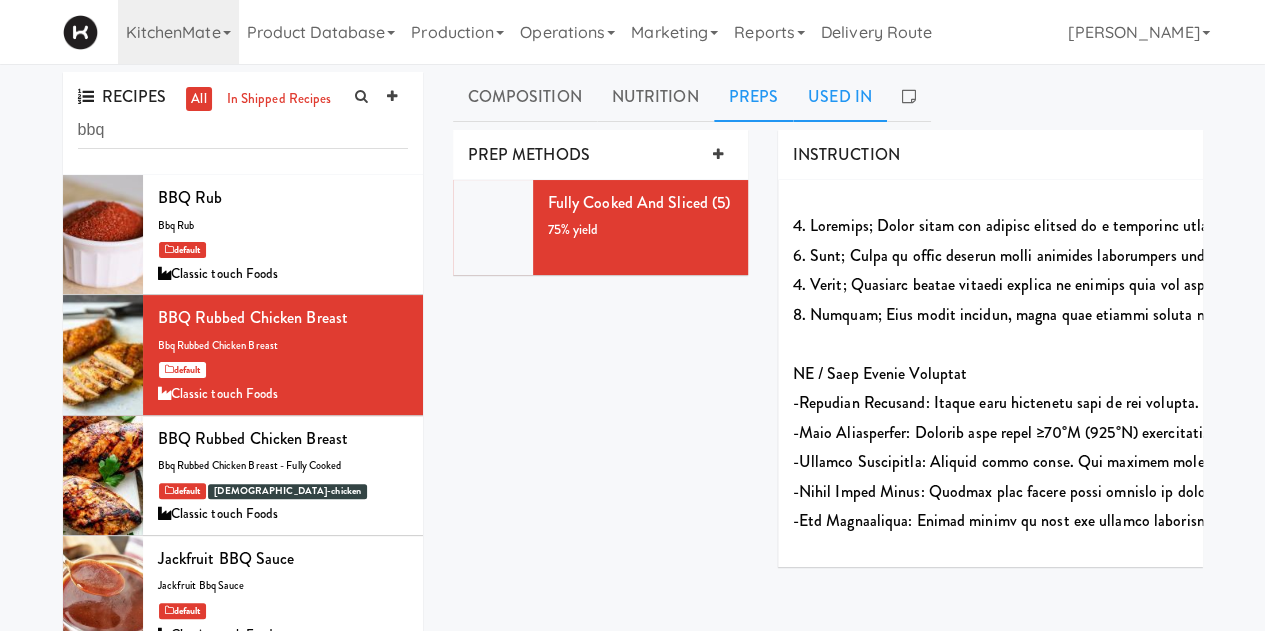 click on "Used In" at bounding box center [840, 97] 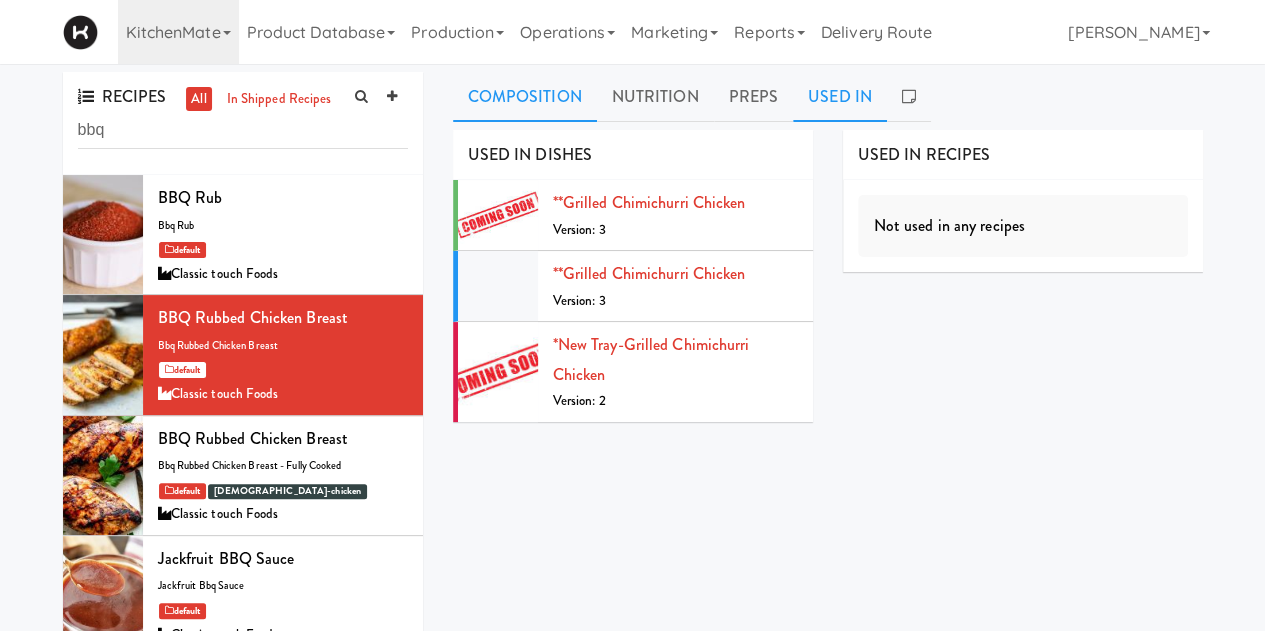 click on "Composition" at bounding box center (525, 97) 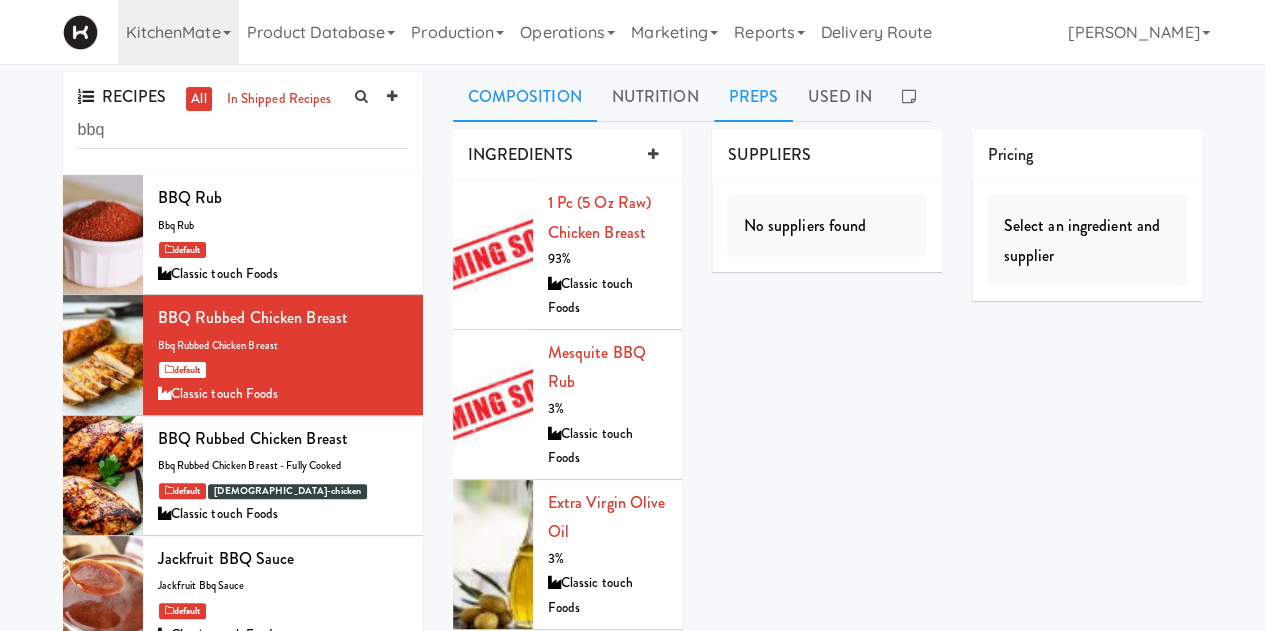 click on "Preps" at bounding box center (754, 97) 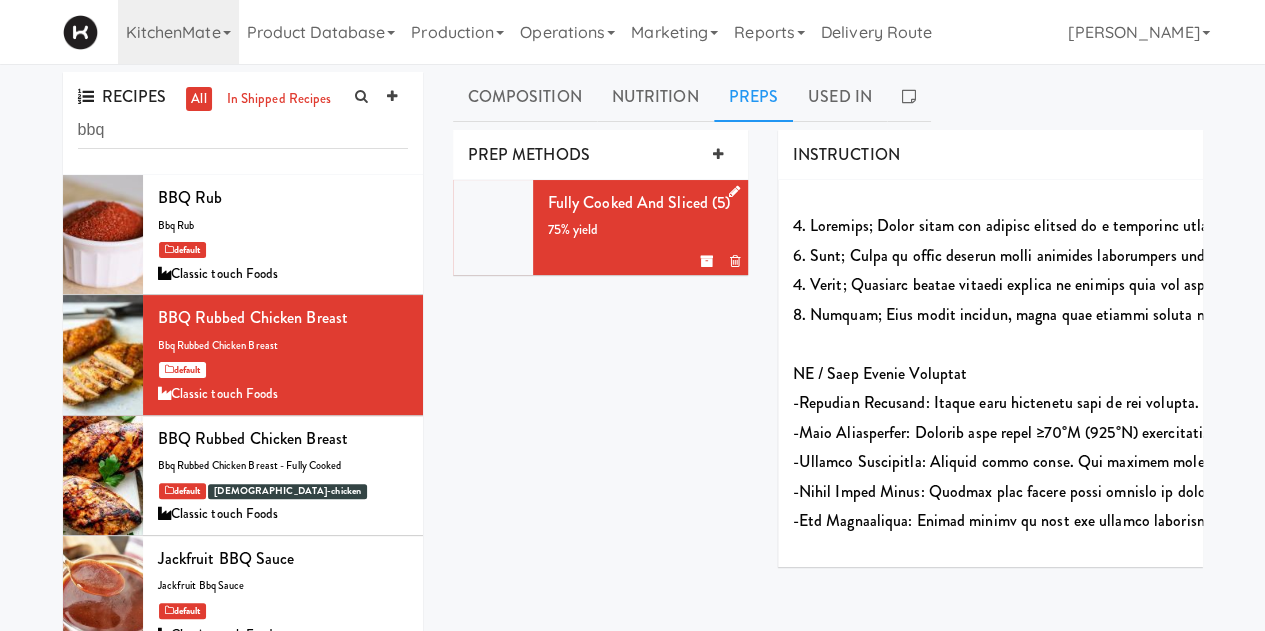 click on "fully cooked and sliced (5) 75% yield  g" at bounding box center [640, 227] 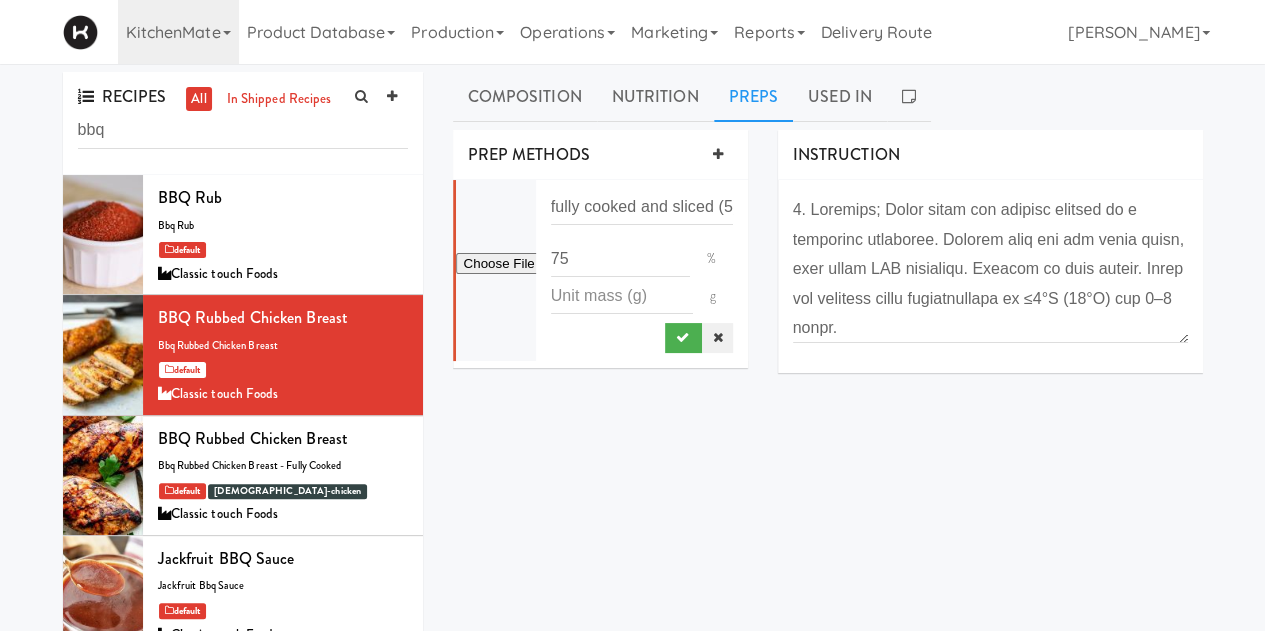 click at bounding box center [717, 338] 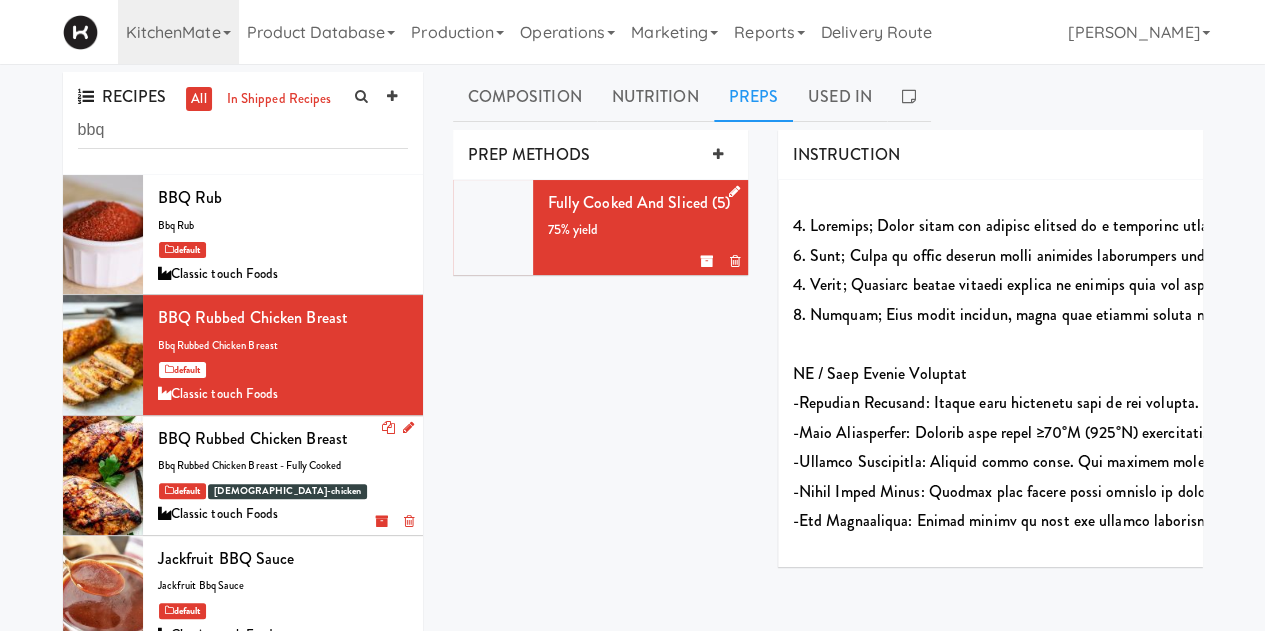 click on "bbq rubbed chicken breast - fully cooked" at bounding box center [250, 465] 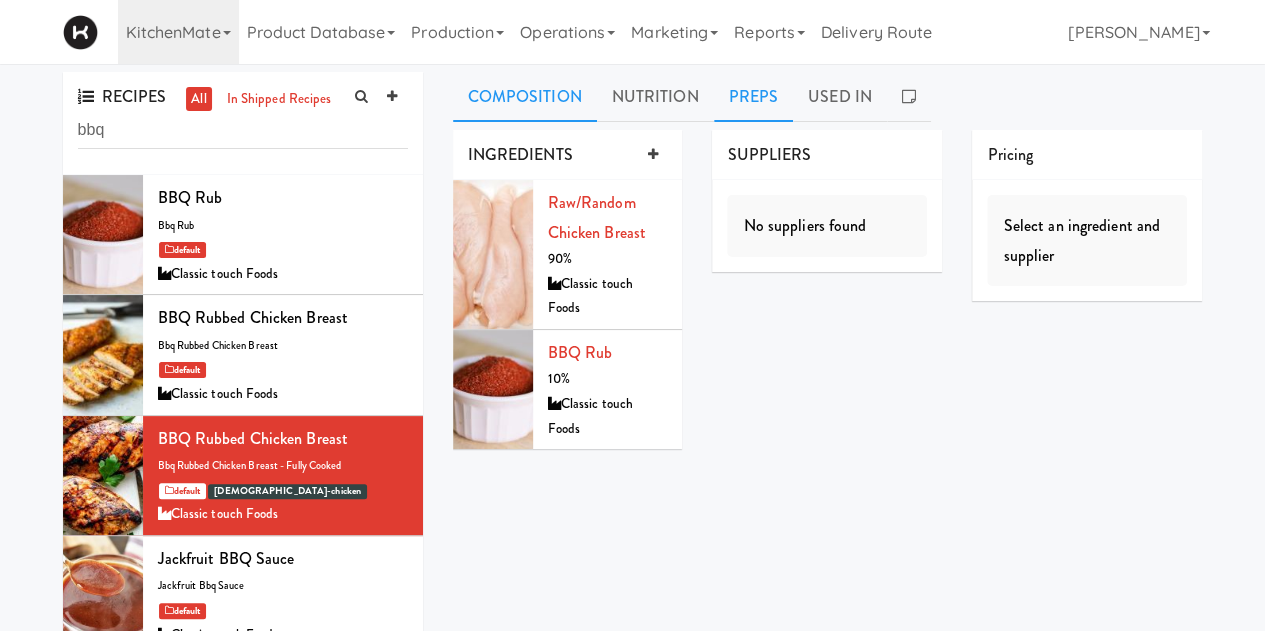 click on "Preps" at bounding box center (754, 97) 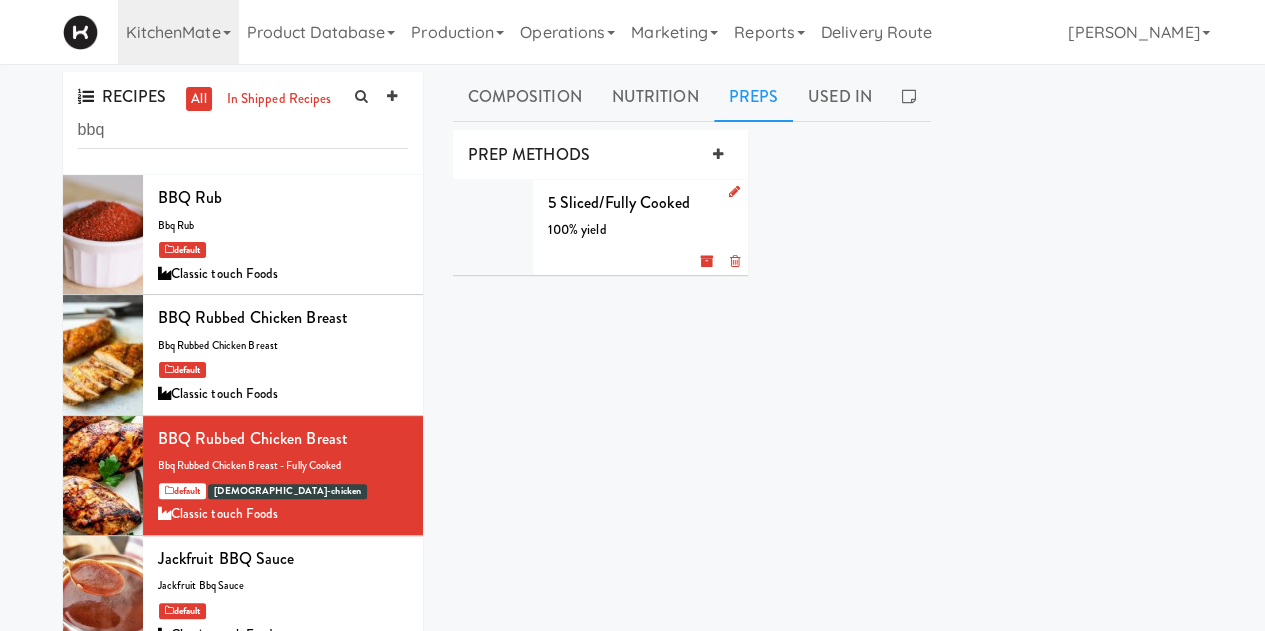 click on "5 sliced/fully cooked" at bounding box center [619, 202] 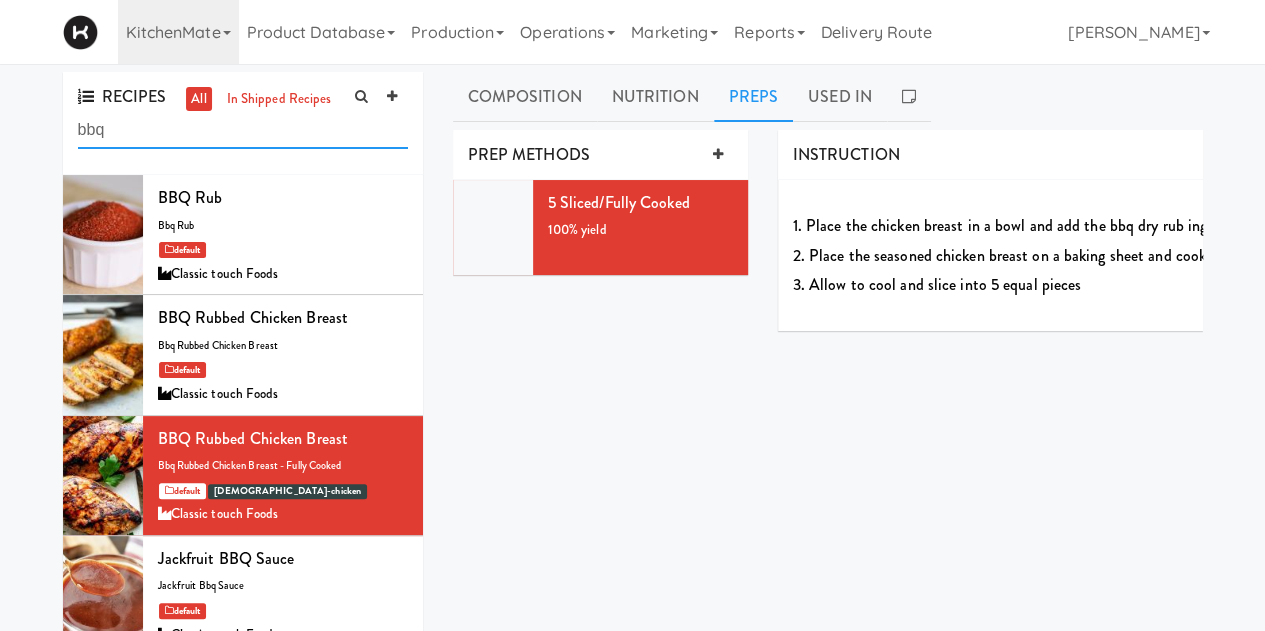 drag, startPoint x: 240, startPoint y: 143, endPoint x: -97, endPoint y: 204, distance: 342.4763 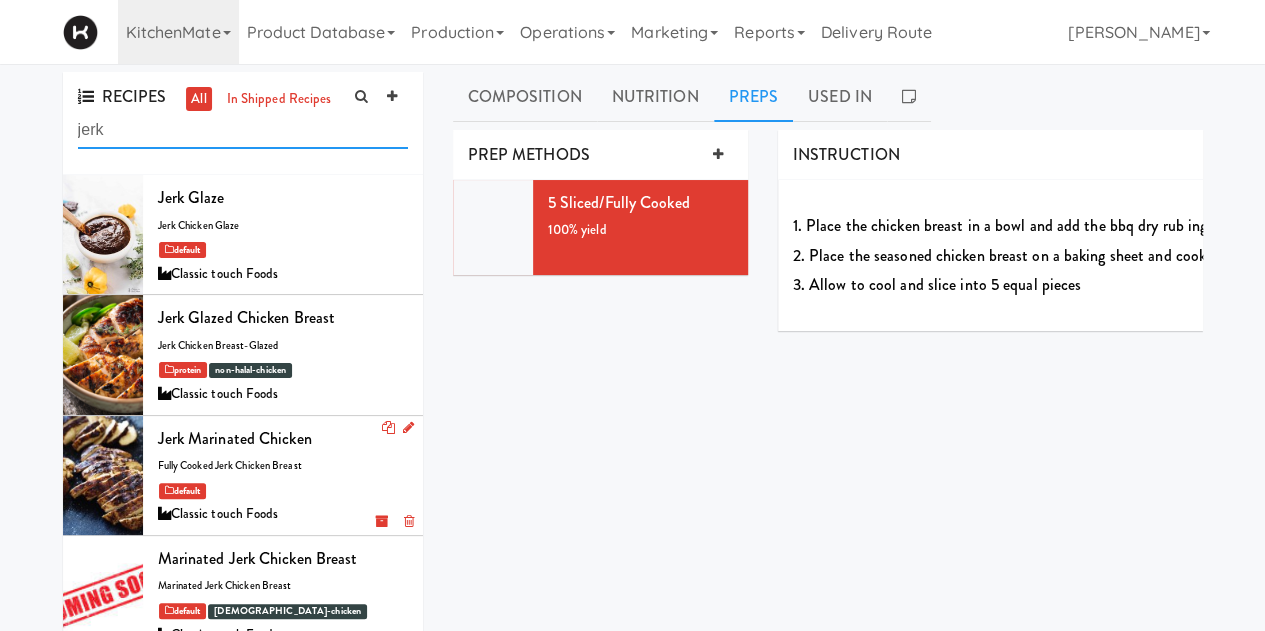 type on "jerk" 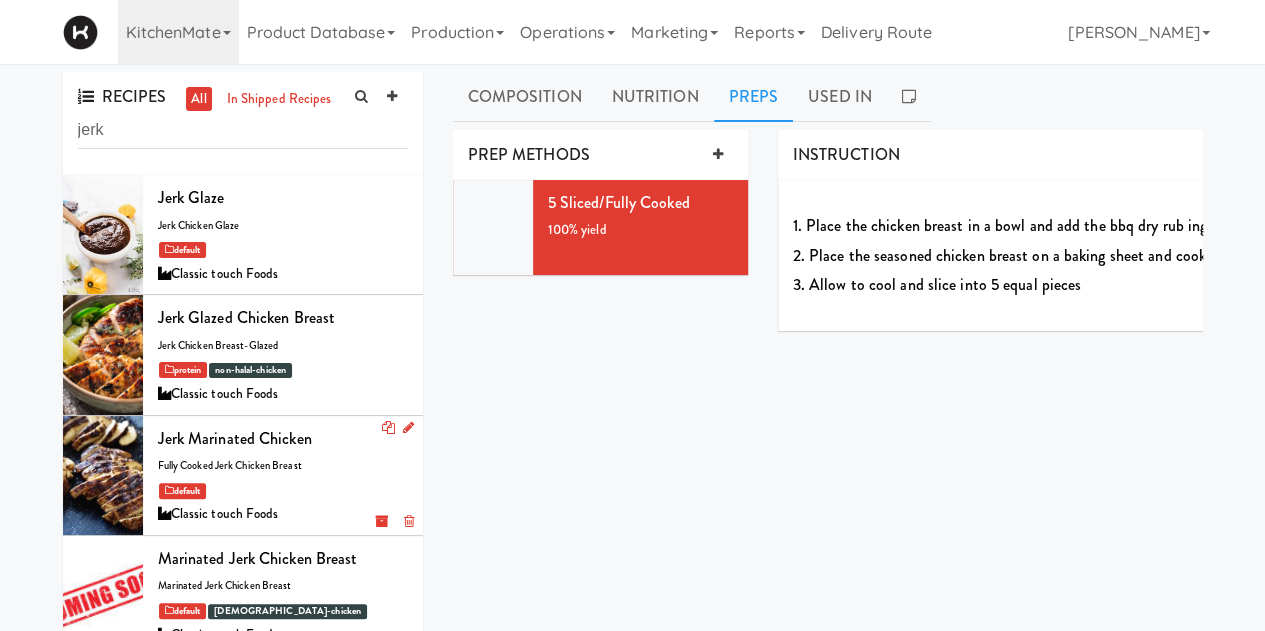 click on "Jerk Marinated Chicken" at bounding box center [283, 439] 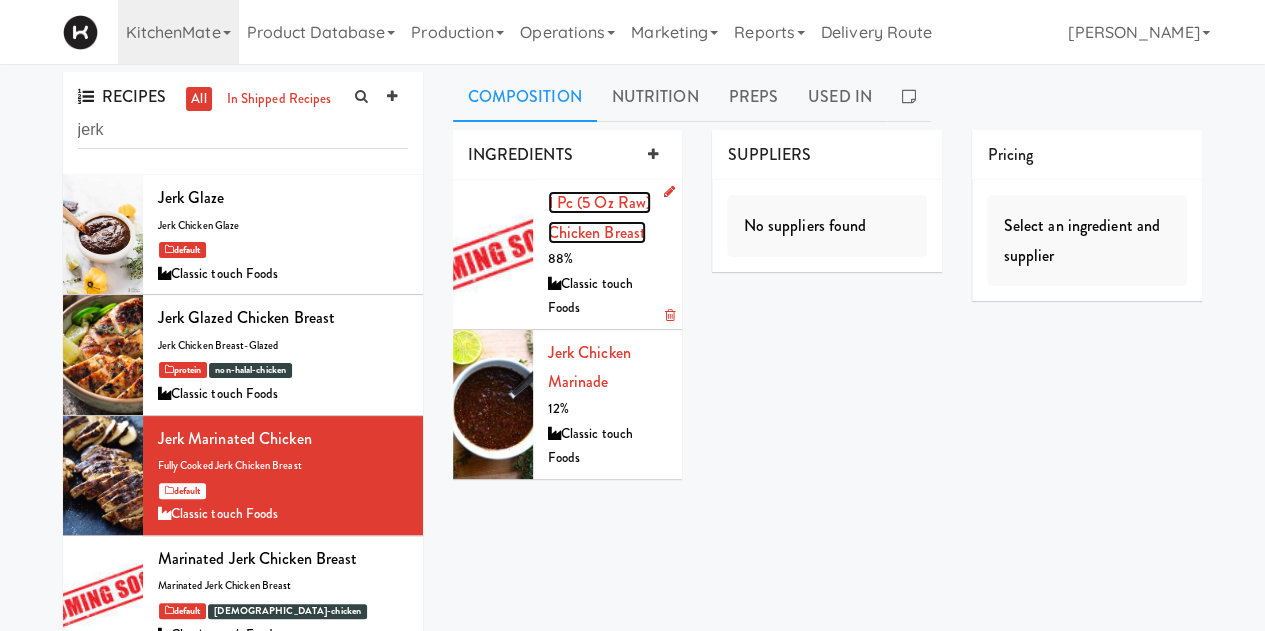 click on "1 pc (5 oz raw) Chicken Breast" at bounding box center (600, 217) 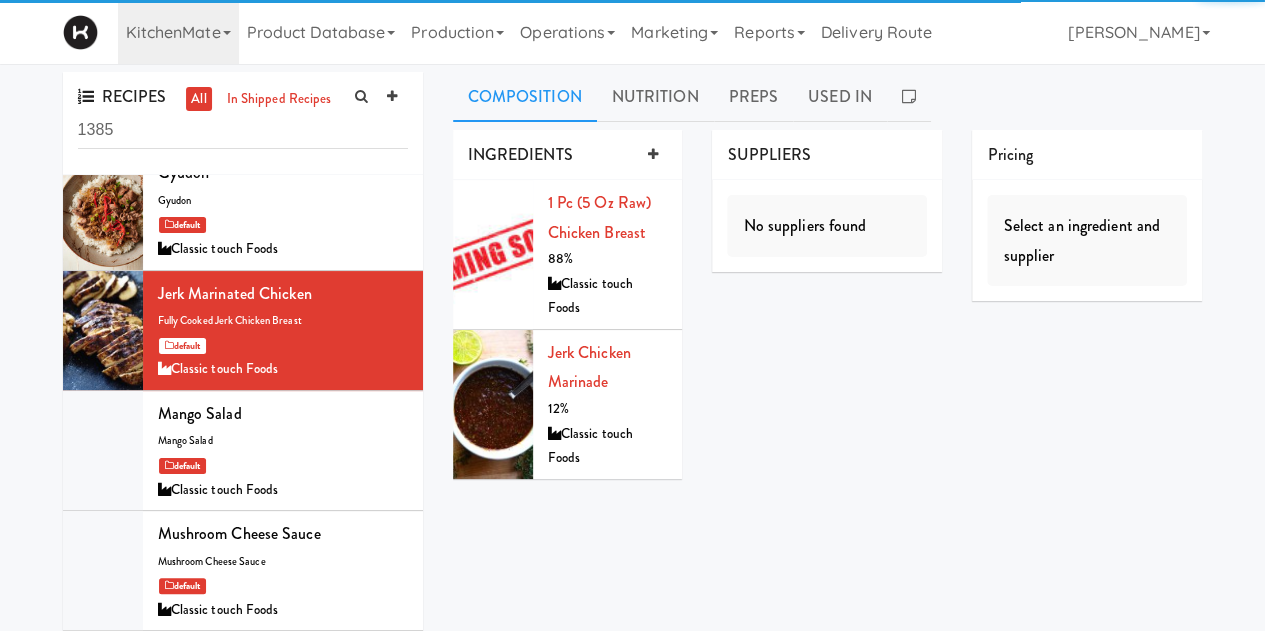 scroll, scrollTop: 592, scrollLeft: 0, axis: vertical 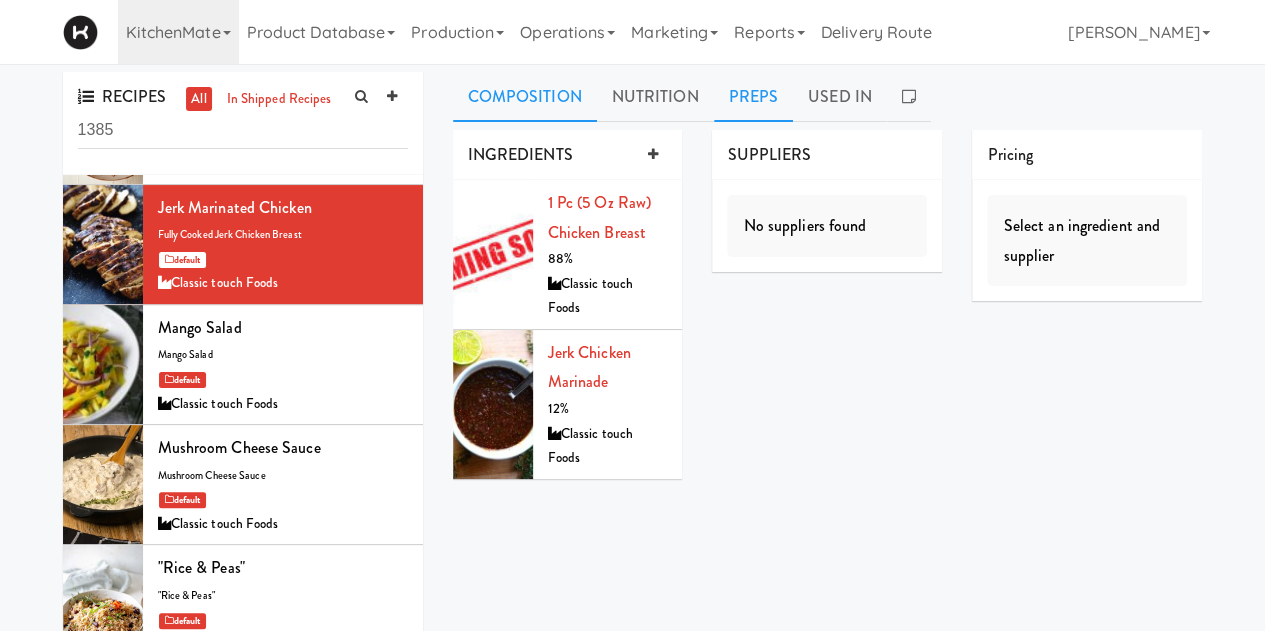 click on "Preps" at bounding box center (754, 97) 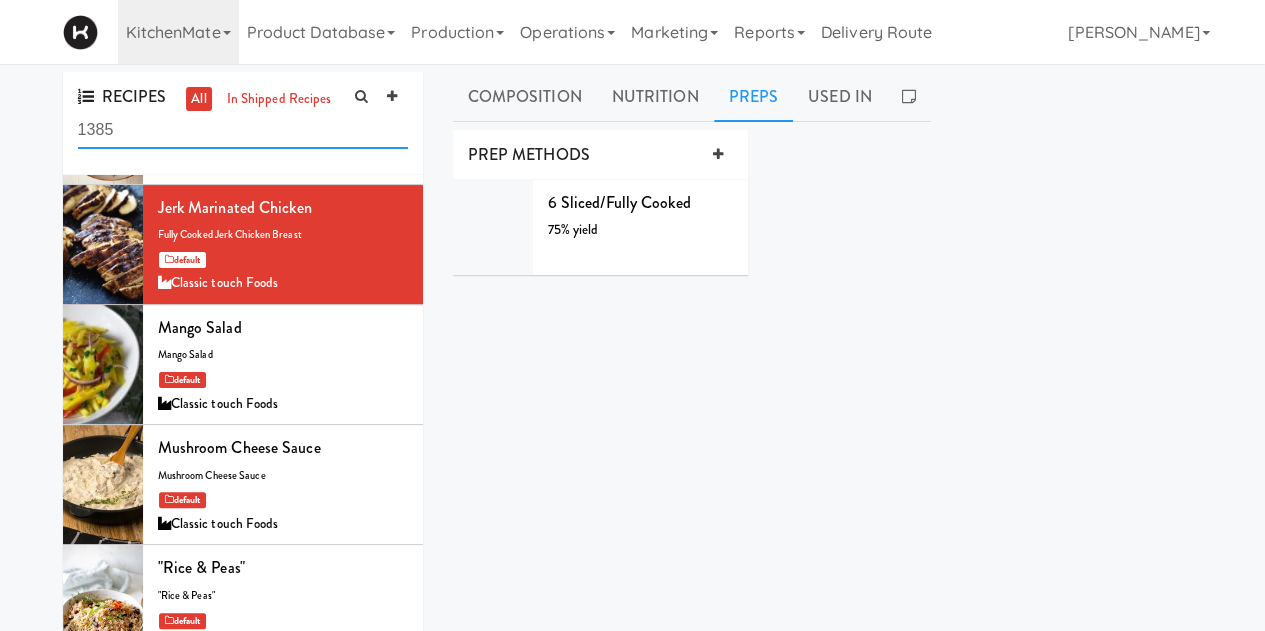 drag, startPoint x: 262, startPoint y: 126, endPoint x: -160, endPoint y: 109, distance: 422.3423 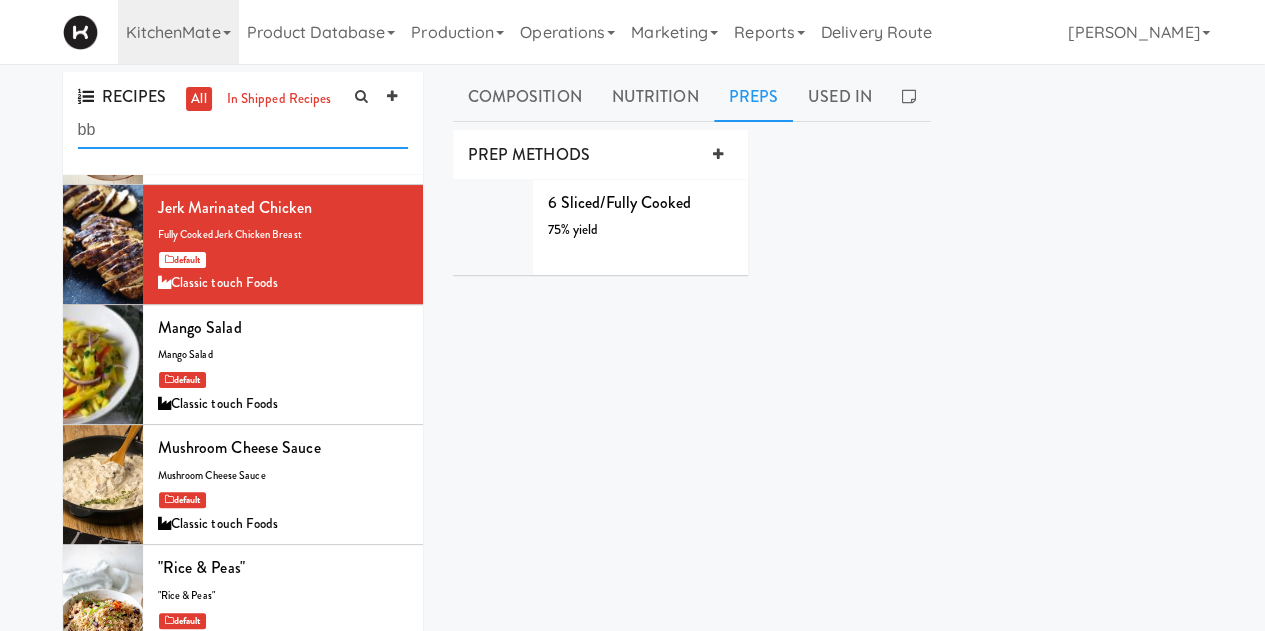 scroll, scrollTop: 0, scrollLeft: 0, axis: both 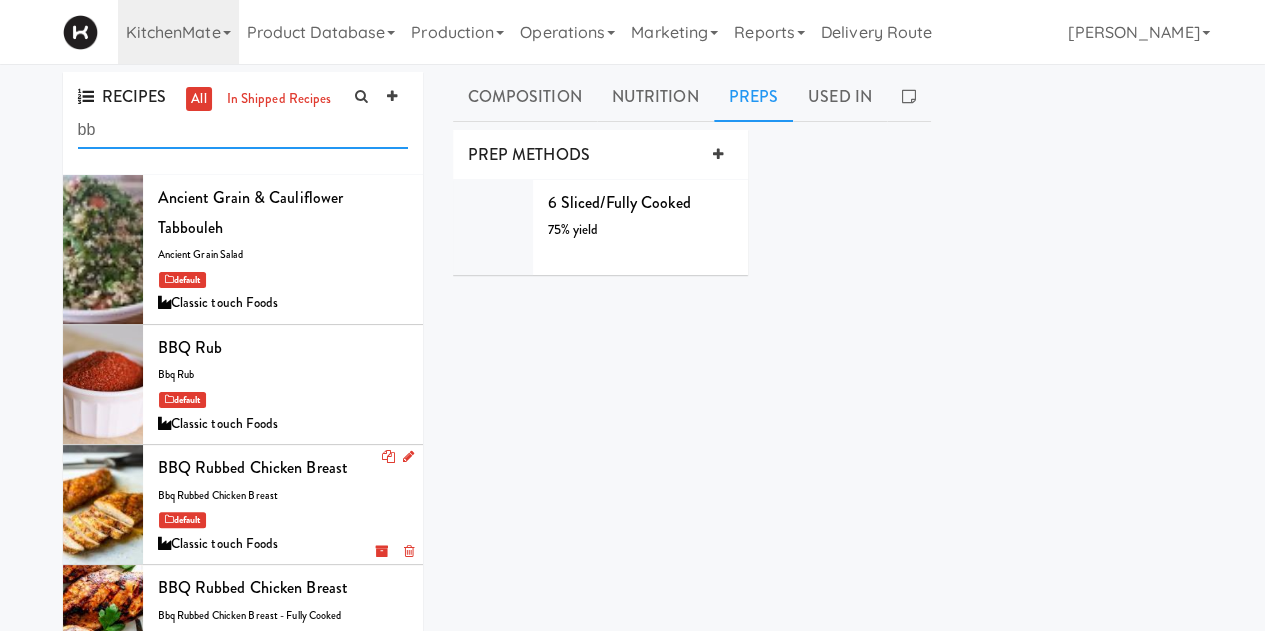type on "bb" 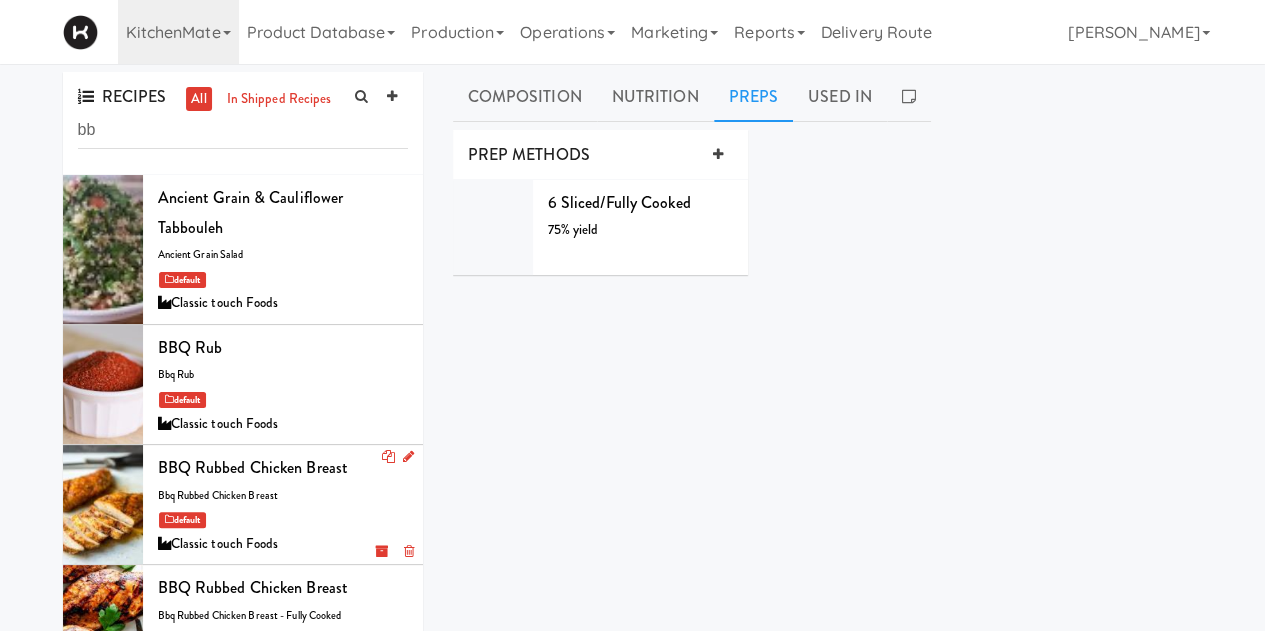 click on "BBQ Rubbed Chicken Breast bbq rubbed chicken breast - fully cooked    default halal-chicken	  Classic touch Foods" at bounding box center [243, 625] 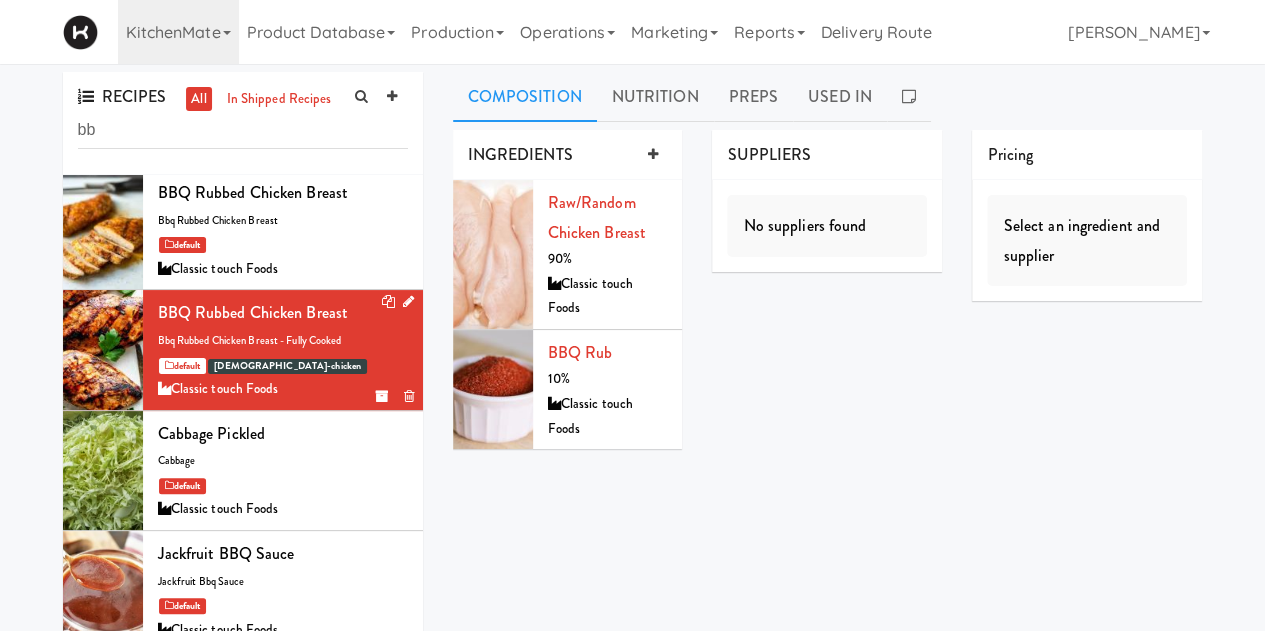 scroll, scrollTop: 271, scrollLeft: 0, axis: vertical 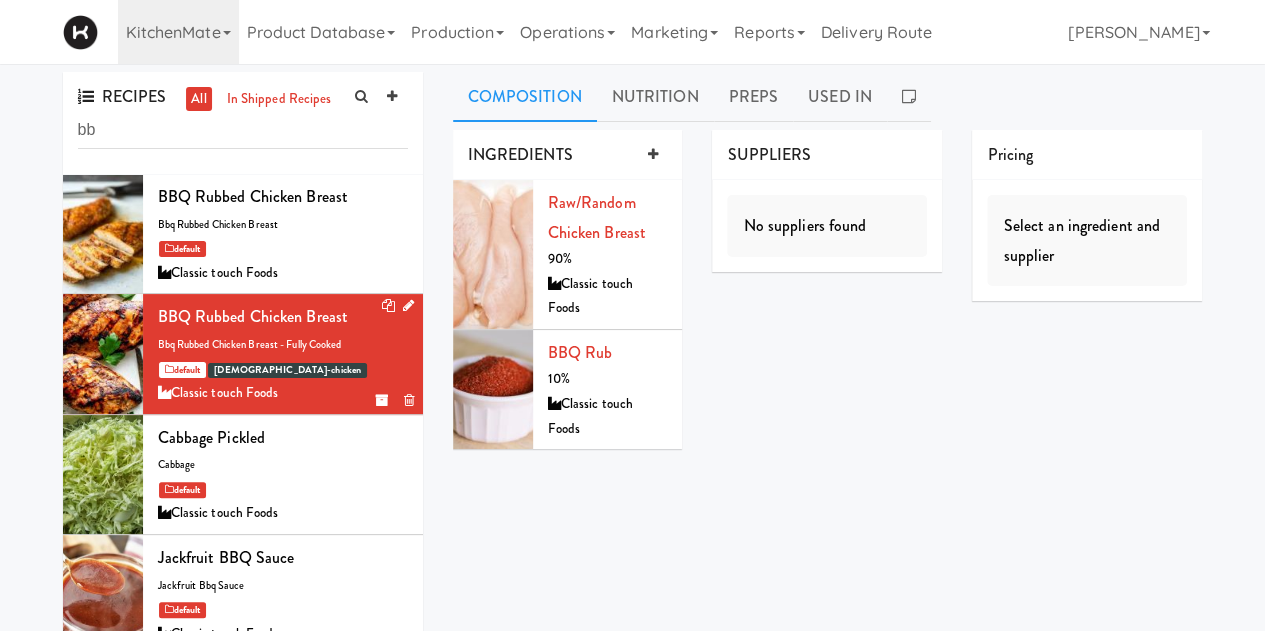 click on "BBQ Rubbed Chicken Breast" at bounding box center [283, 317] 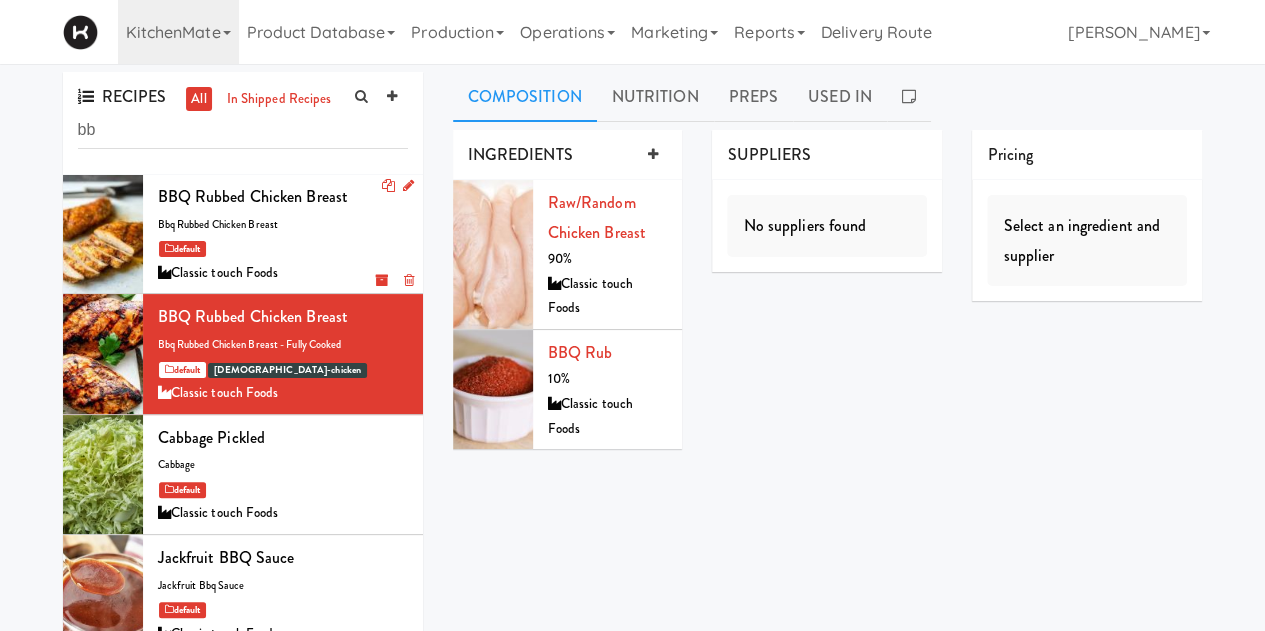 click on "BBQ Rubbed Chicken Breast bbq rubbed chicken breast    default  Classic touch Foods" at bounding box center (283, 233) 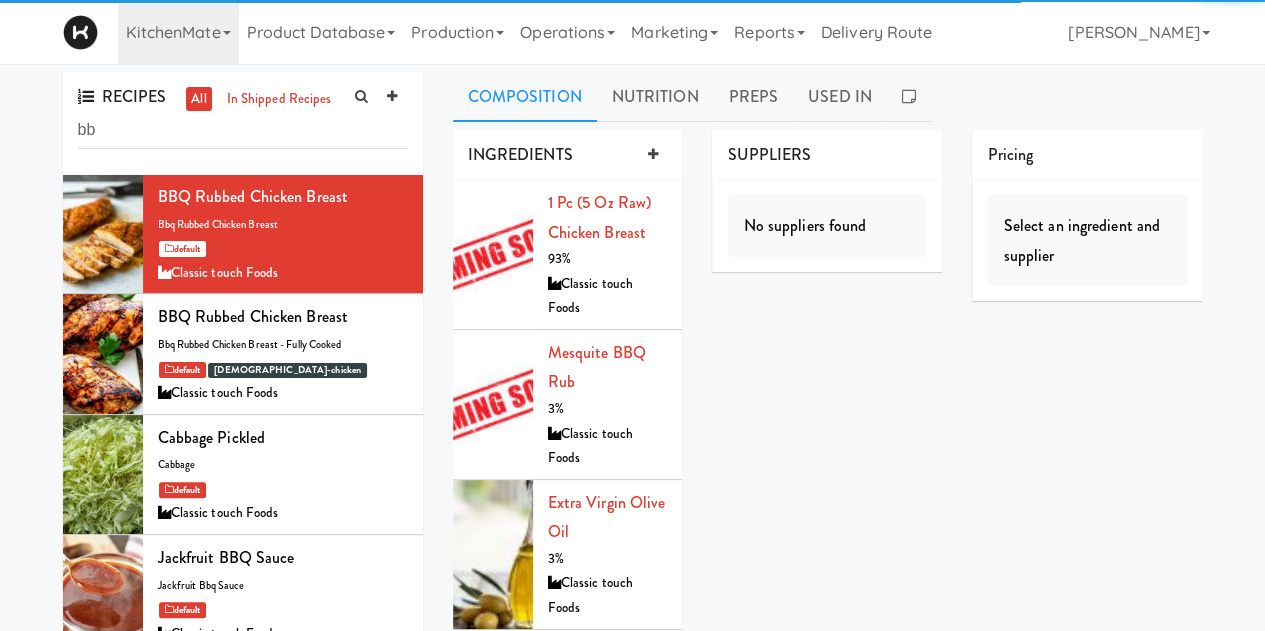 click on "Composition Nutrition Preps Used In   INGREDIENTS 1 pc (5 oz raw) Chicken Breast 93%  Classic touch Foods  Mesquite BBQ Rub 3%  Classic touch Foods  extra virgin olive oil 3%  Classic touch Foods juice lemon Juice 1%  Classic touch Foods   SUPPLIERS No suppliers found   Pricing Select an ingredient and supplier   SOURCES U.S. Department of Agriculture (Deprecated):   not set (None)   NUTRITION / 100 g Contains Manual Override   Source  composites   water 0.9200 g   energy 36.3200 kcal   protein 0.1800 g   fat (4% DV)   3.1700 g   carbohydrates 2.0600 g   fiber (1% DV)   0.3000 g   sugar (1% DV)   0.6600 g   calcium (1% DV)   9.3400 mg   iron (1% DV)   0.1800 mg   magnesium 0.0800 mg   phosphorus 0.0900 mg   potassium (0% DV)   1.0500 mg   sodium (9% DV)   205.4700 mg   zinc 0.0000 mg   vitamin_c (0% DV)   0.2500 mg   thiamin 0.0000 mg   riboflavin 0.0000 mg   niacin 0.0000 mg   vitamin_a  IU   vitamin_b6 0.0000 mg   folate  µg   vitamin_b12 0.0000 µg   vitamin_e 0.4300 mg   vitamin_d 0.0000 IU   vitamin_k" at bounding box center (828, 476) 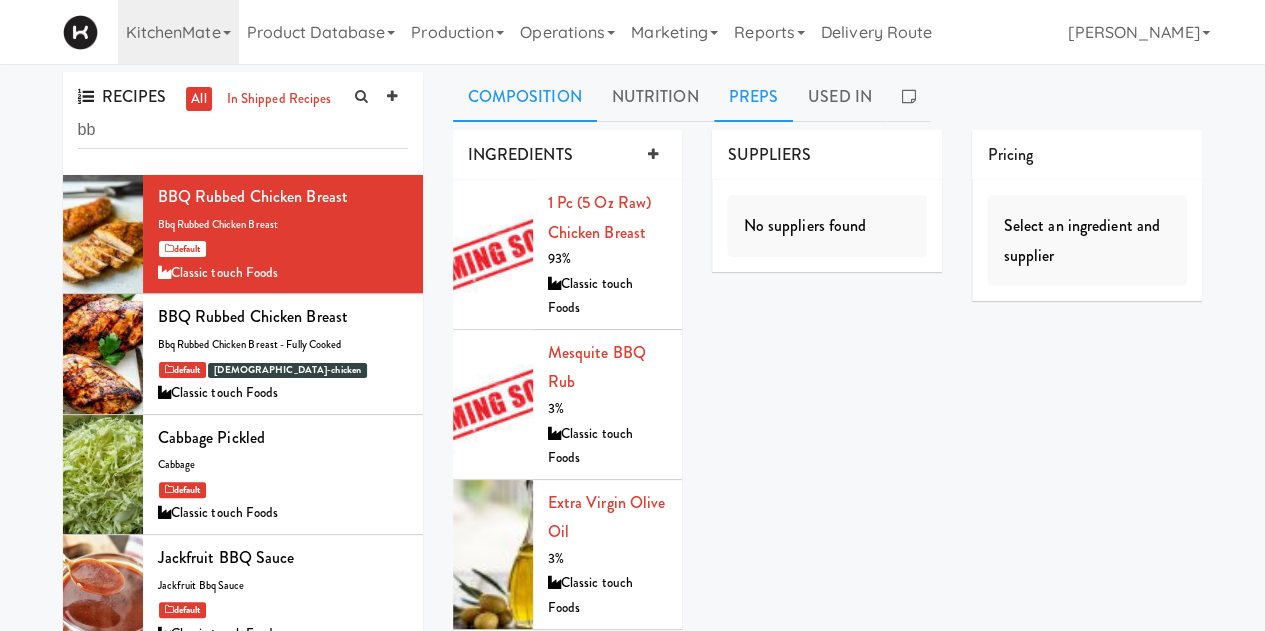 click on "Preps" at bounding box center (754, 97) 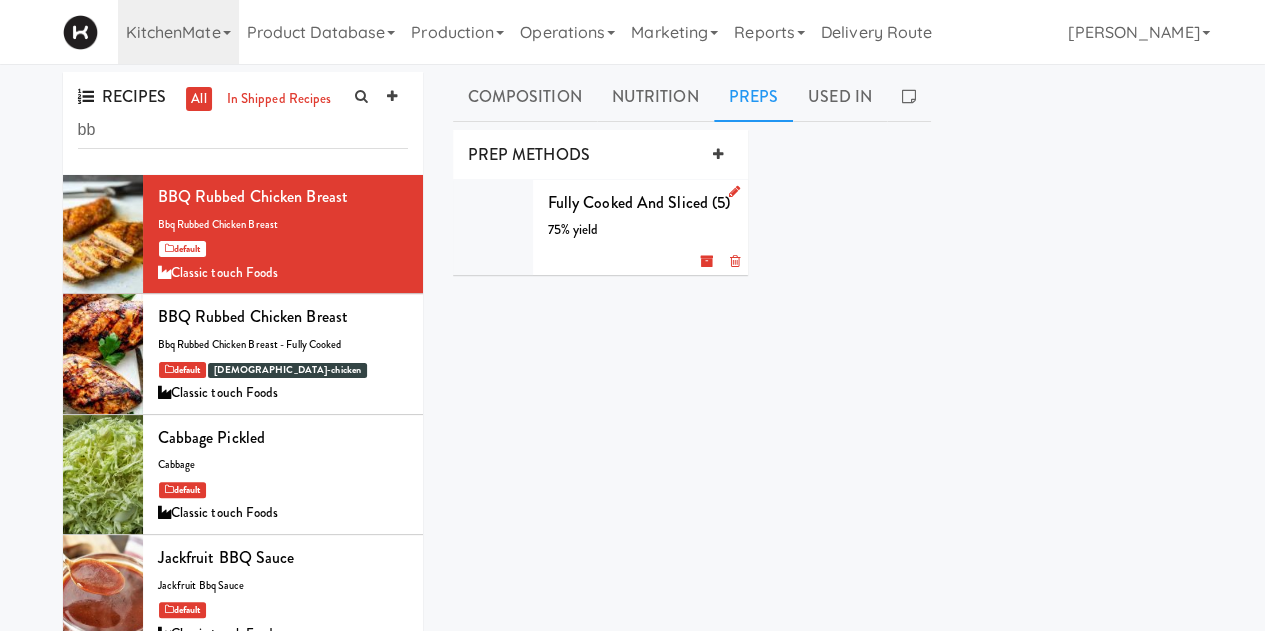 click at bounding box center (733, 191) 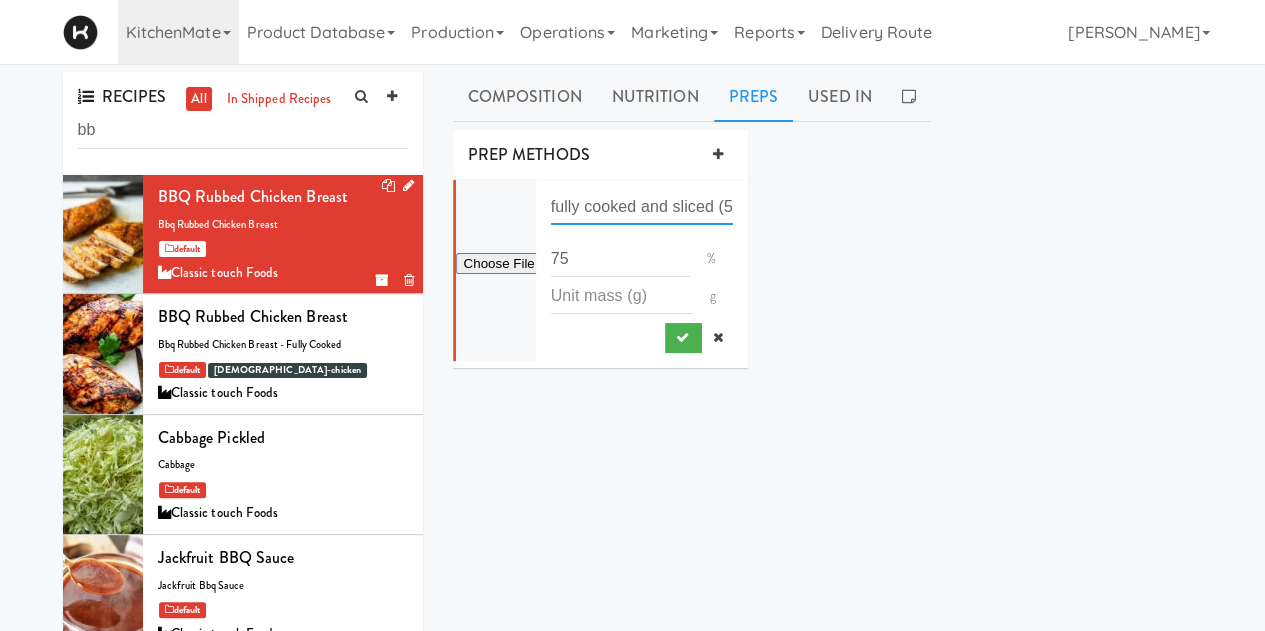 drag, startPoint x: 729, startPoint y: 201, endPoint x: 322, endPoint y: 225, distance: 407.707 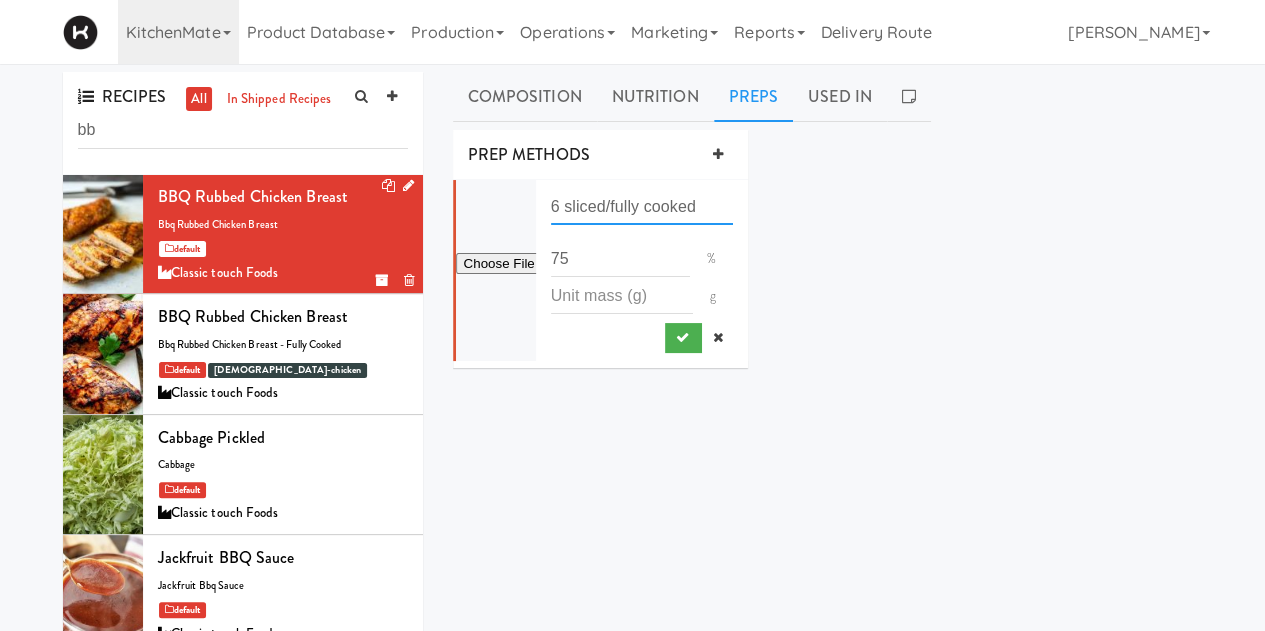 type on "6 sliced/fully cooked" 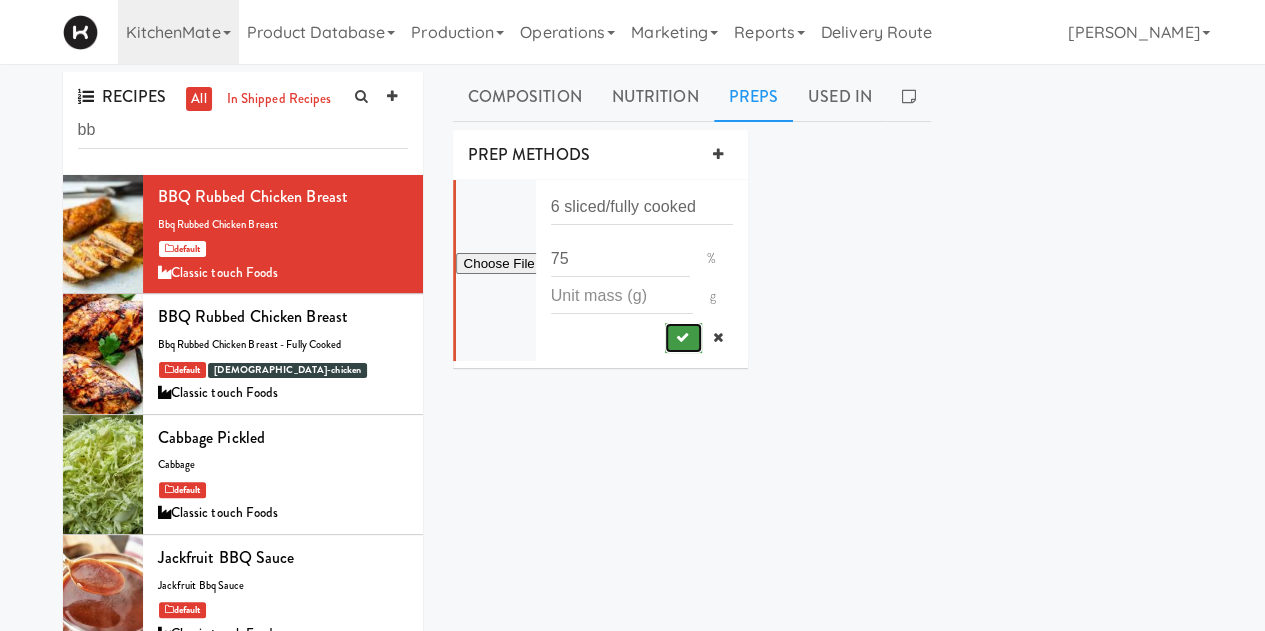 click at bounding box center (683, 338) 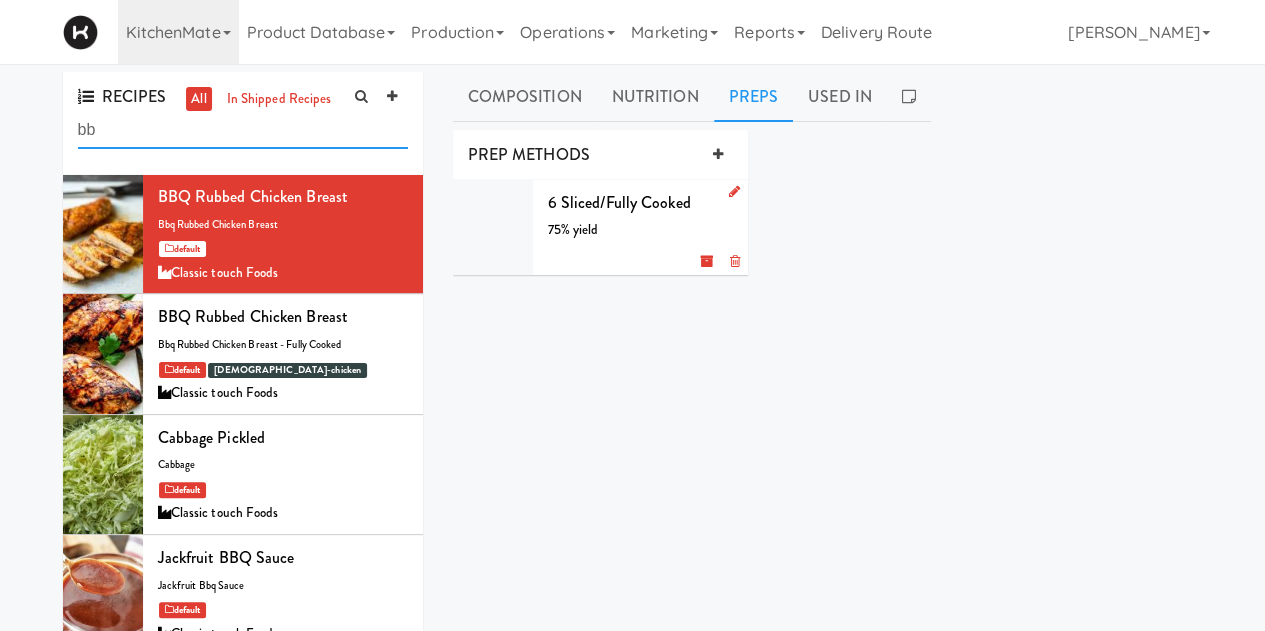 drag, startPoint x: 159, startPoint y: 133, endPoint x: -304, endPoint y: 172, distance: 464.63965 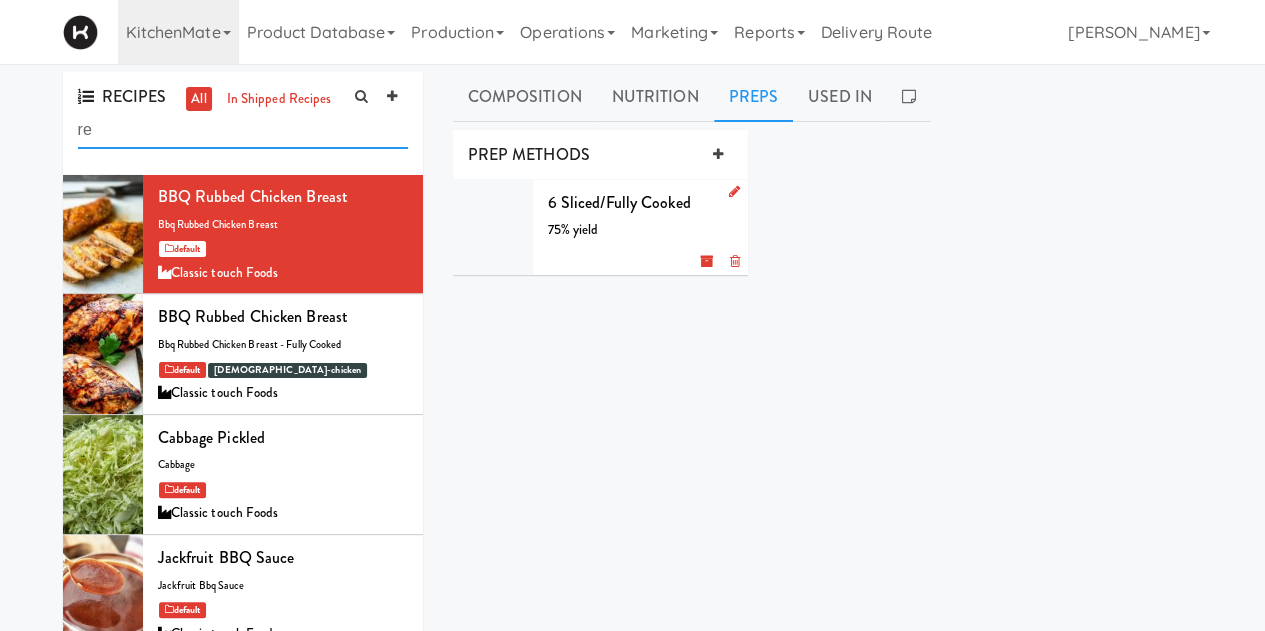 type on "r" 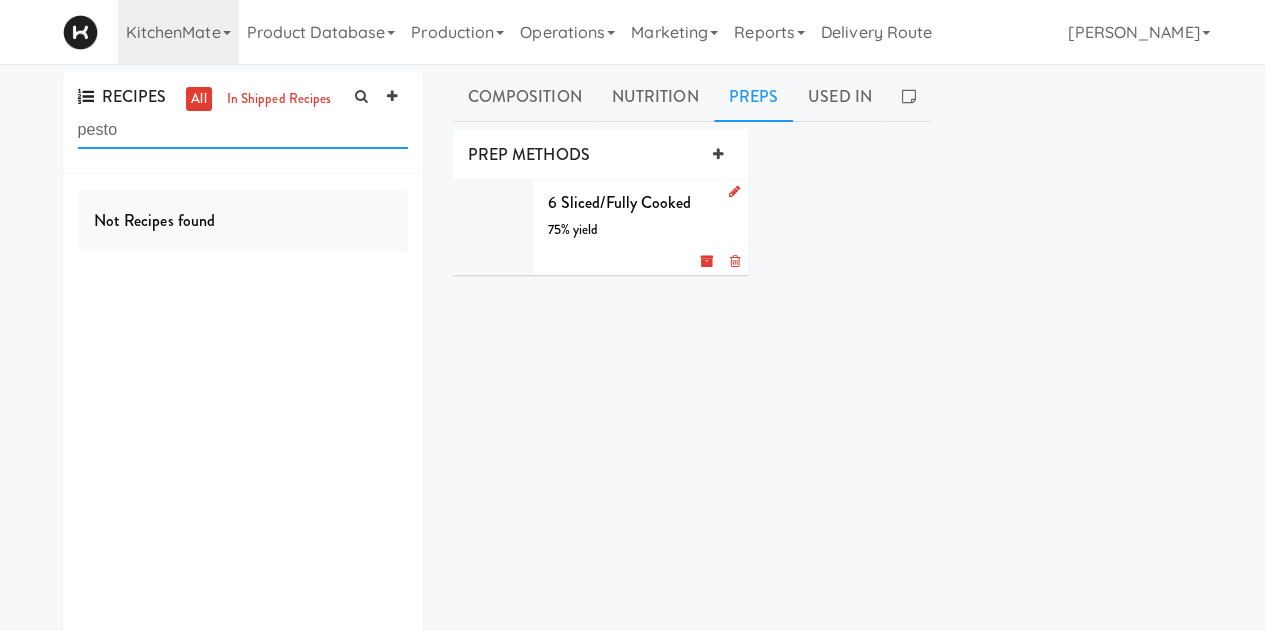 scroll, scrollTop: 0, scrollLeft: 0, axis: both 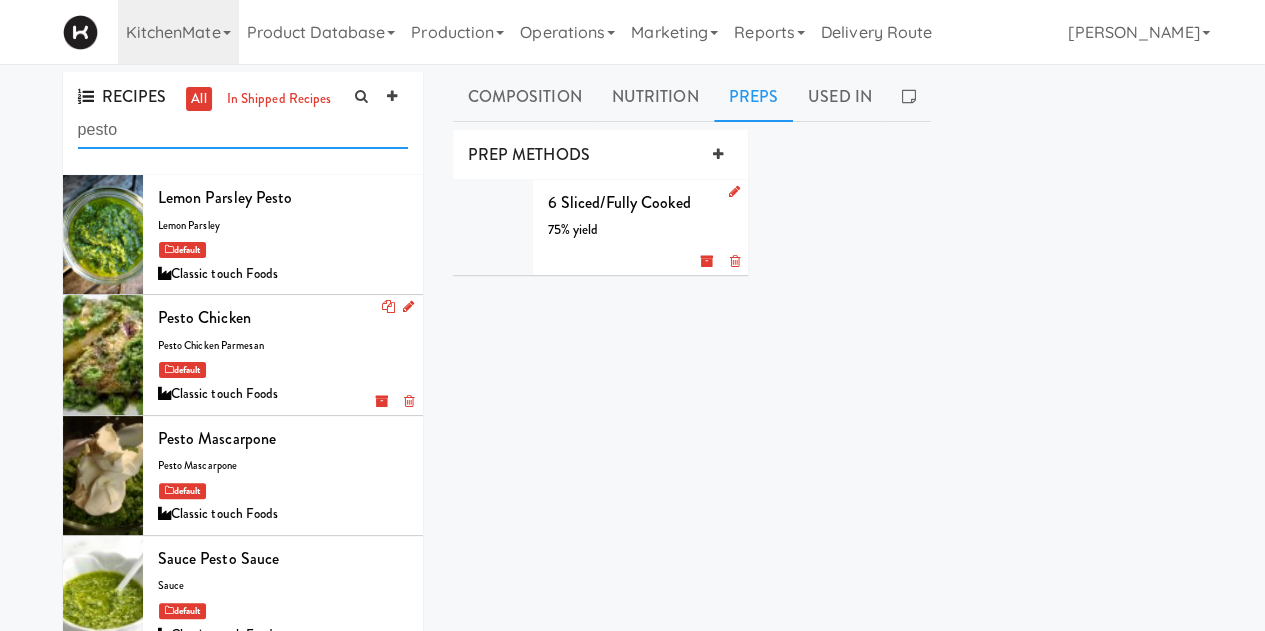 type on "pesto" 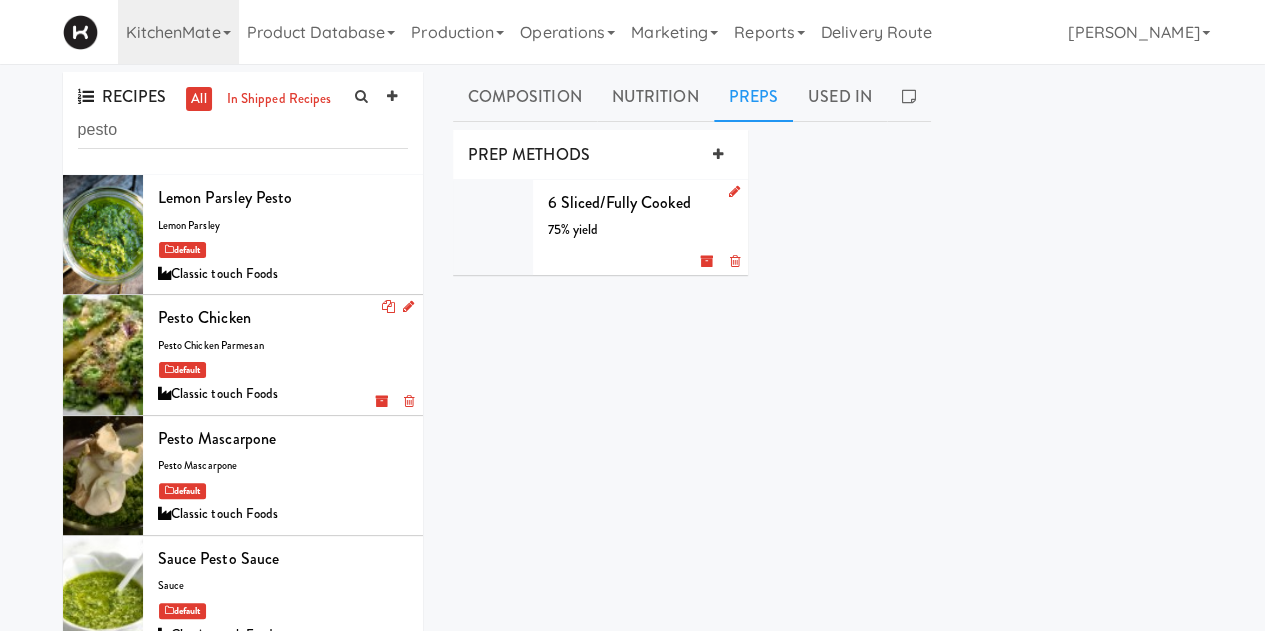 click on "default" at bounding box center (283, 369) 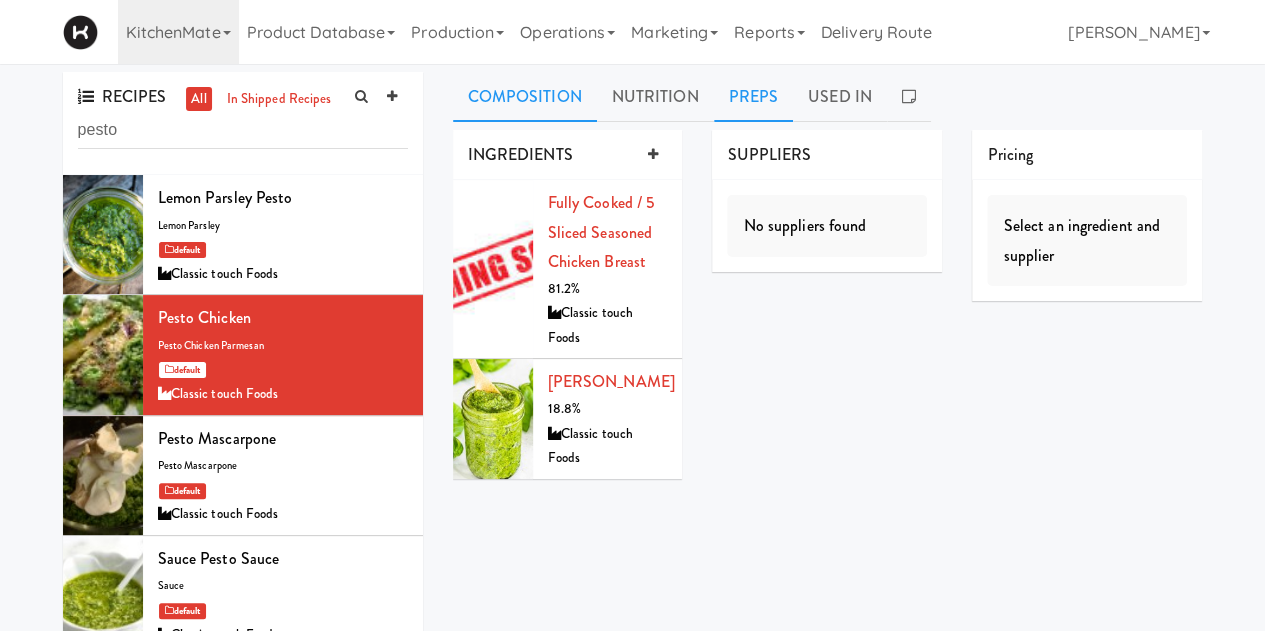 click on "Preps" at bounding box center [754, 97] 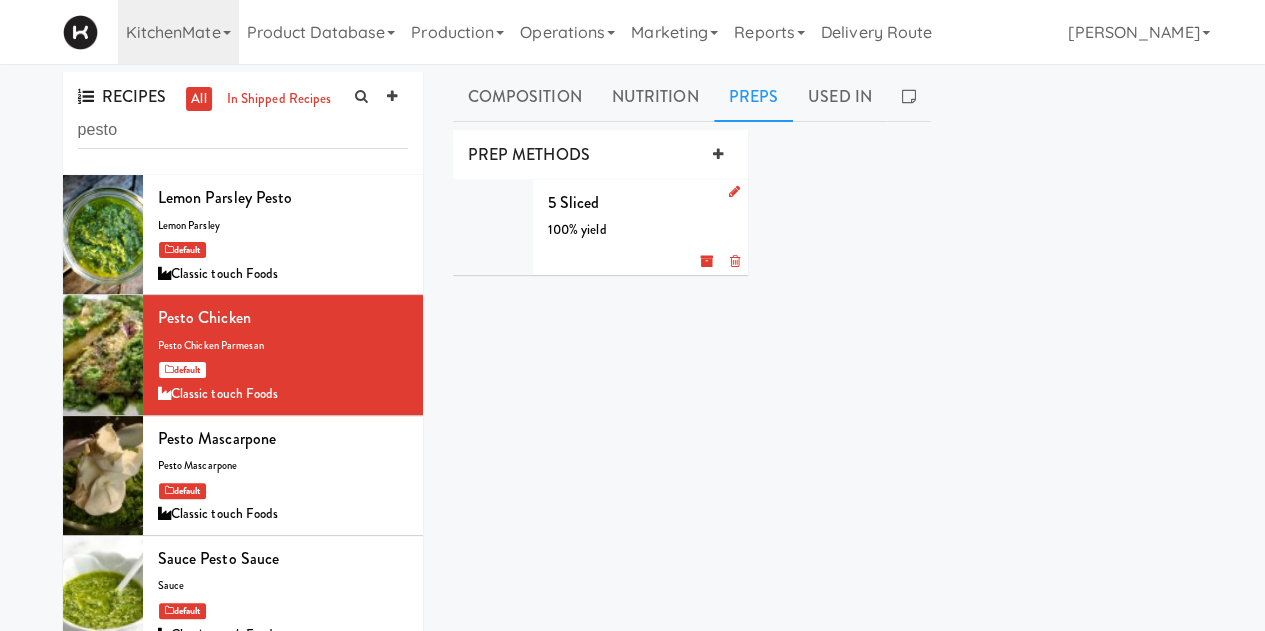 click at bounding box center (733, 191) 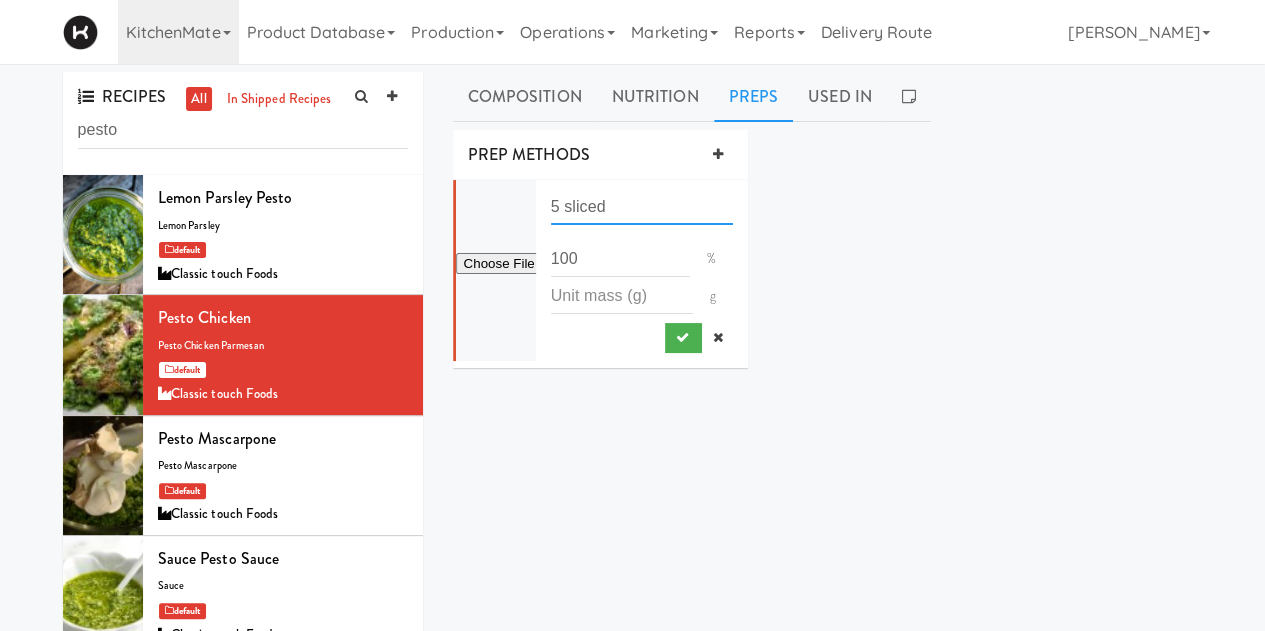 click on "5 sliced" at bounding box center (642, 206) 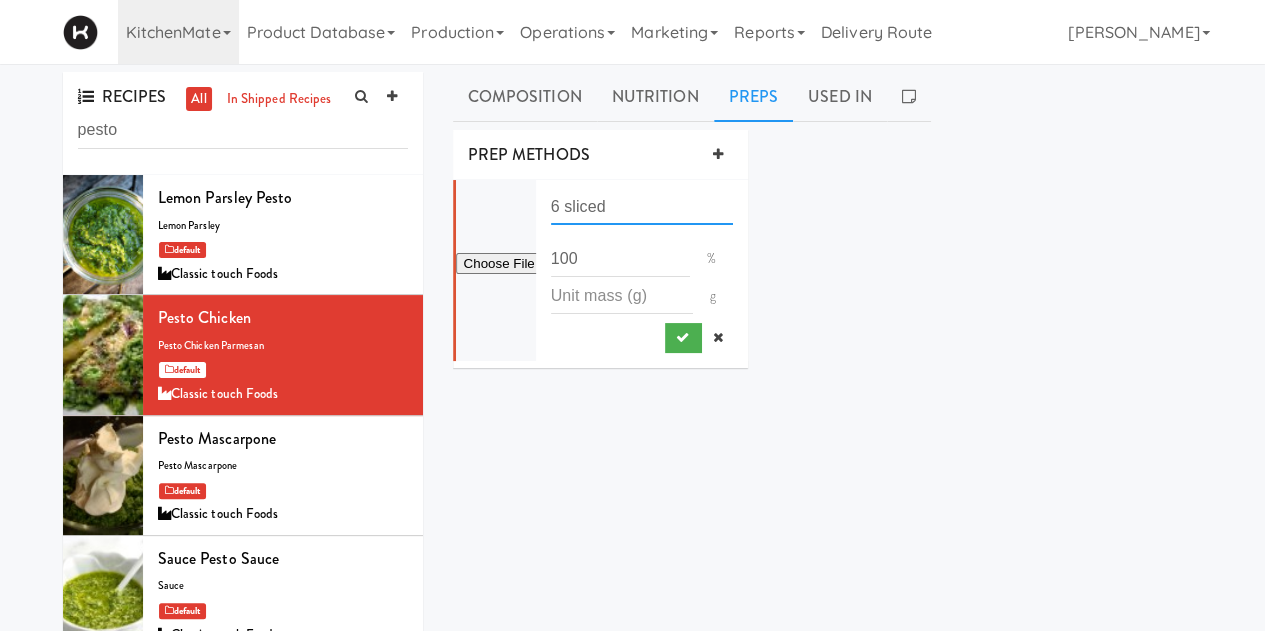 click on "6 sliced" at bounding box center [642, 206] 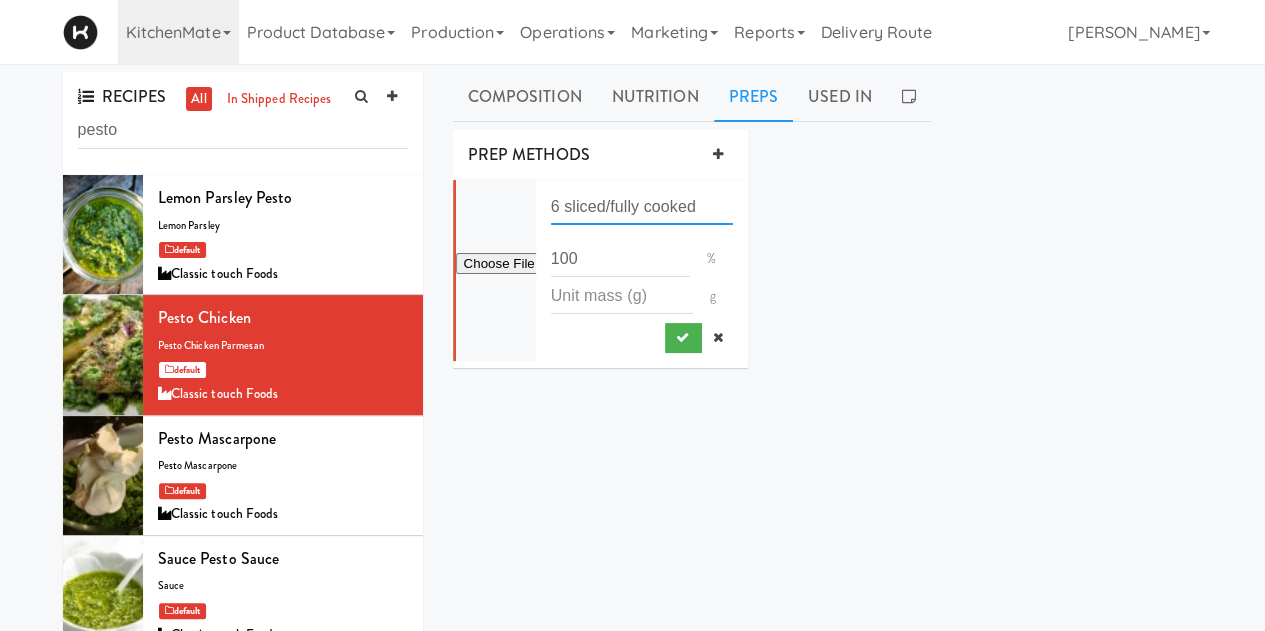type on "6 sliced/fully cooked" 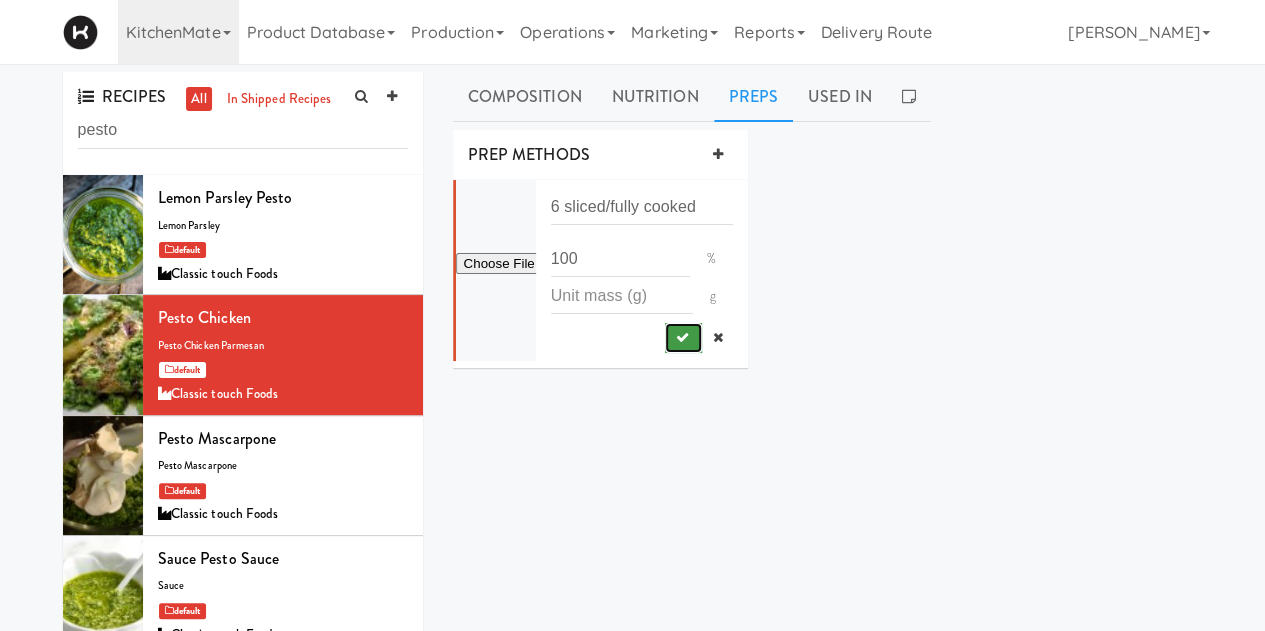 click at bounding box center (683, 338) 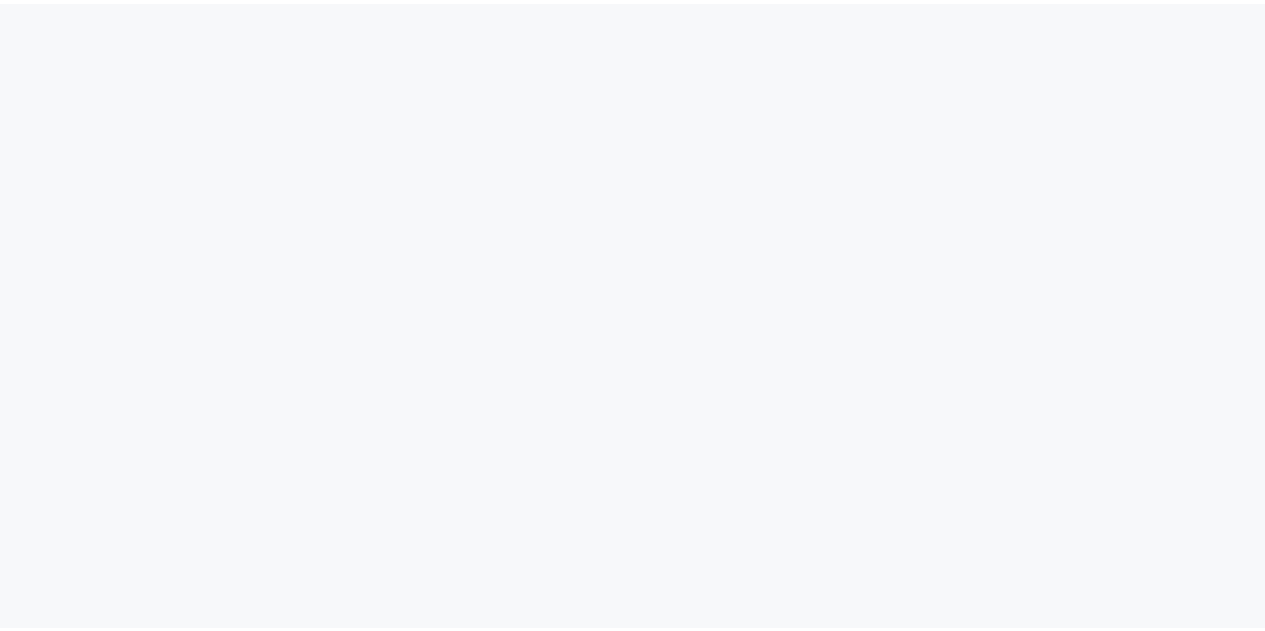 scroll, scrollTop: 0, scrollLeft: 0, axis: both 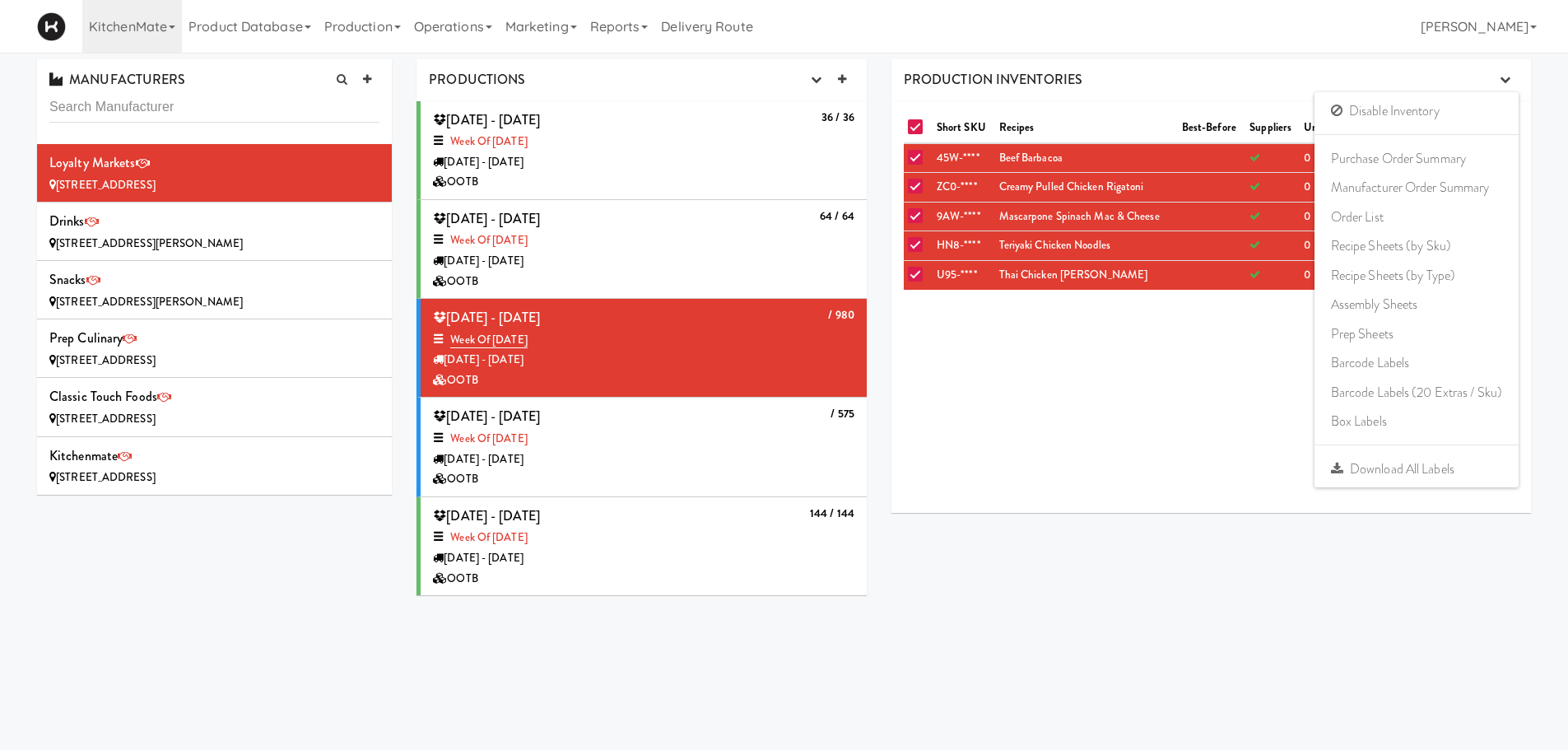 click on "[DATE] - [DATE]" at bounding box center (644, 162) 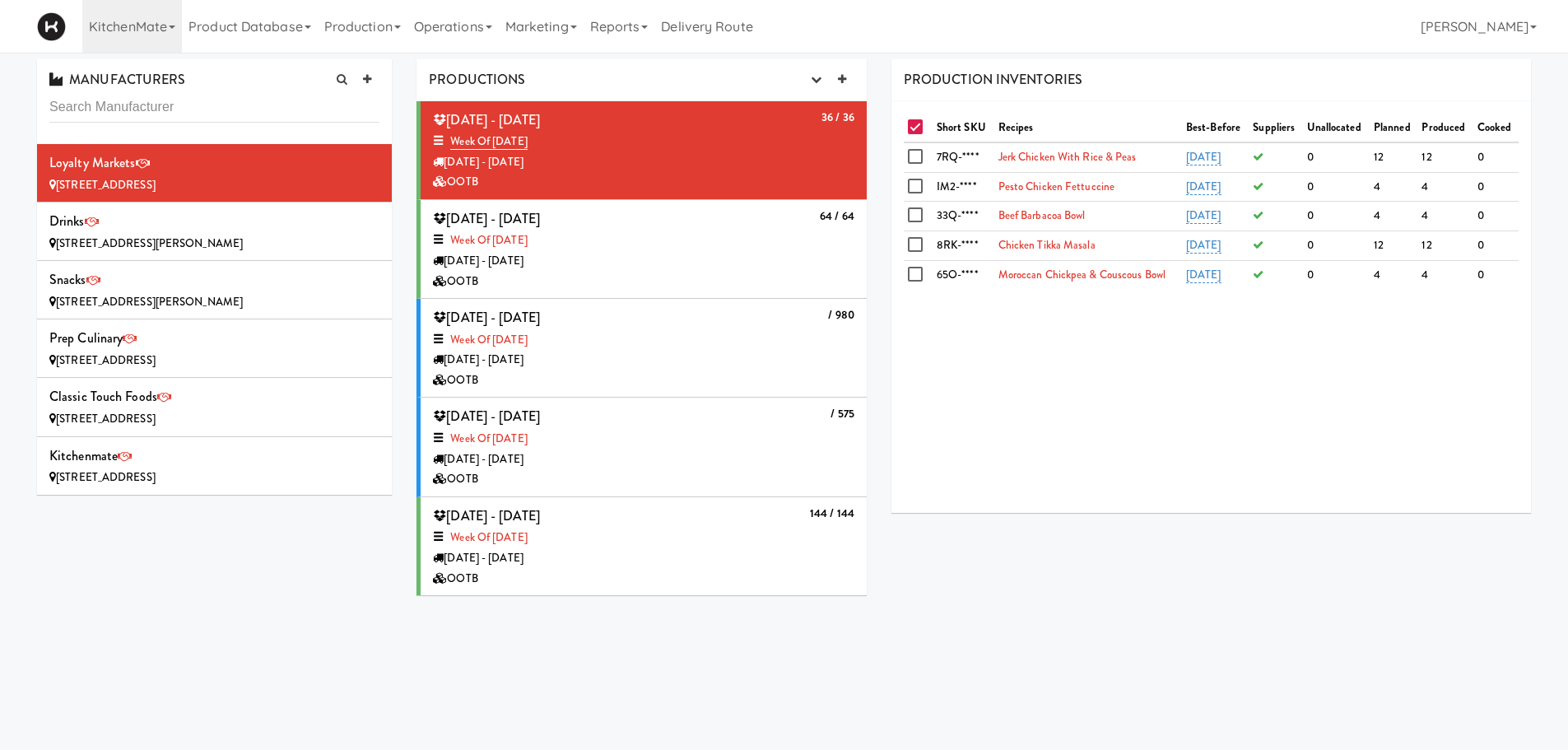 click on "Week of [DATE]" at bounding box center (644, 240) 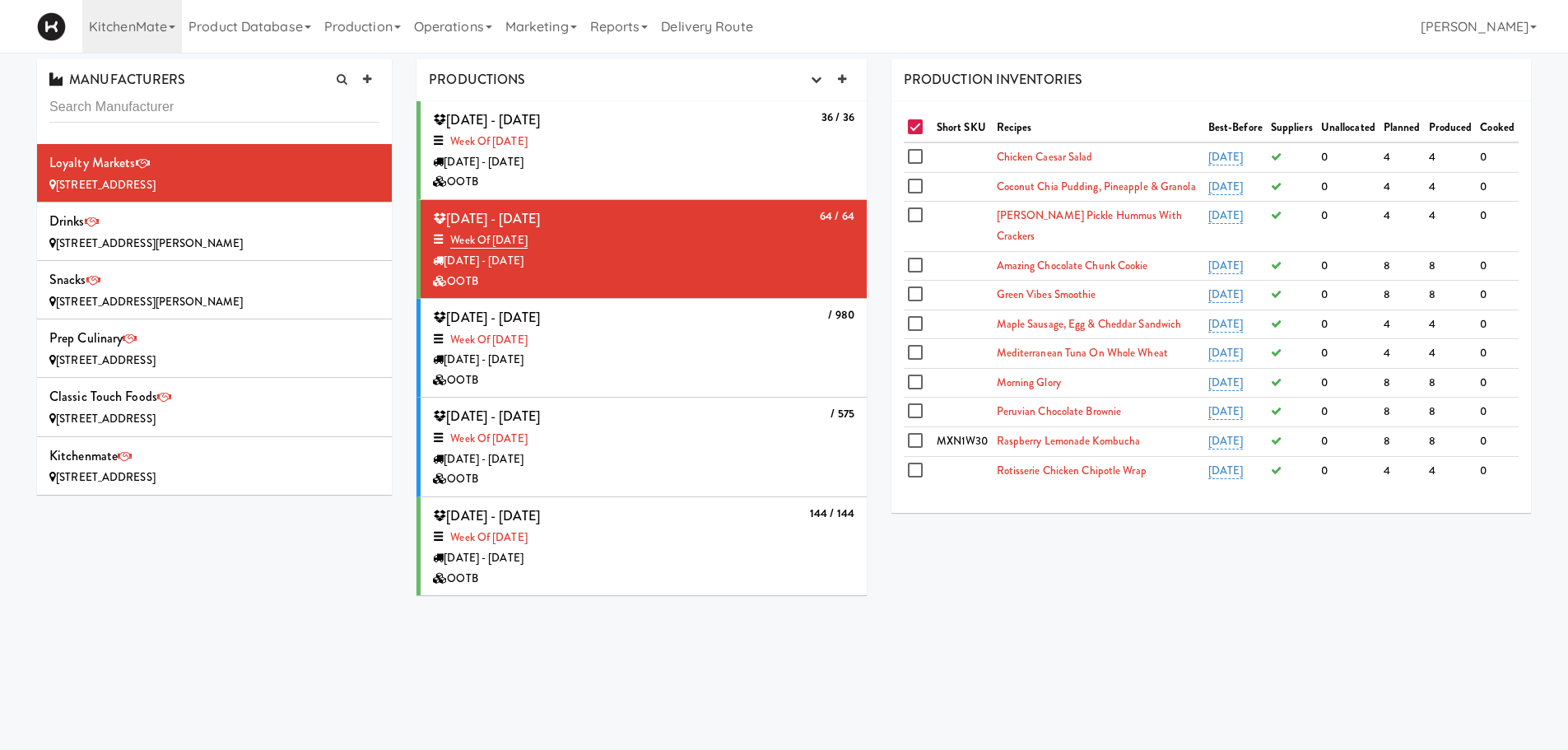 click on "OOTB" at bounding box center [644, 579] 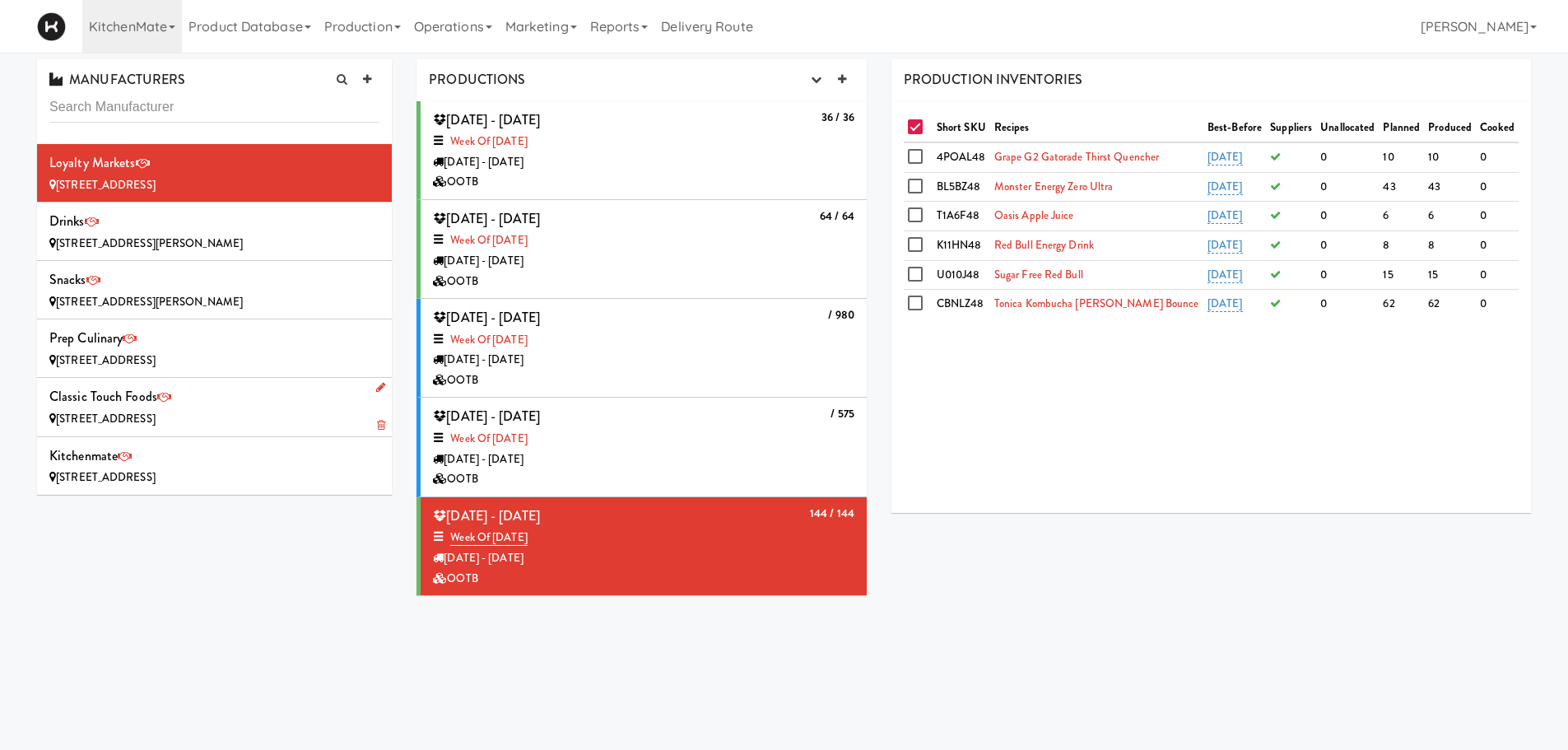 click on "Classic touch Foods   [STREET_ADDRESS]" at bounding box center (214, 407) 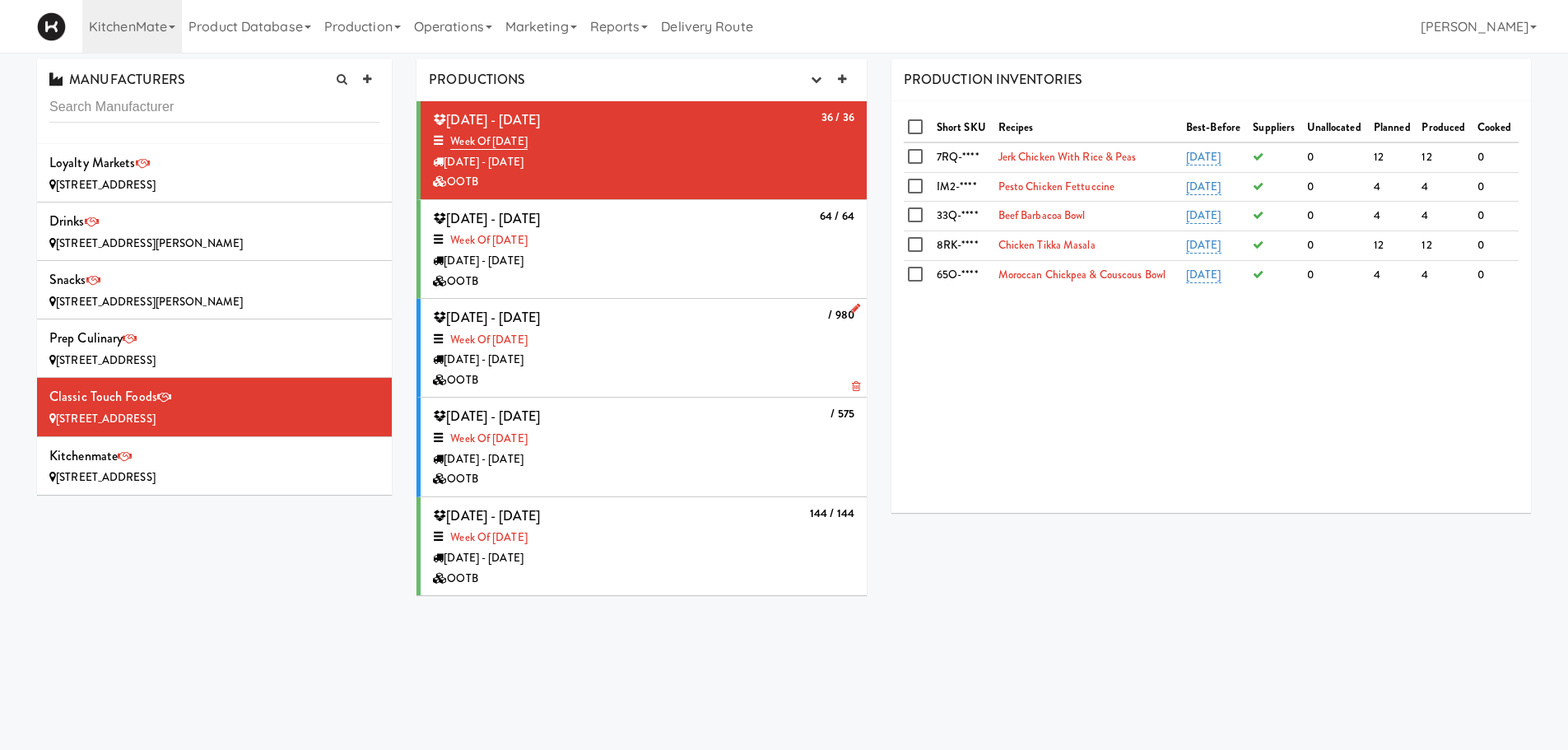 click on "/ 980    [DATE] - [DATE] Week of [DATE]  [DATE] - [DATE]   OOTB" at bounding box center [644, 347] 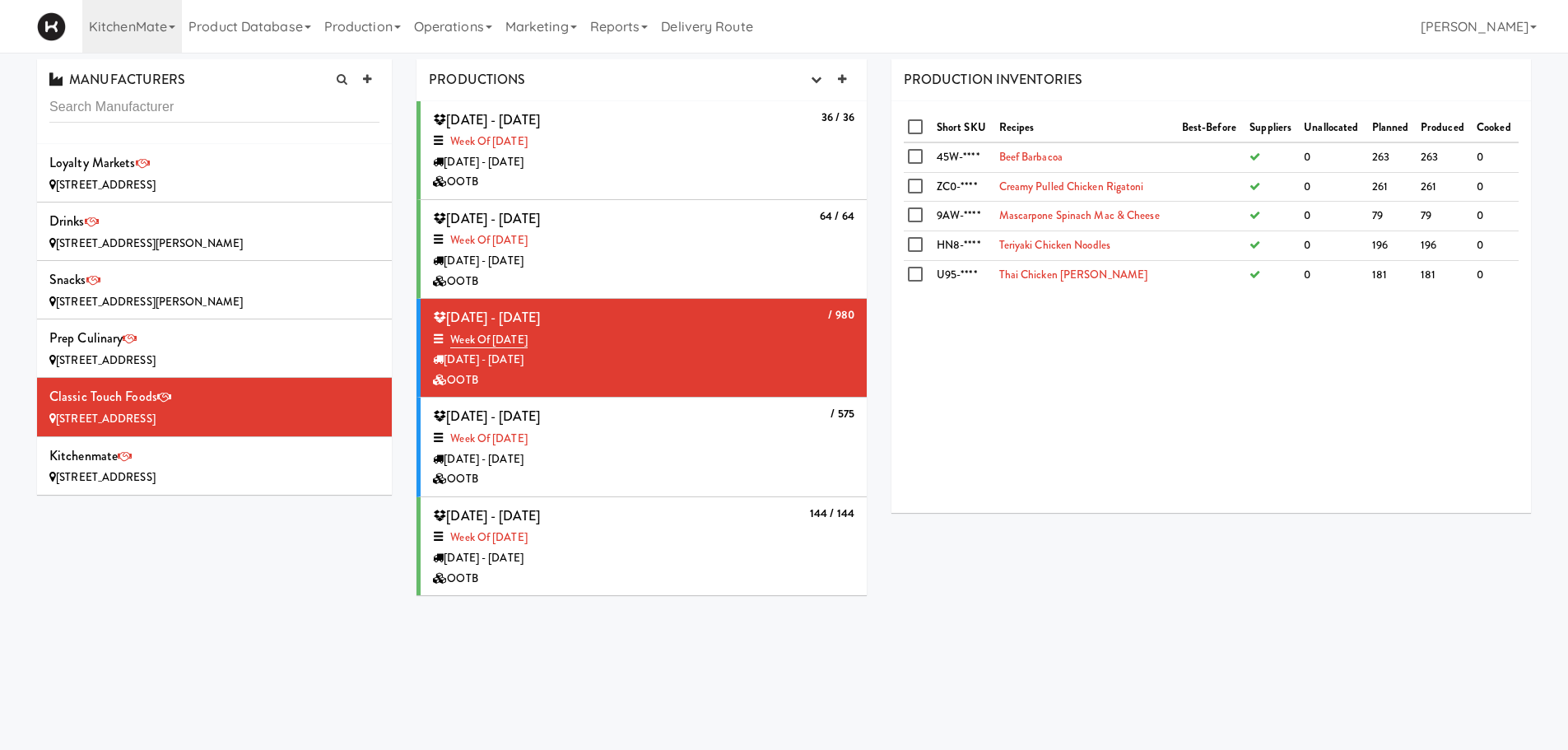 click on "144 / 144    [DATE] - [DATE] Week of [DATE]  [DATE] - [DATE]   OOTB" at bounding box center (644, 546) 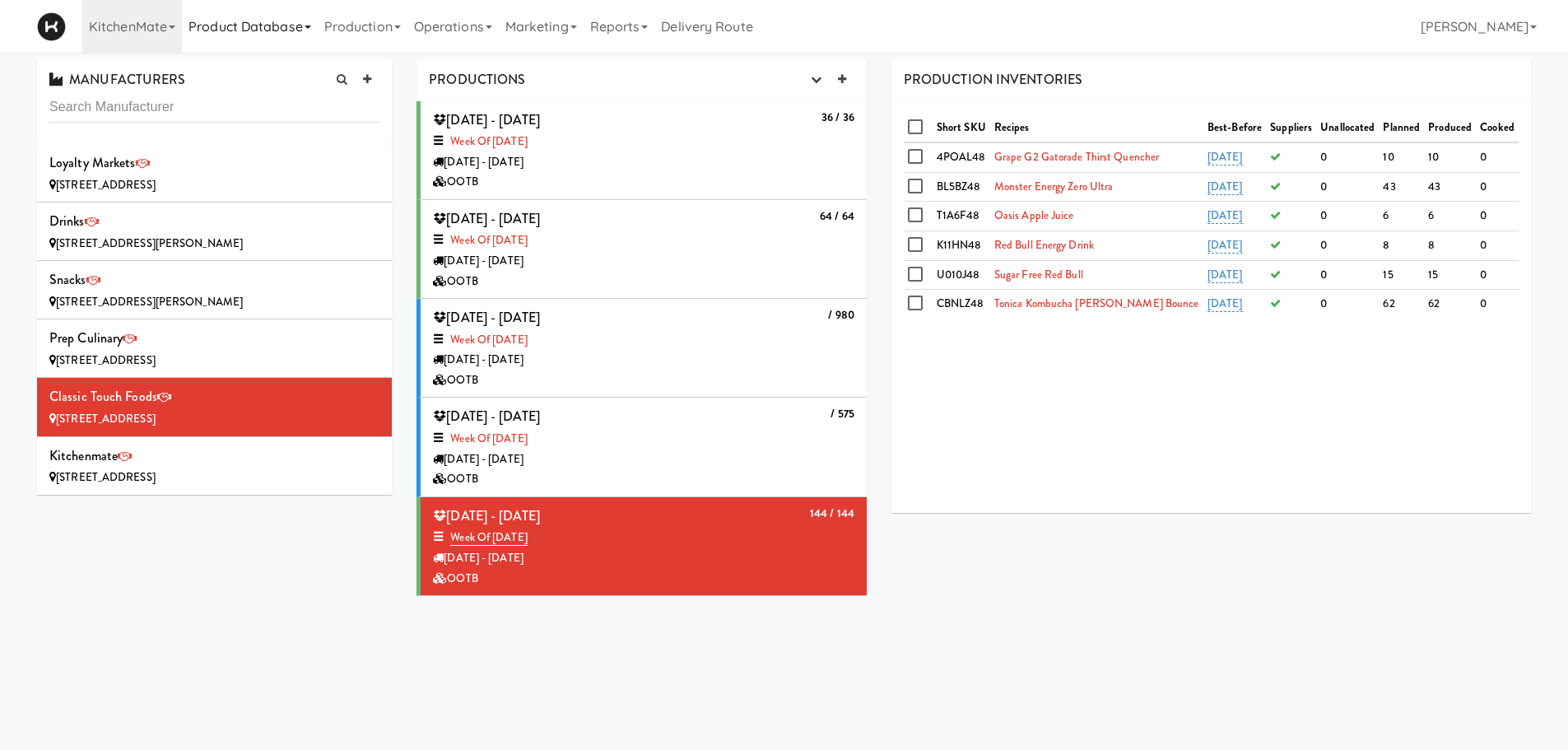 click on "Product Database" at bounding box center (249, 26) 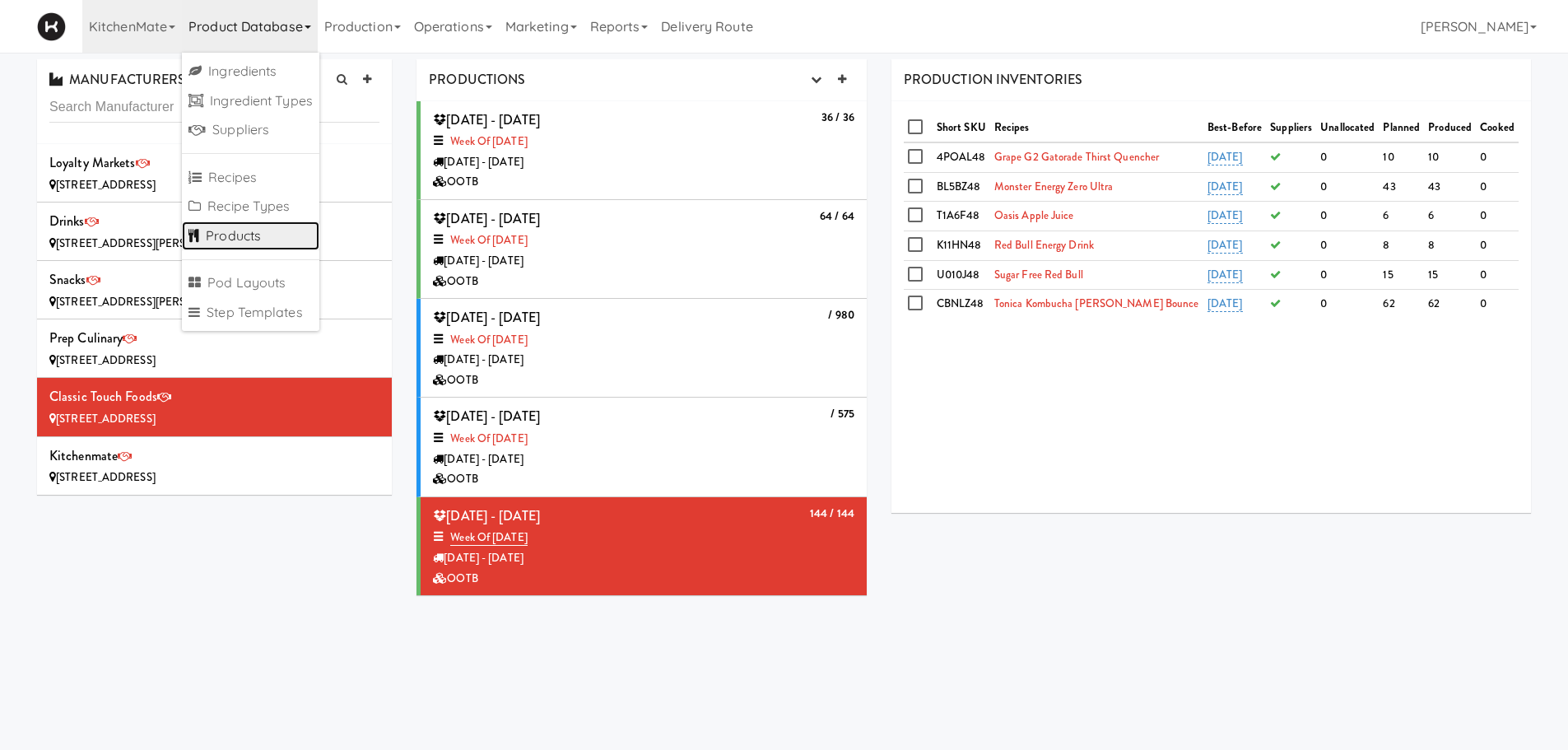 click on "Products" at bounding box center (250, 236) 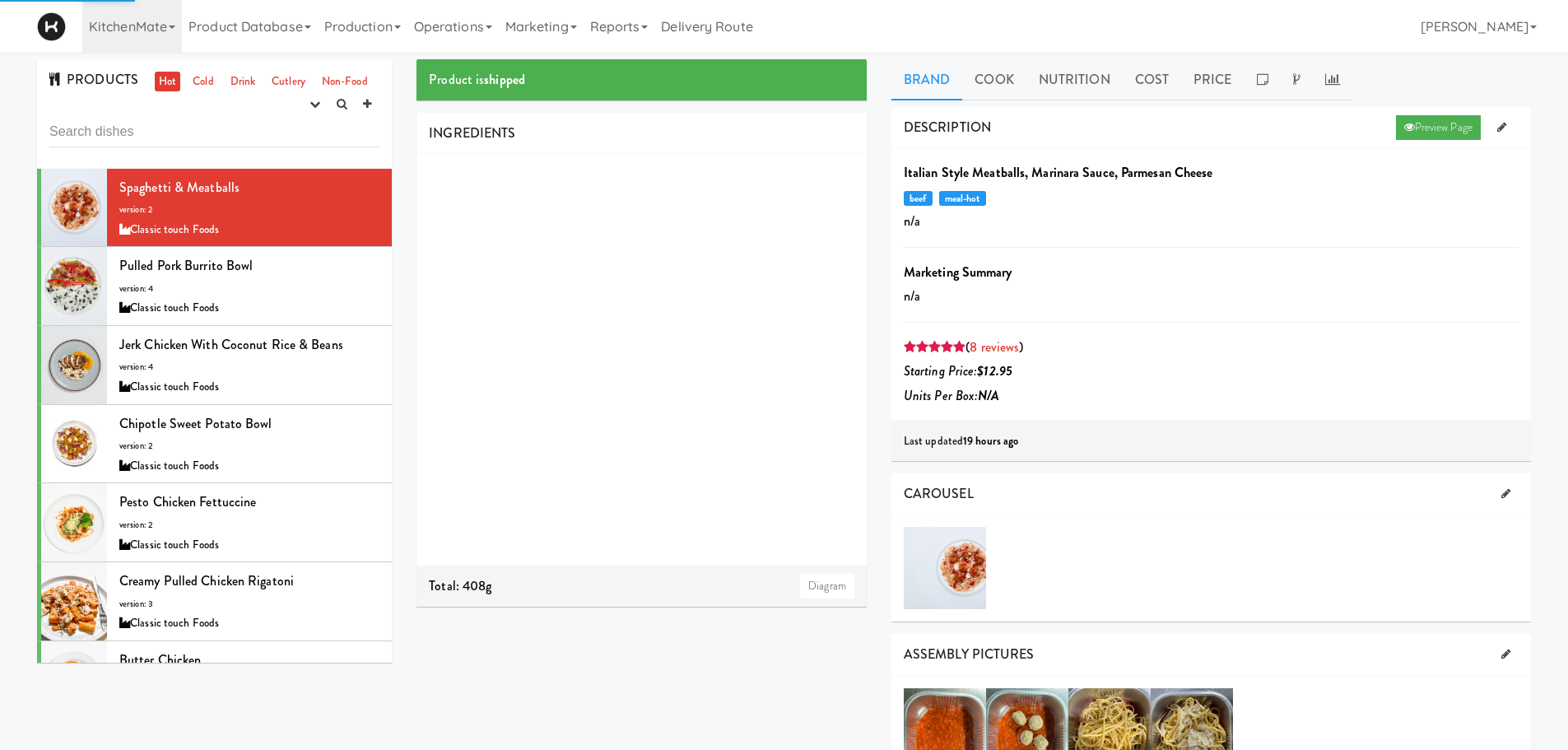 type on "[" 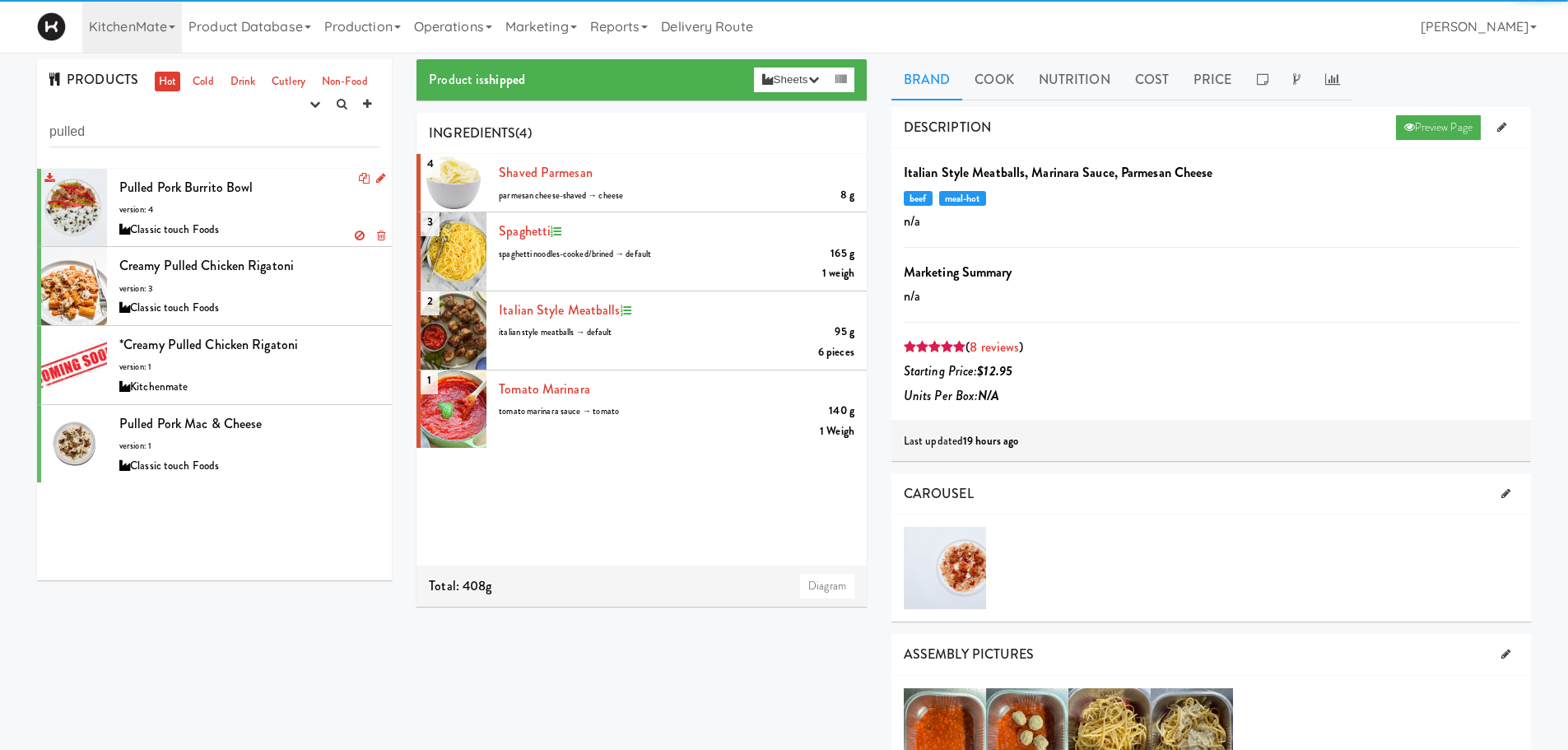 type on "pulled" 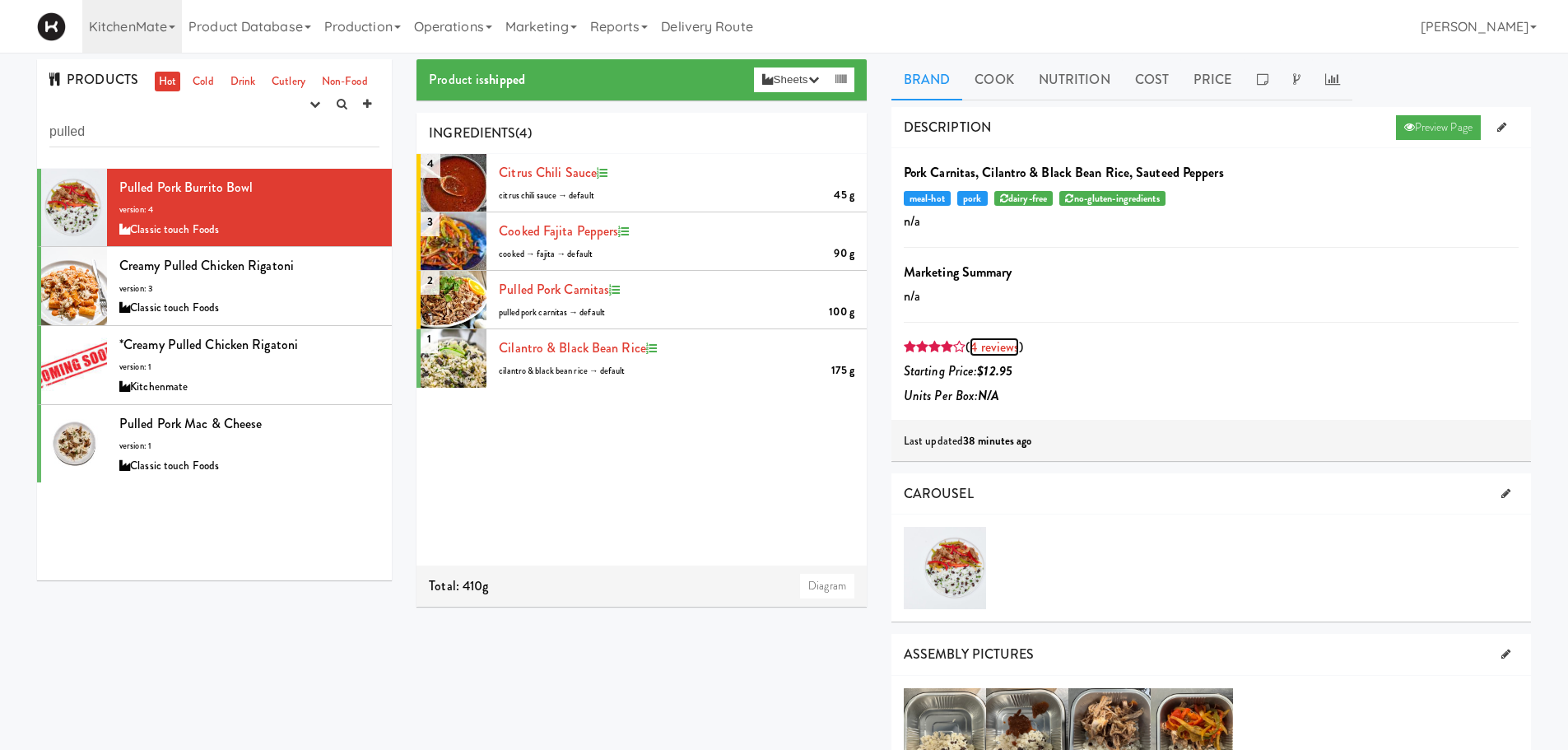 click on "4 reviews" at bounding box center [994, 347] 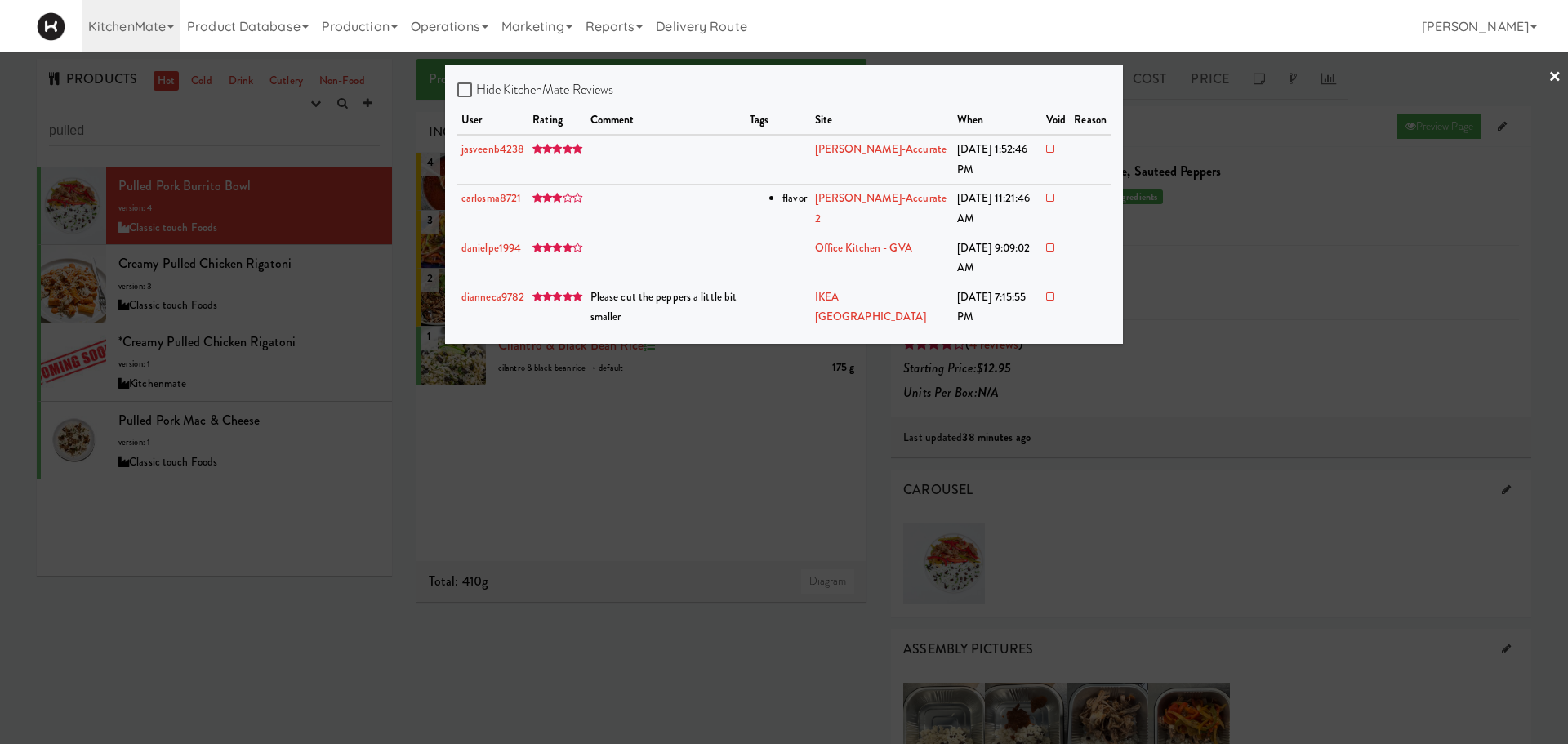 click at bounding box center (784, 372) 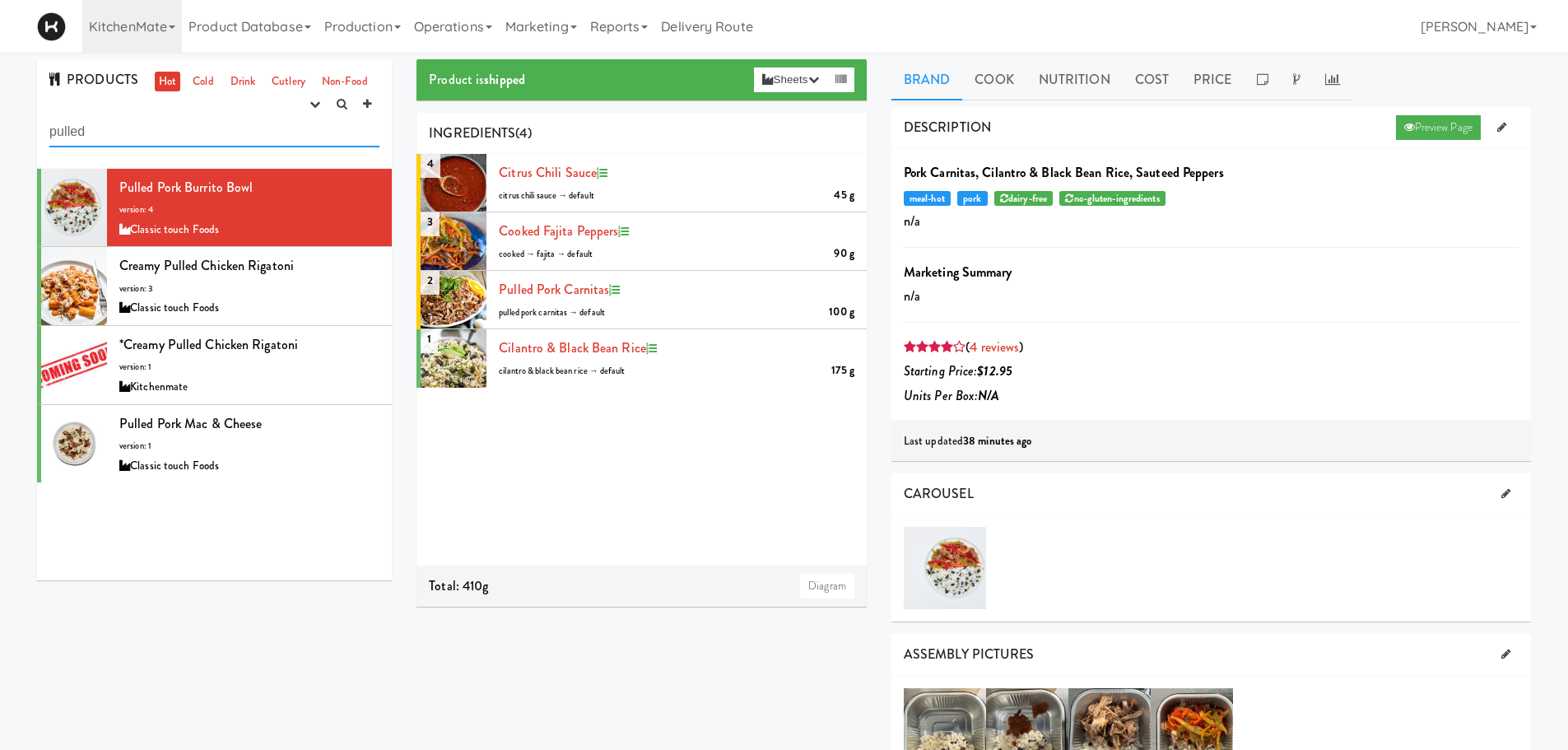 drag, startPoint x: 112, startPoint y: 136, endPoint x: 0, endPoint y: 105, distance: 116.21101 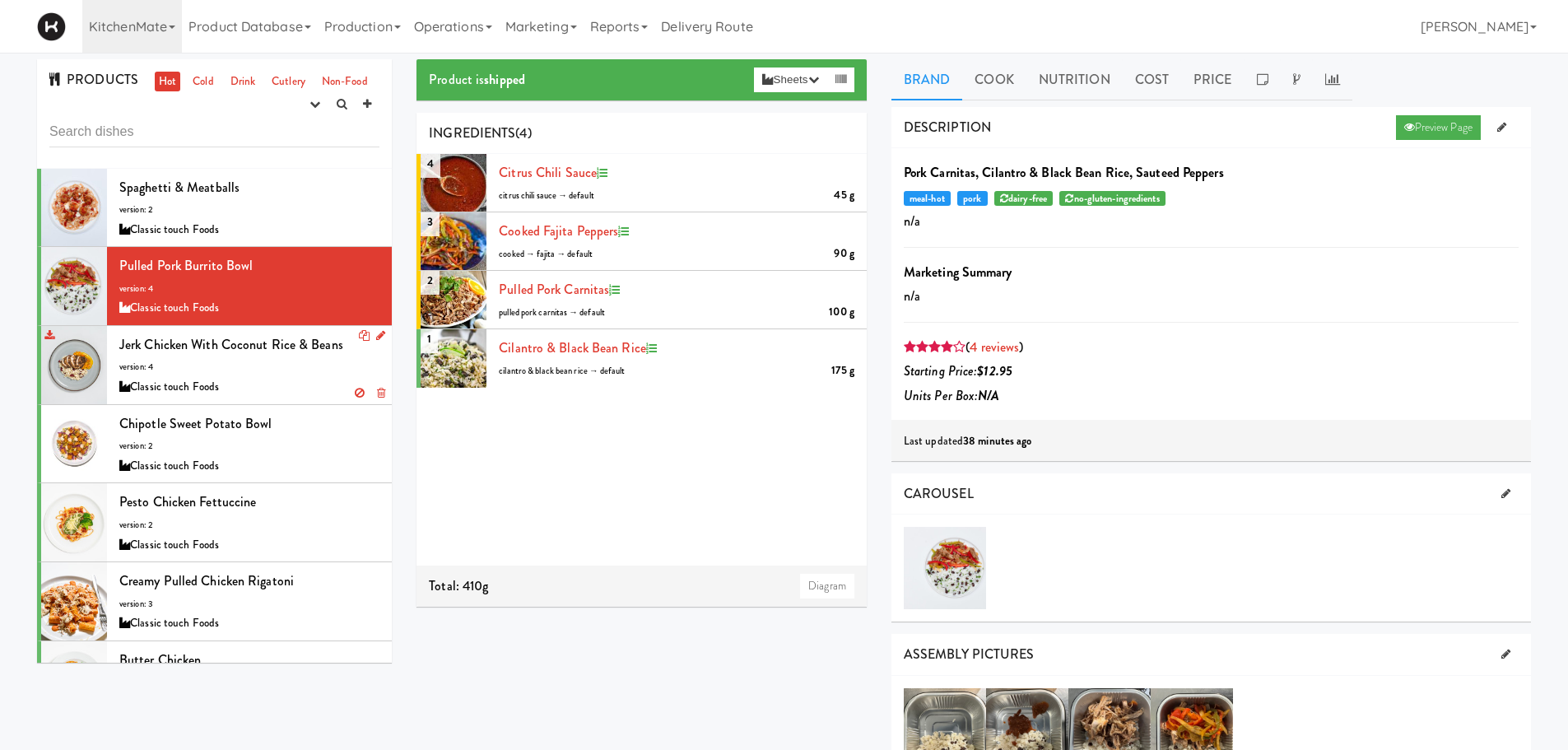 click on "Jerk Chicken with Coconut Rice & Beans" at bounding box center [231, 344] 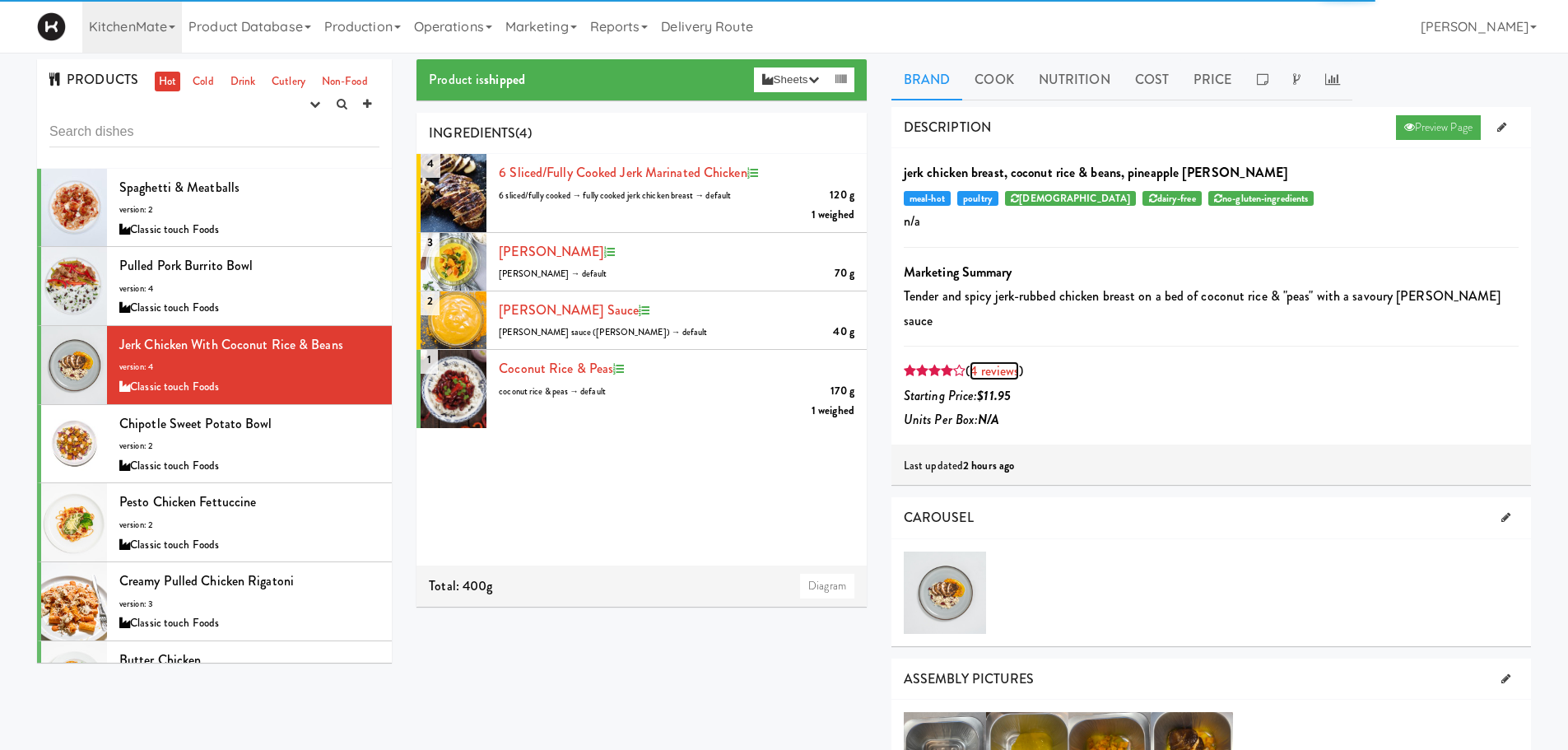 click on "4 reviews" at bounding box center [994, 370] 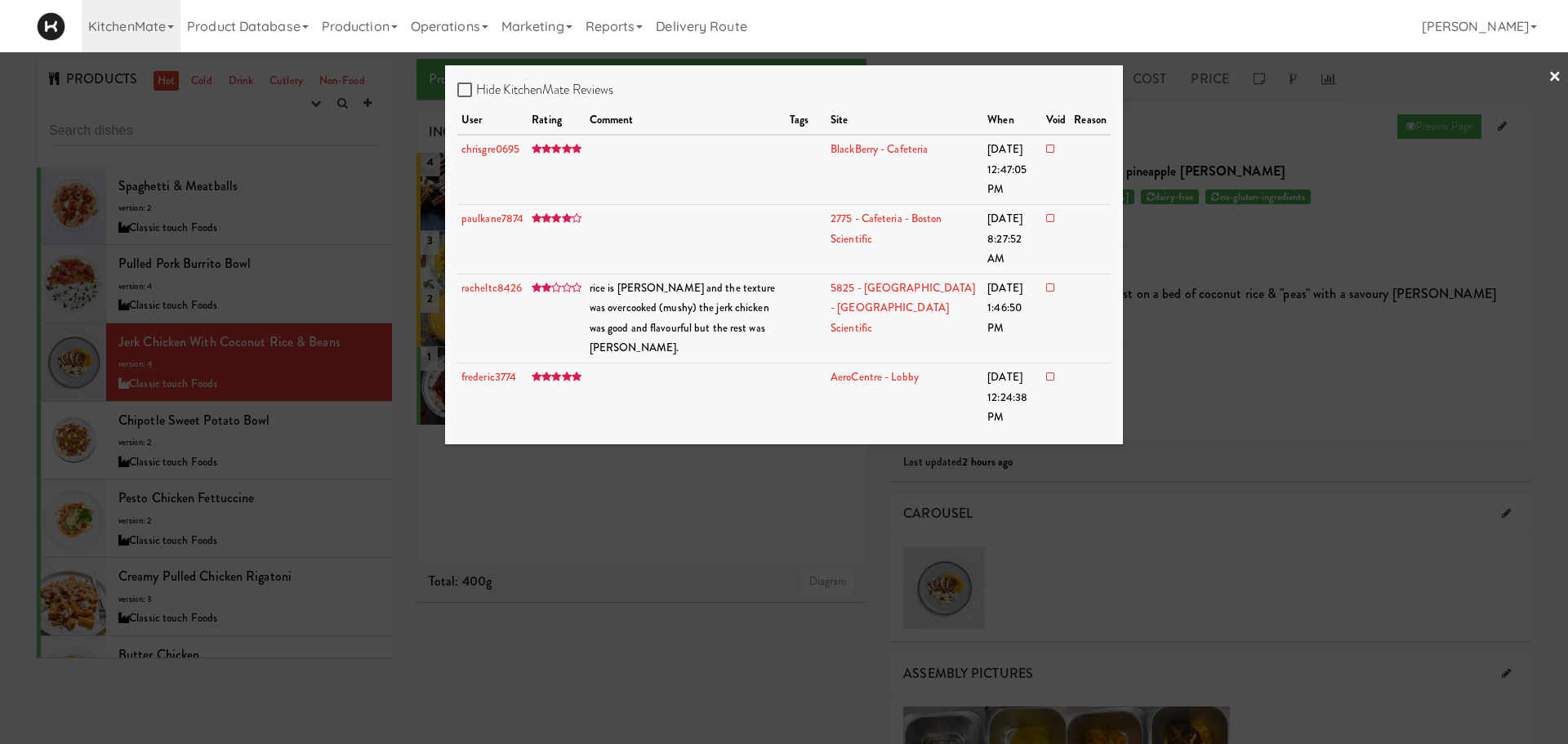 click on "×" at bounding box center (1555, 78) 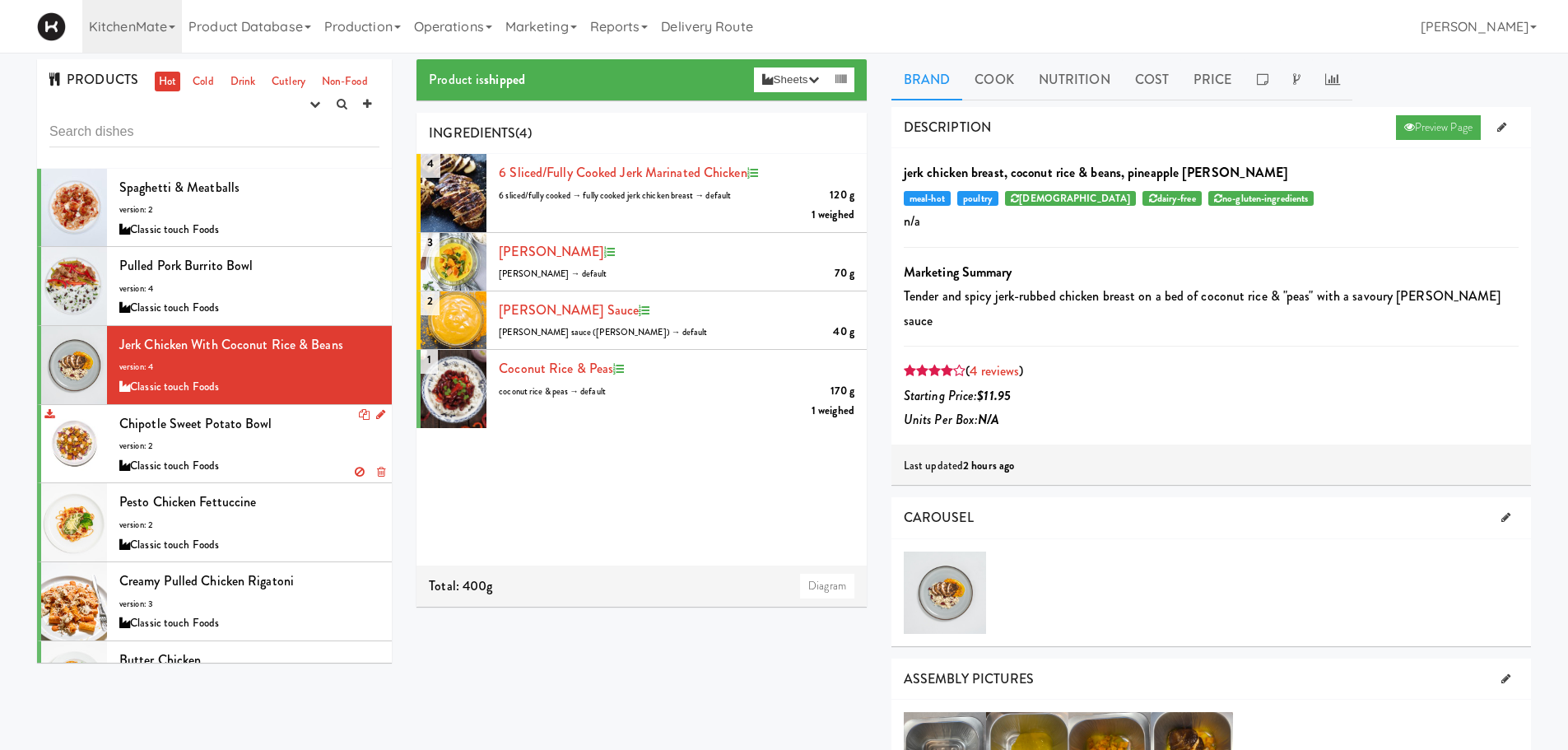 click on "Chipotle Sweet Potato Bowl  version: 2  Classic touch Foods" at bounding box center (214, 445) 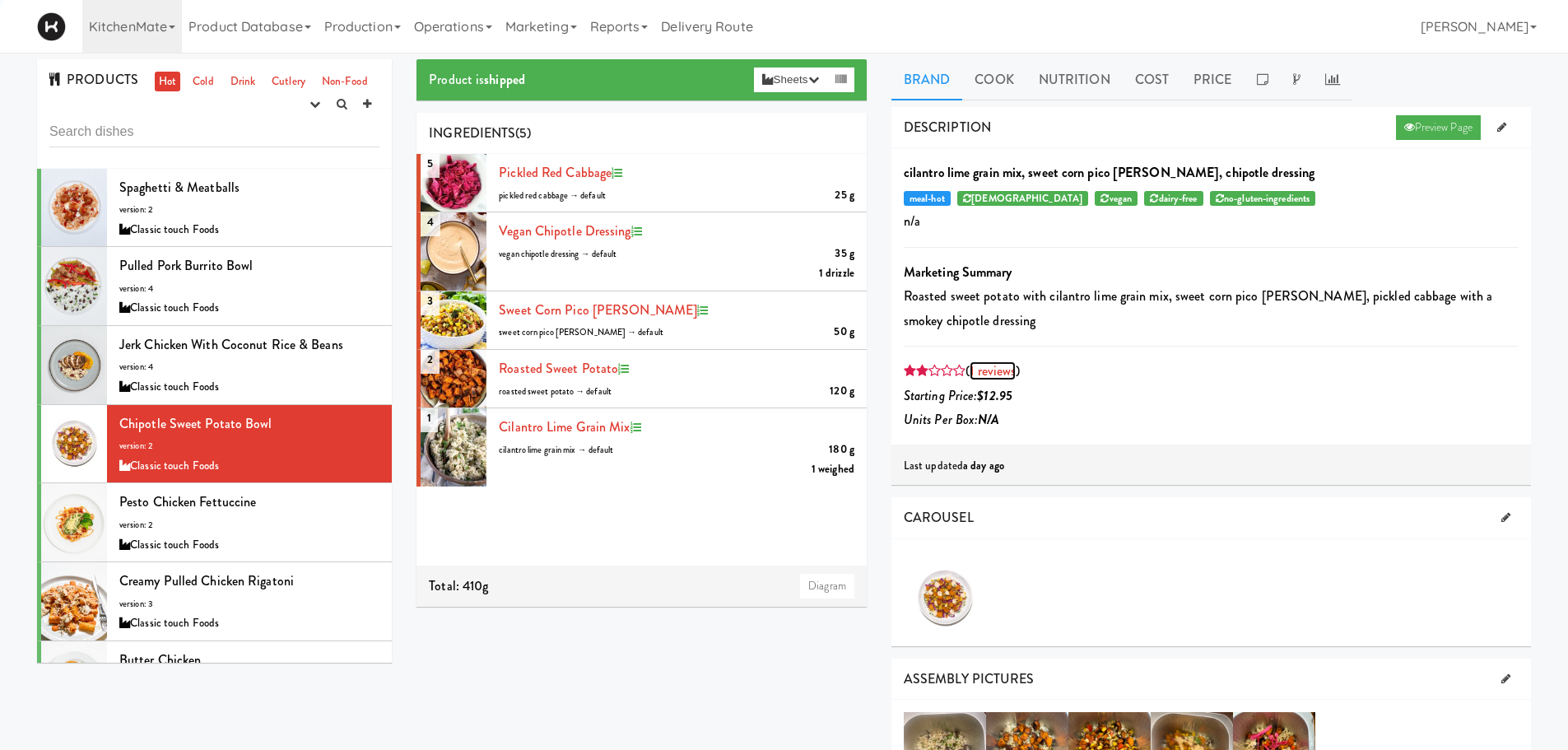 click on "1 reviews" at bounding box center (993, 370) 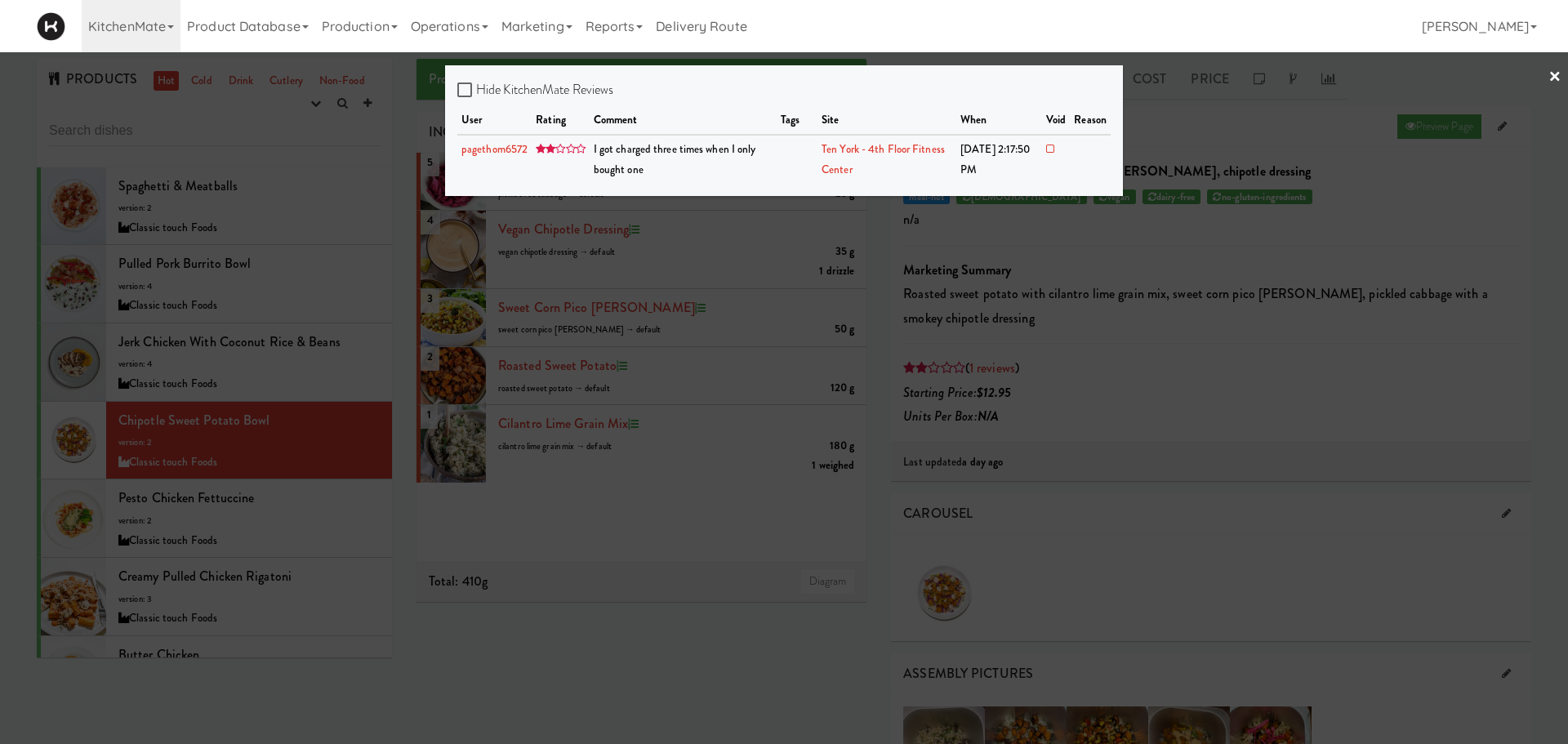 click at bounding box center (784, 372) 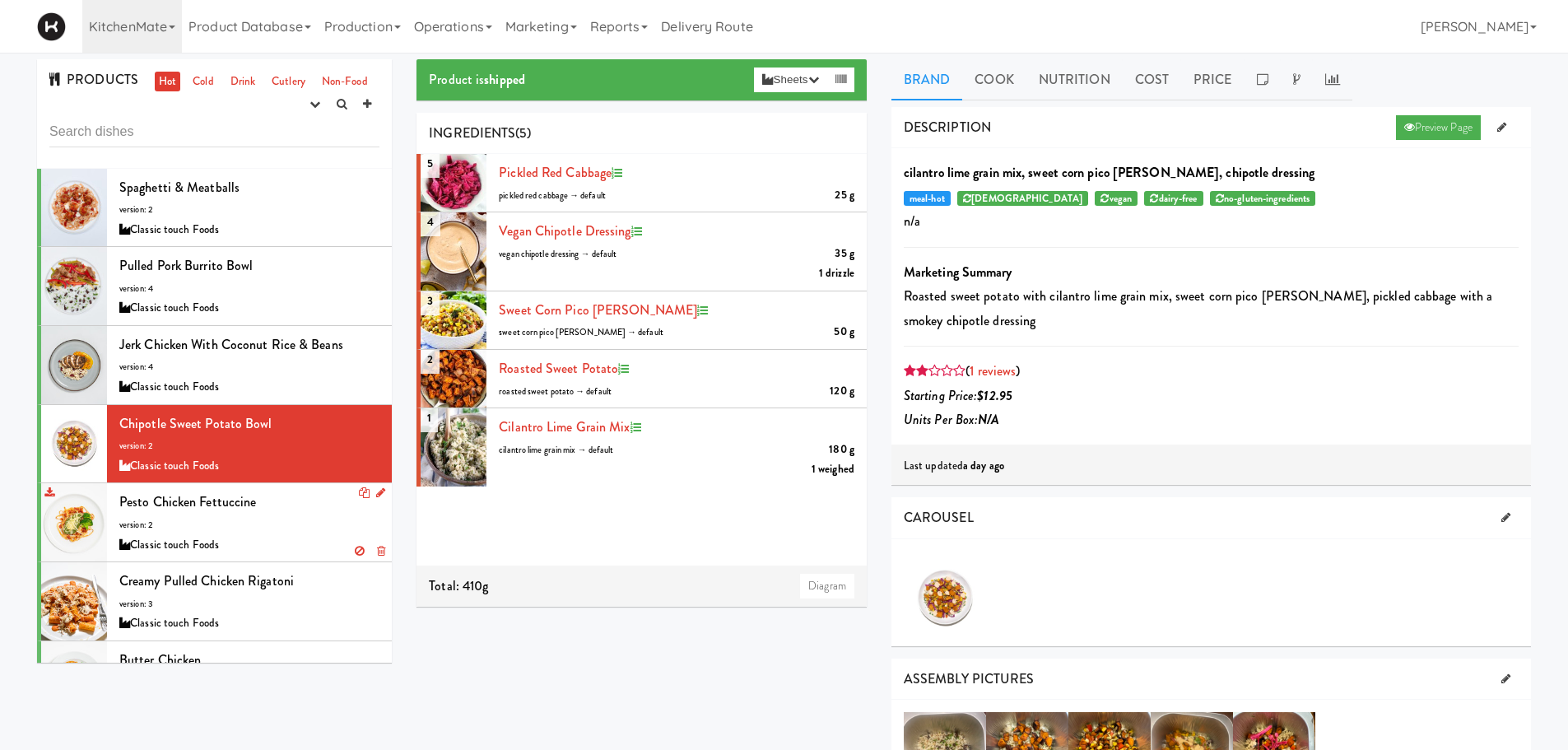 click on "Pesto Chicken Fettuccine  version: 2  Classic touch Foods" at bounding box center [249, 522] 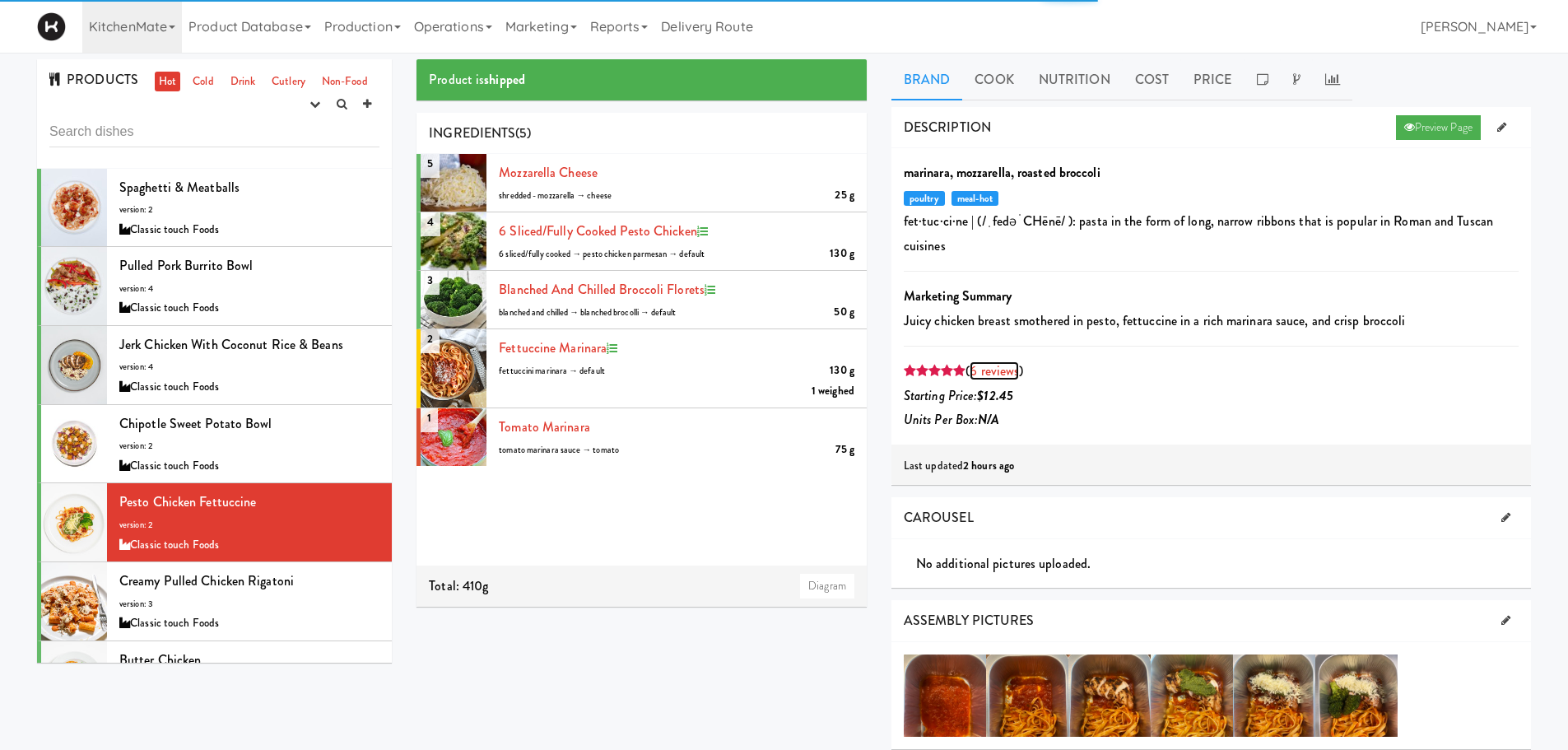 click on "6 reviews" at bounding box center (994, 370) 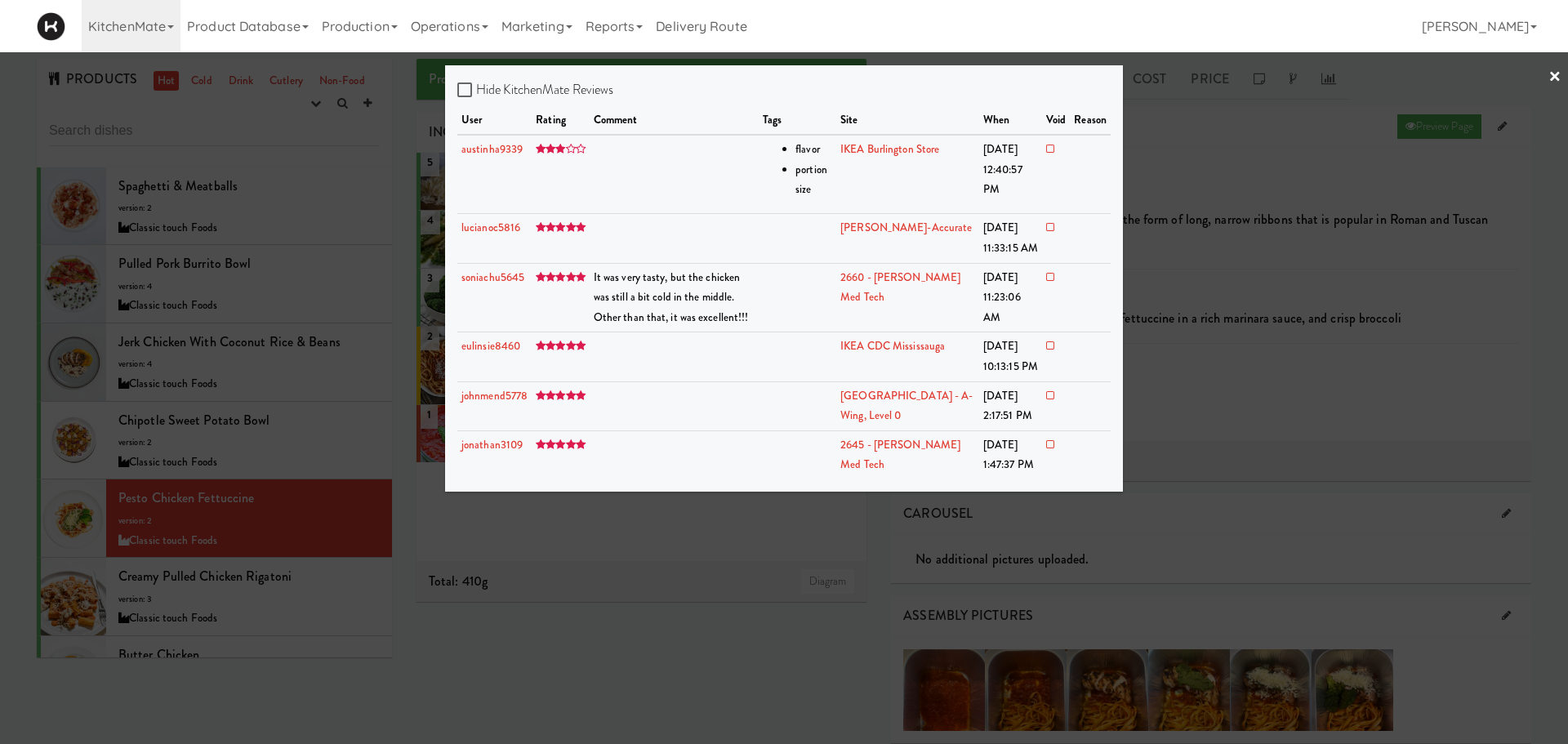 click at bounding box center (784, 372) 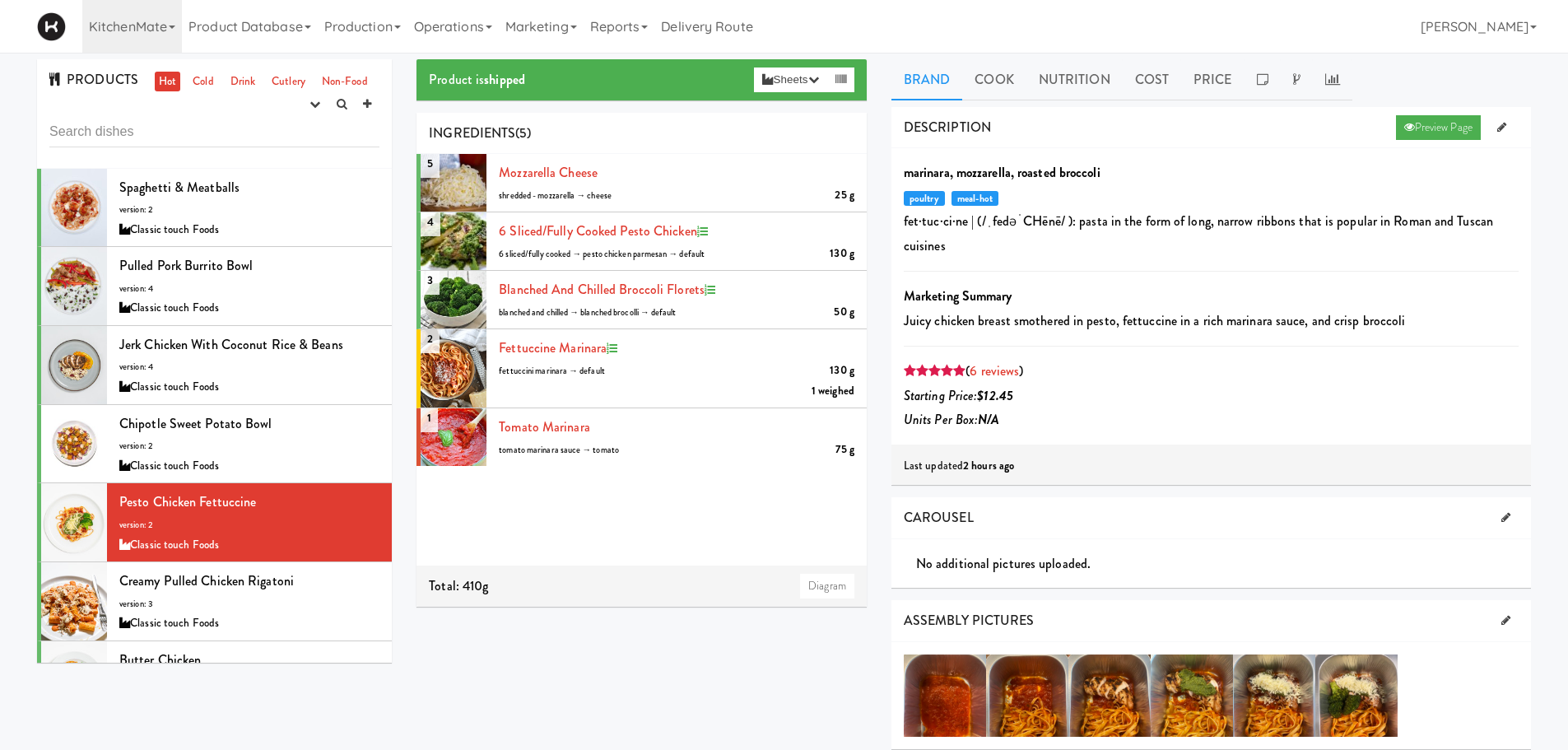 click on "PRODUCTS Hot Cold Drink Cutlery Non-Food experimenting finalized shipped discontinued" at bounding box center (214, 114) 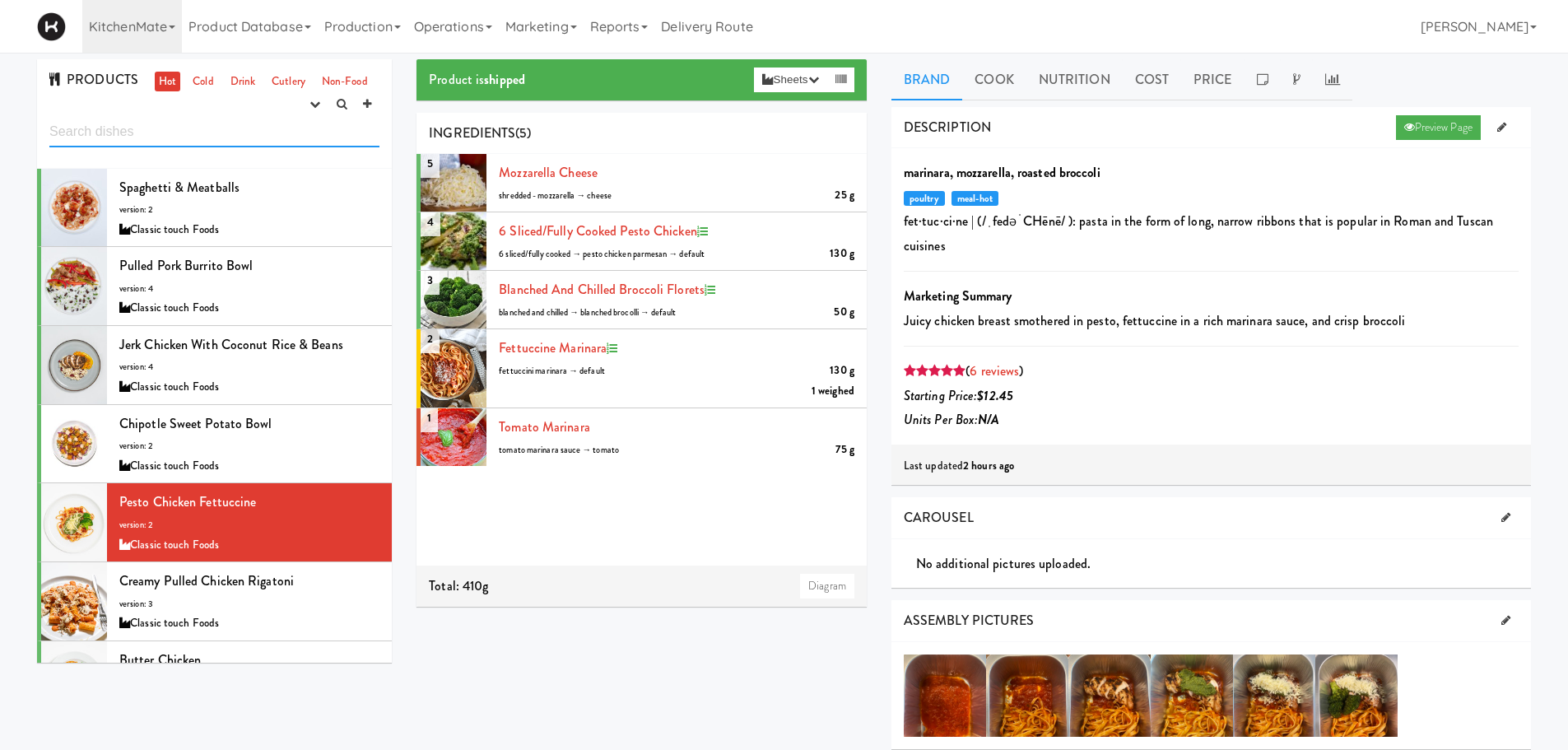 click at bounding box center (214, 132) 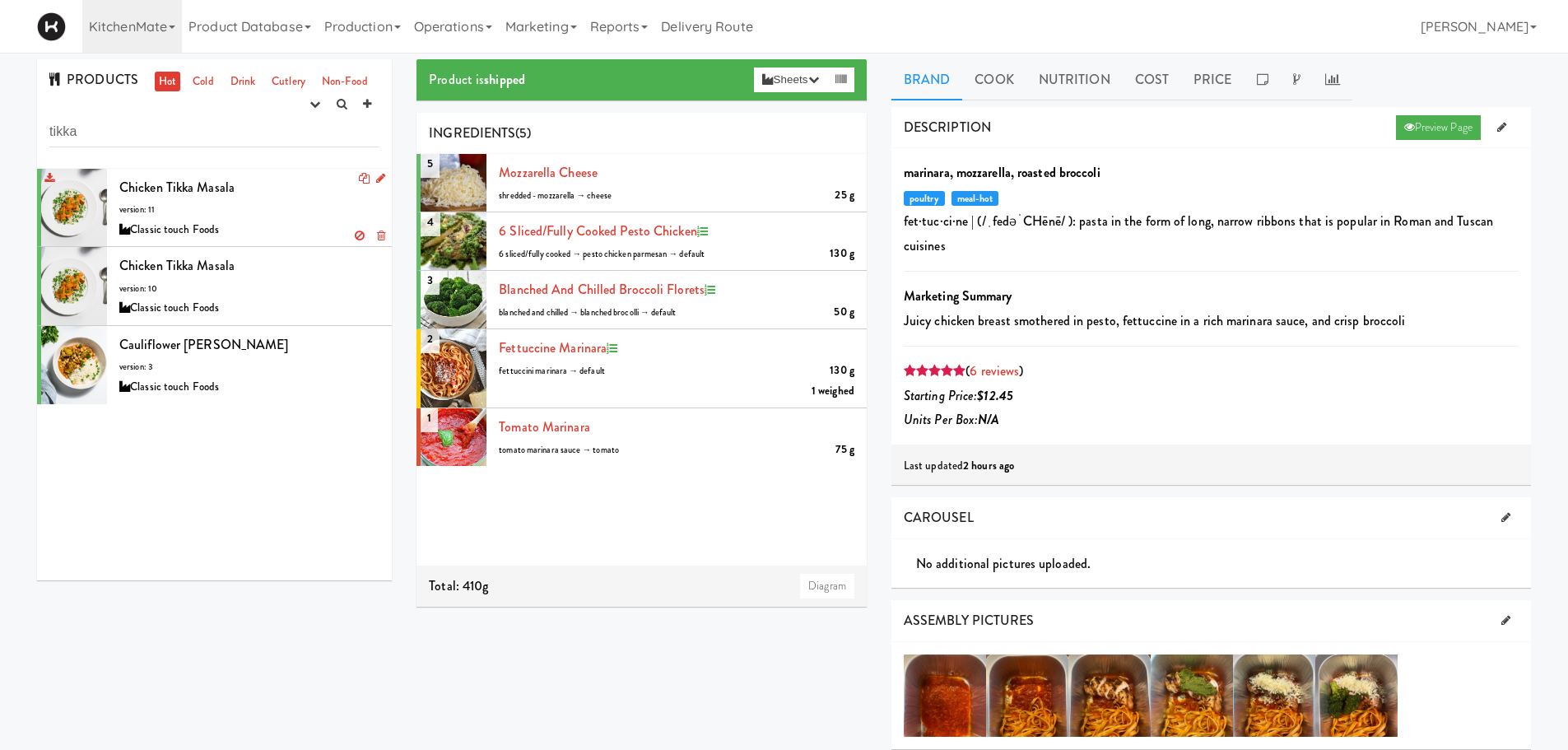 click on "Chicken Tikka Masala  version: 11  Classic touch Foods" at bounding box center [249, 207] 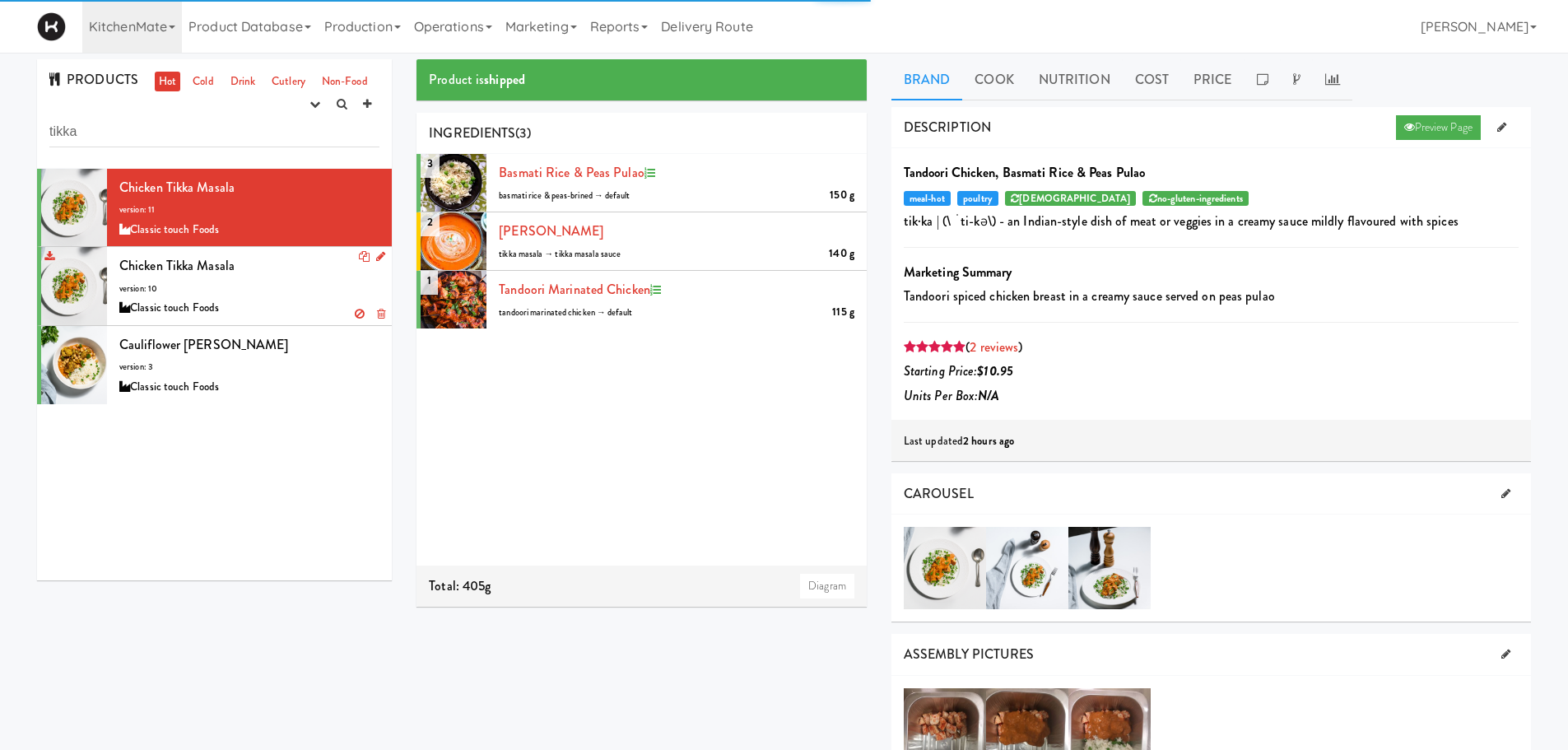 click on "Chicken Tikka Masala" at bounding box center (177, 265) 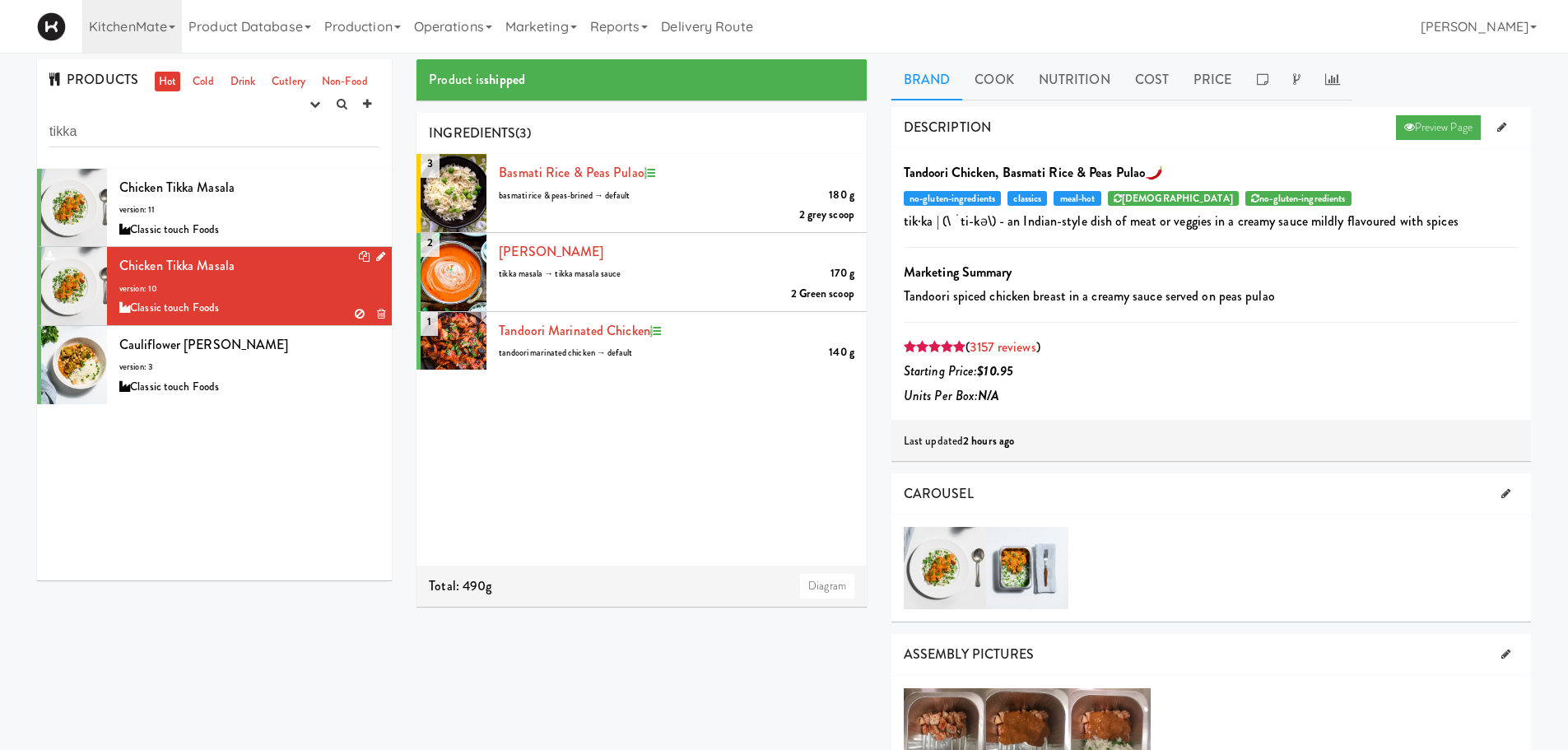 click at bounding box center (381, 314) 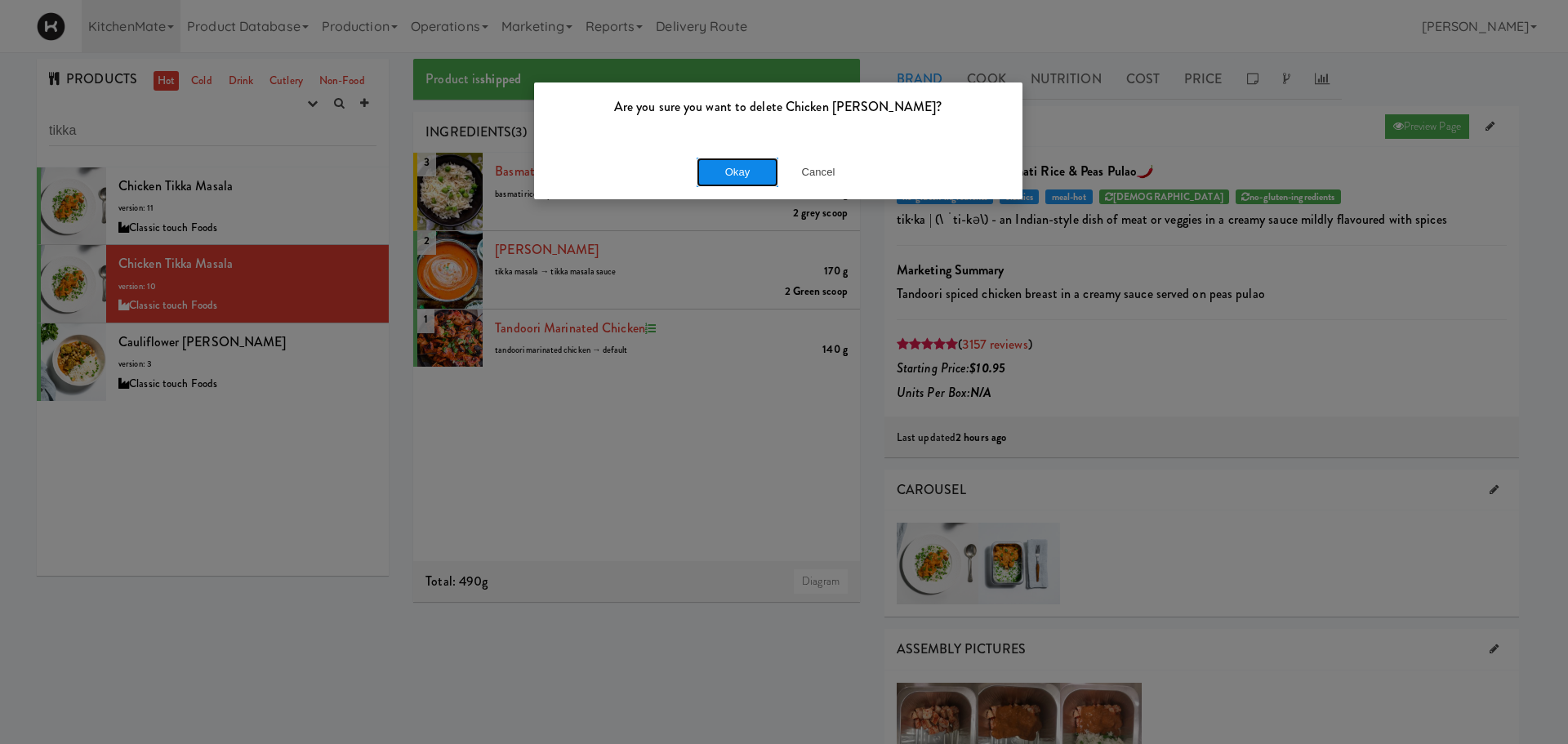 click on "Okay" at bounding box center (737, 172) 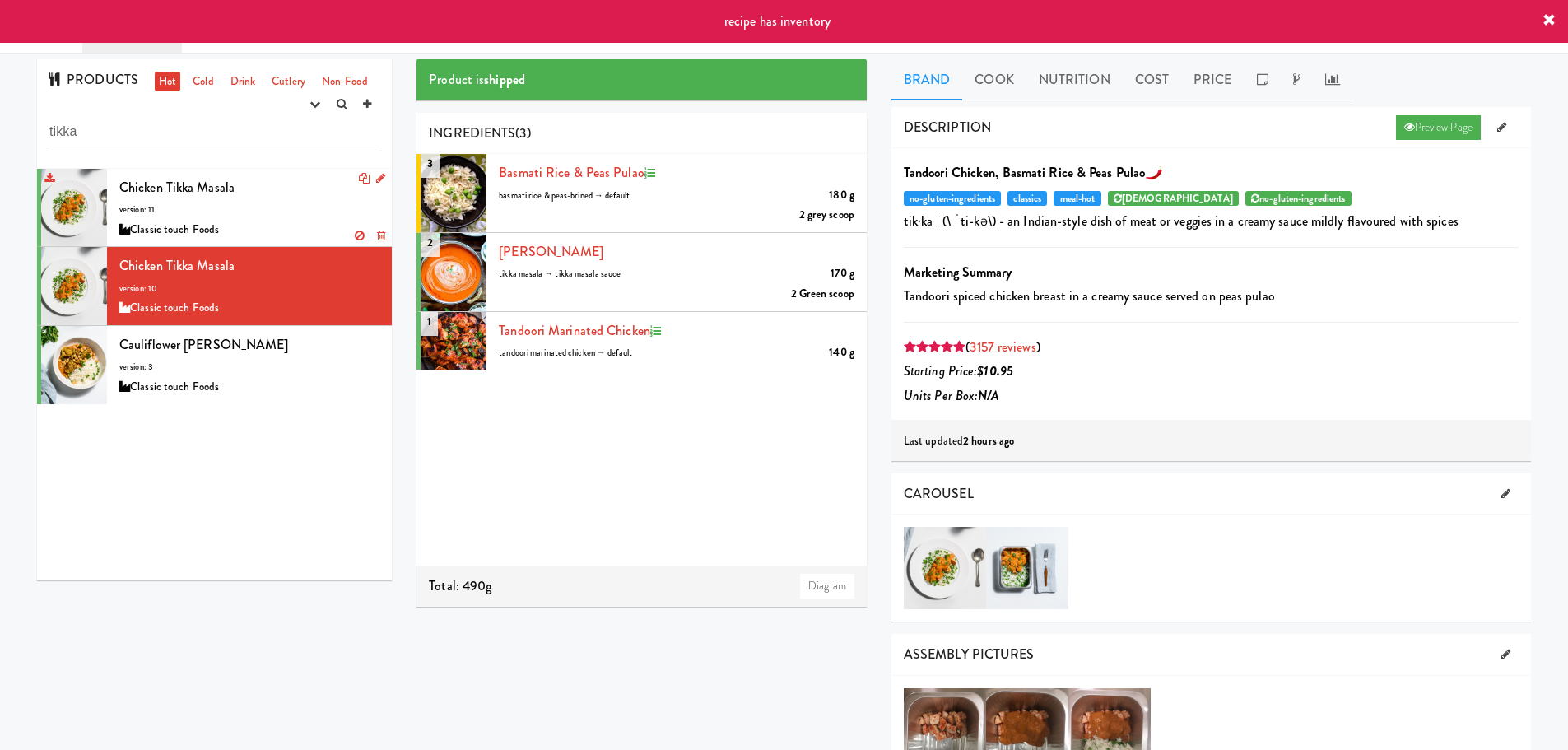 click on "Chicken Tikka Masala  version: 11  Classic touch Foods" at bounding box center [249, 207] 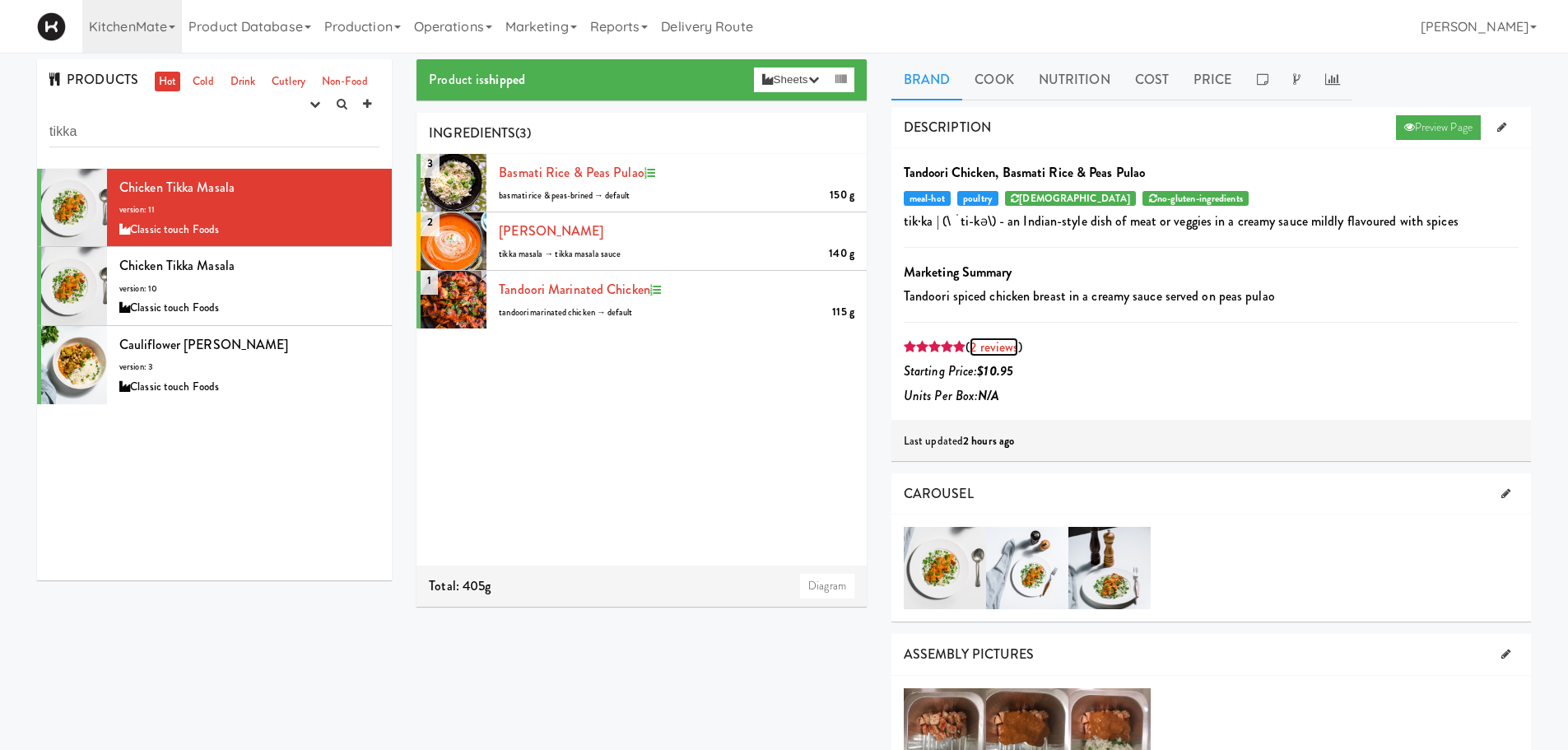 click on "2 reviews" at bounding box center (993, 347) 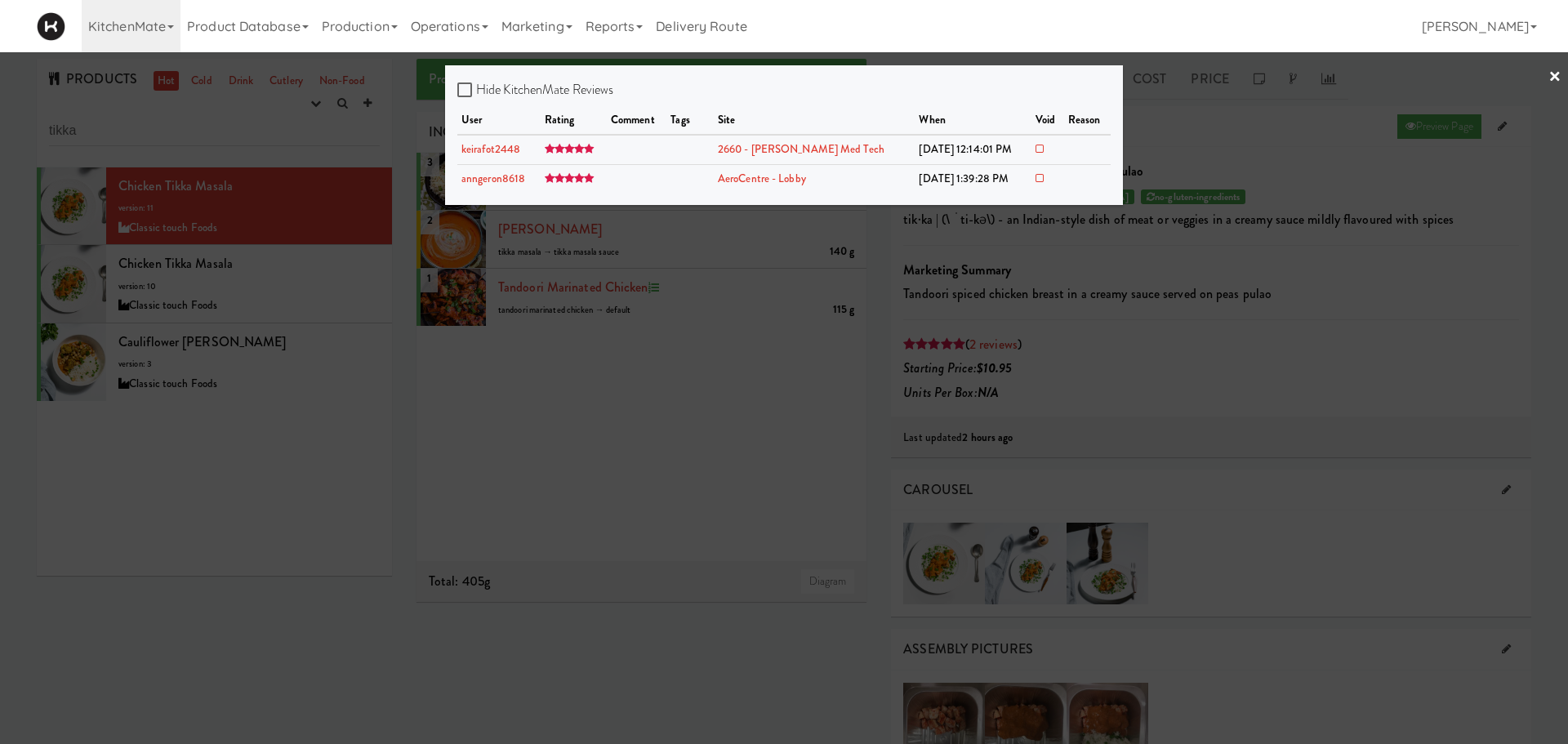 click at bounding box center (784, 372) 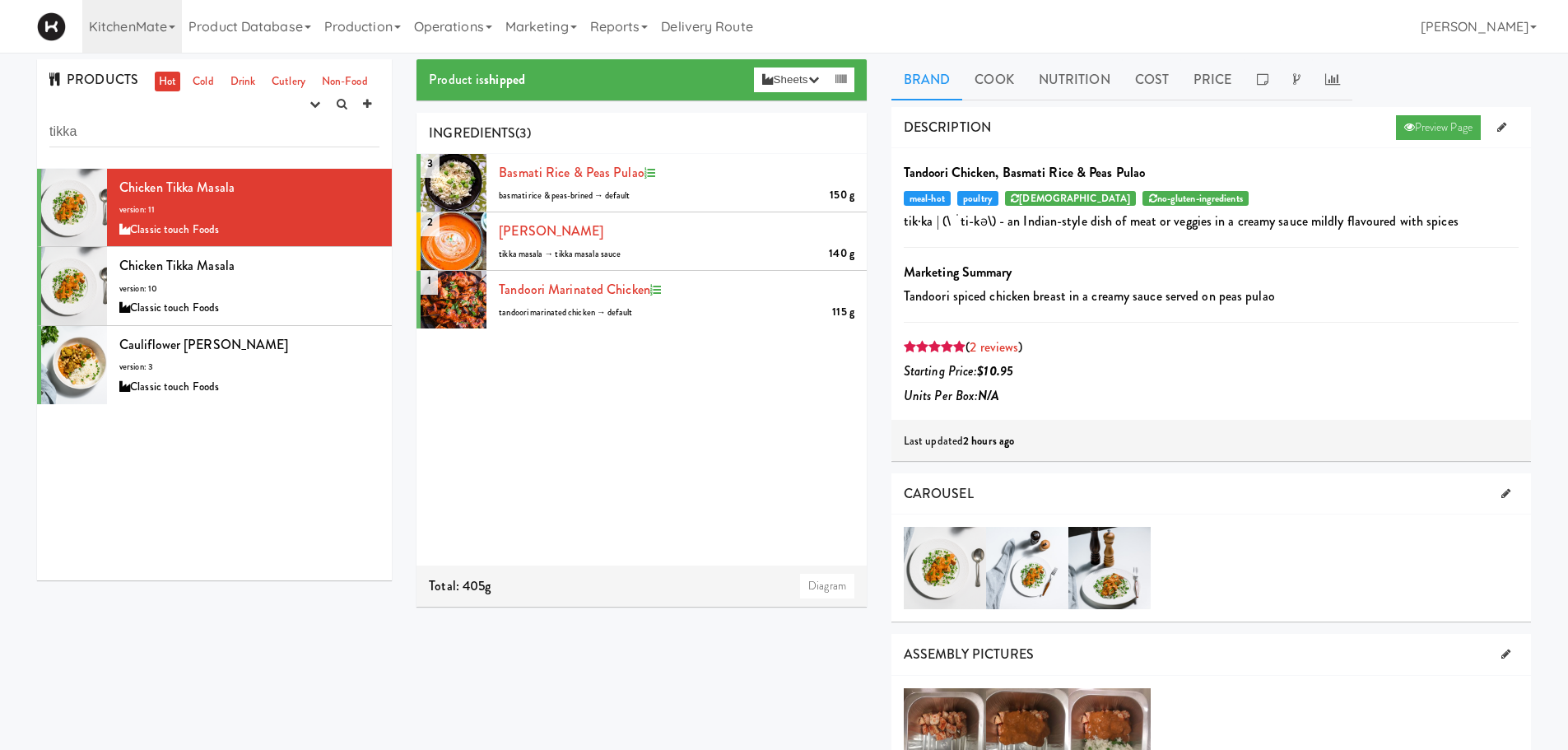 click on "PRODUCTS Hot Cold Drink Cutlery Non-Food experimenting finalized shipped discontinued tikka" at bounding box center (214, 114) 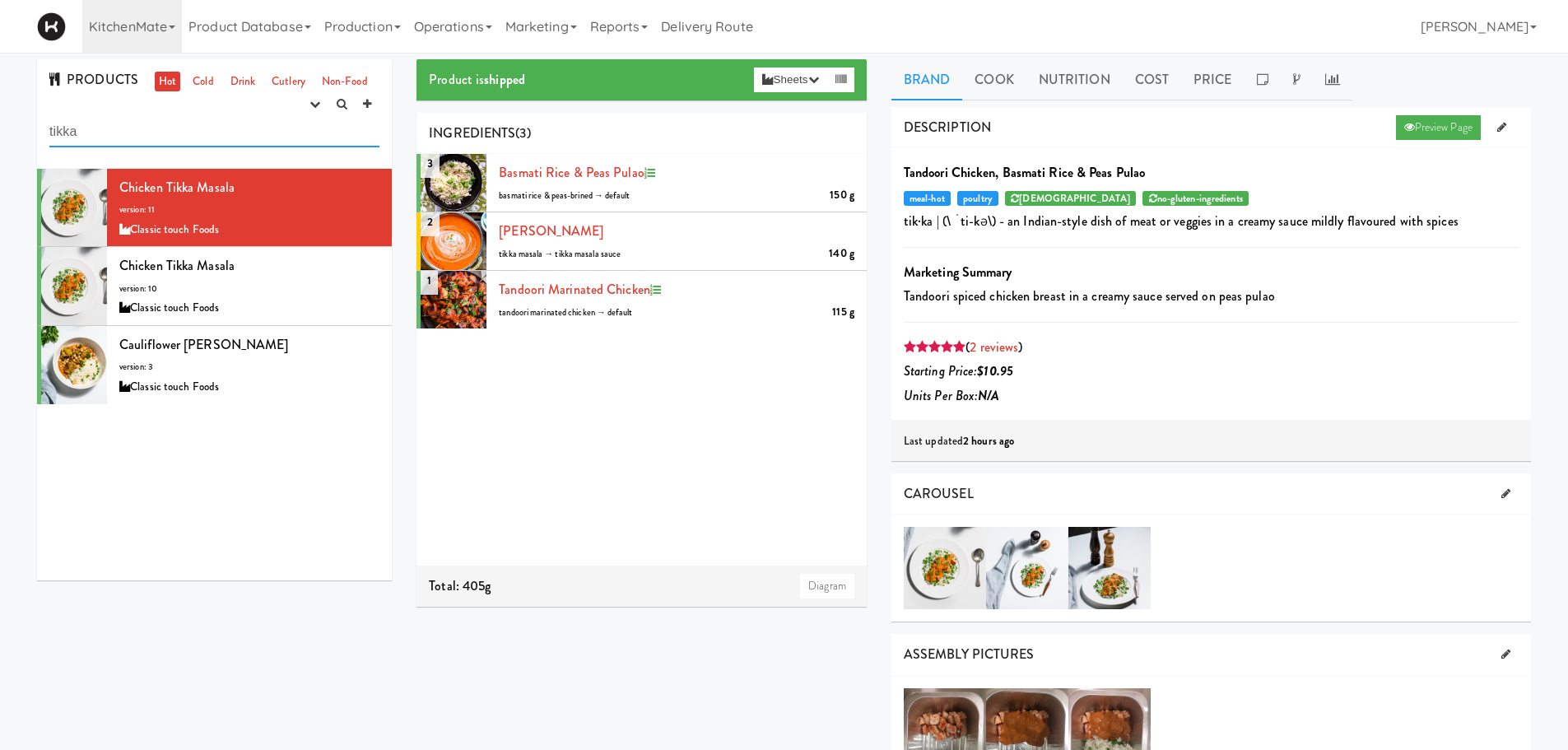 drag, startPoint x: 160, startPoint y: 137, endPoint x: 0, endPoint y: 222, distance: 181.17671 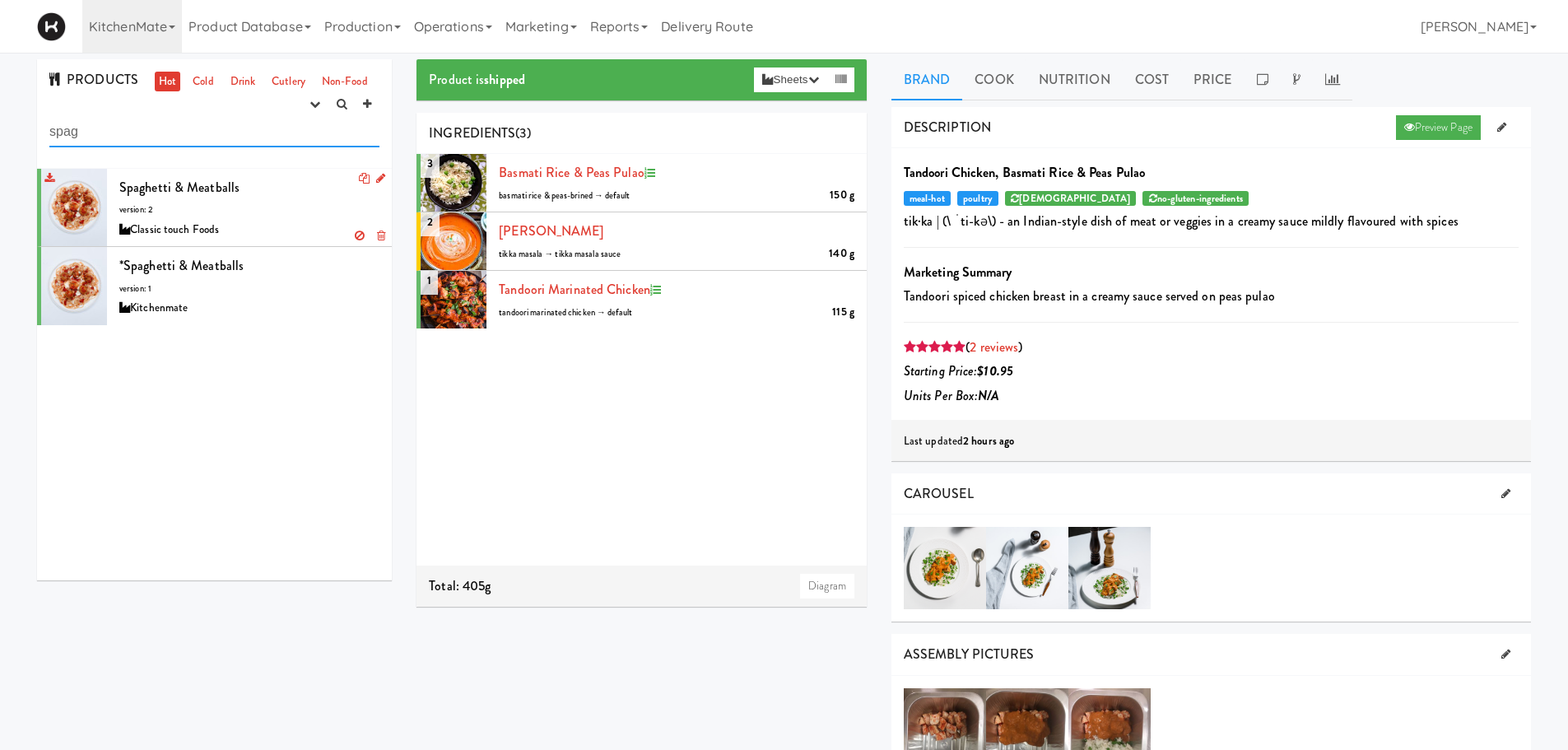 type on "spag" 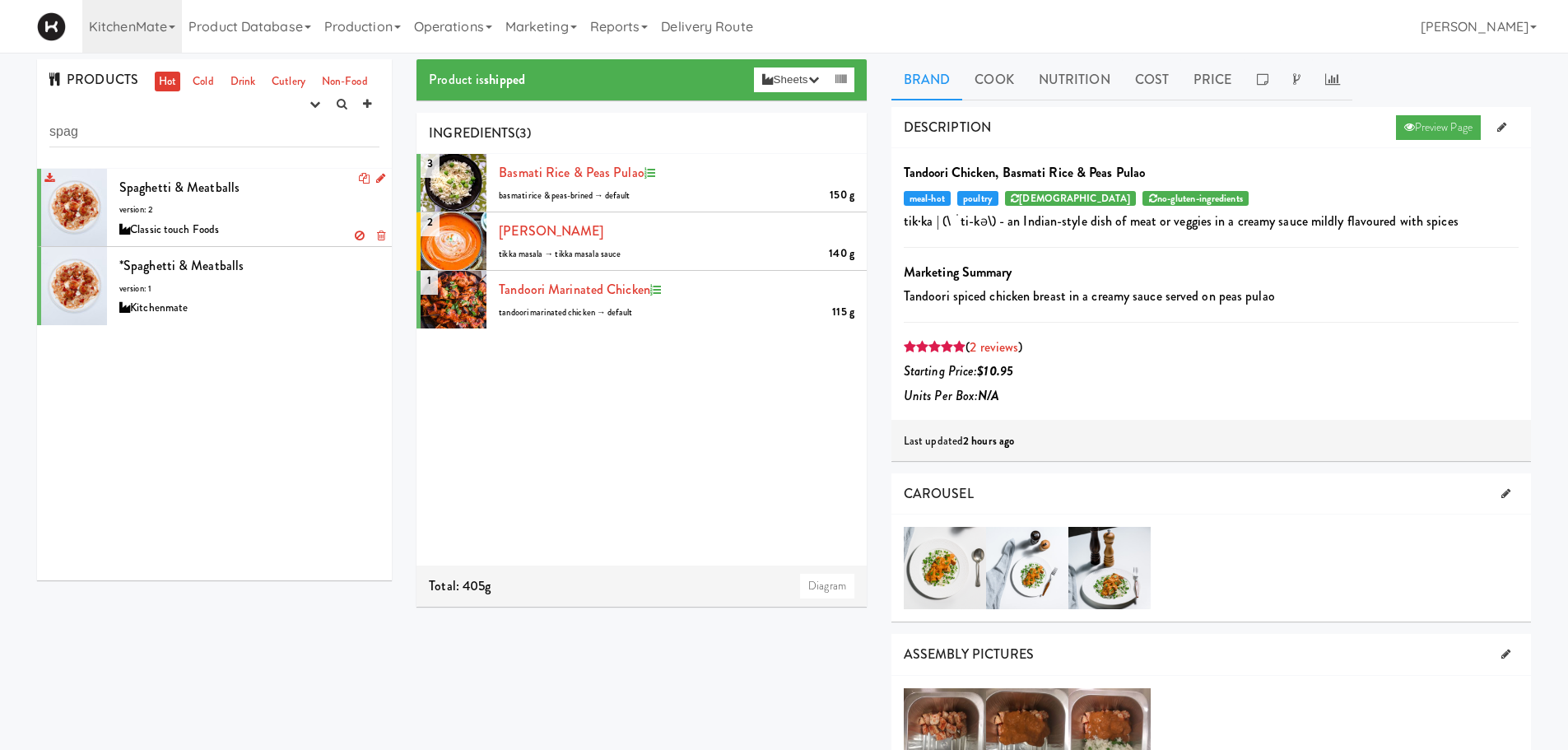 click on "Classic touch Foods" at bounding box center [249, 230] 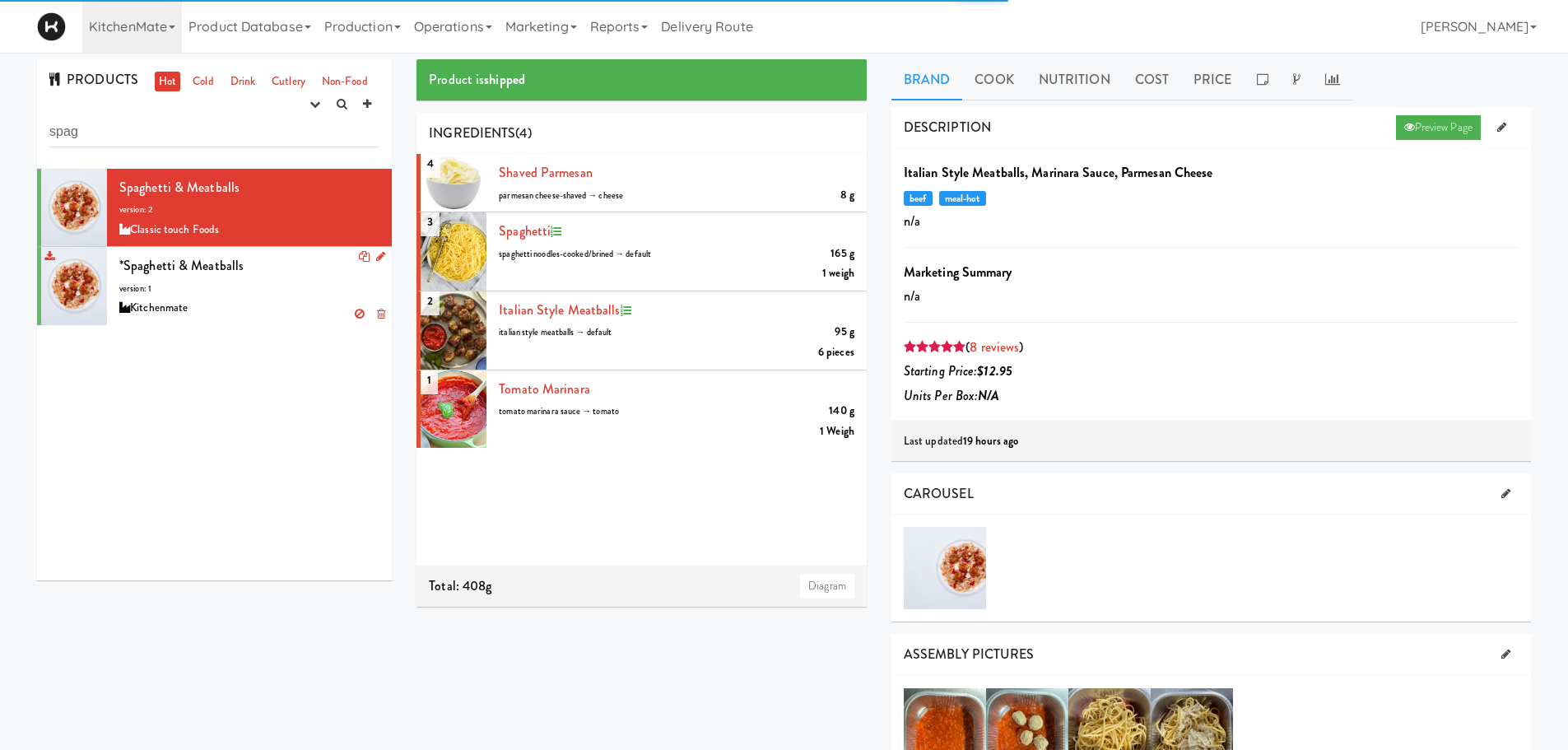 click on "*spaghetti & meatballs  version: 1  Kitchenmate" at bounding box center [249, 286] 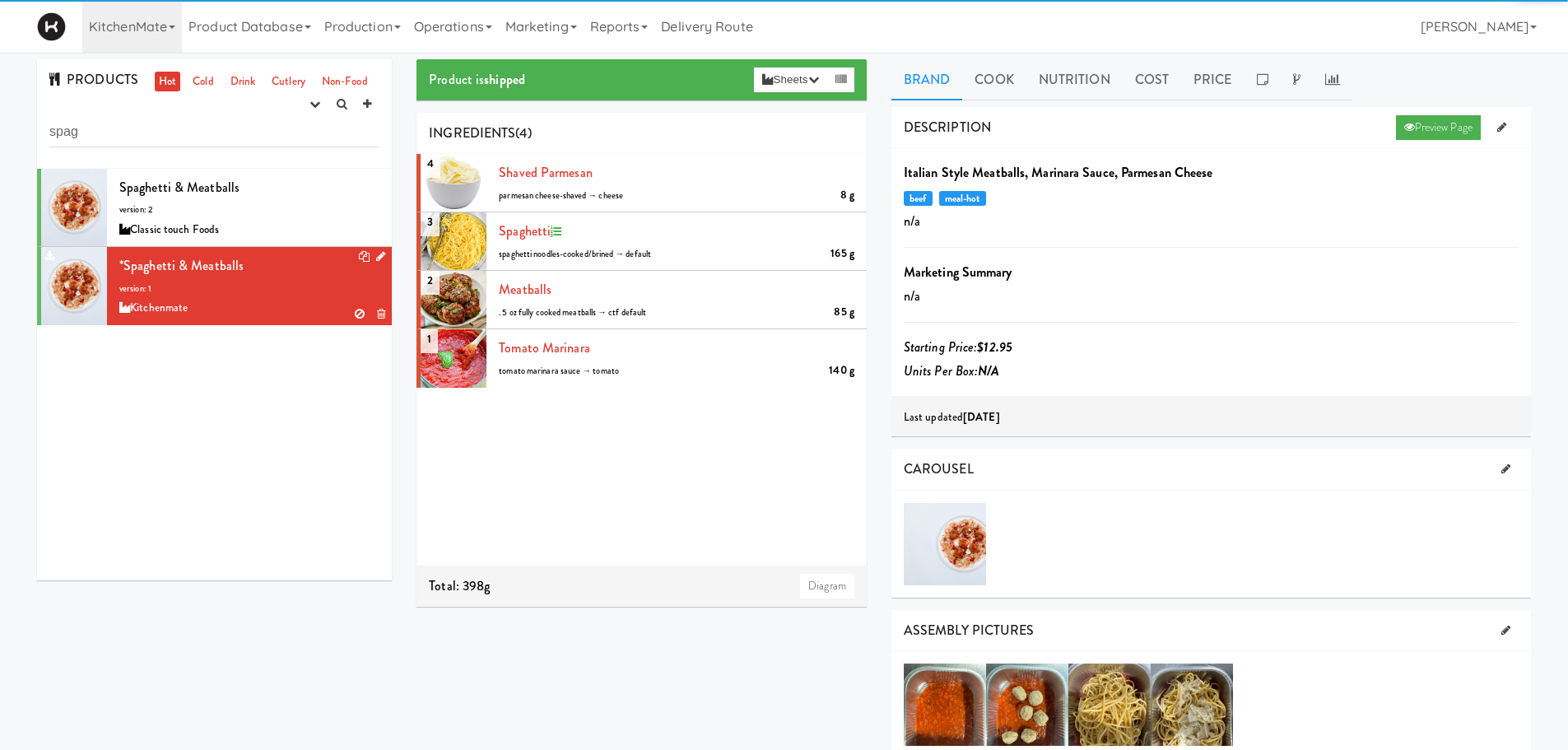 click at bounding box center (380, 256) 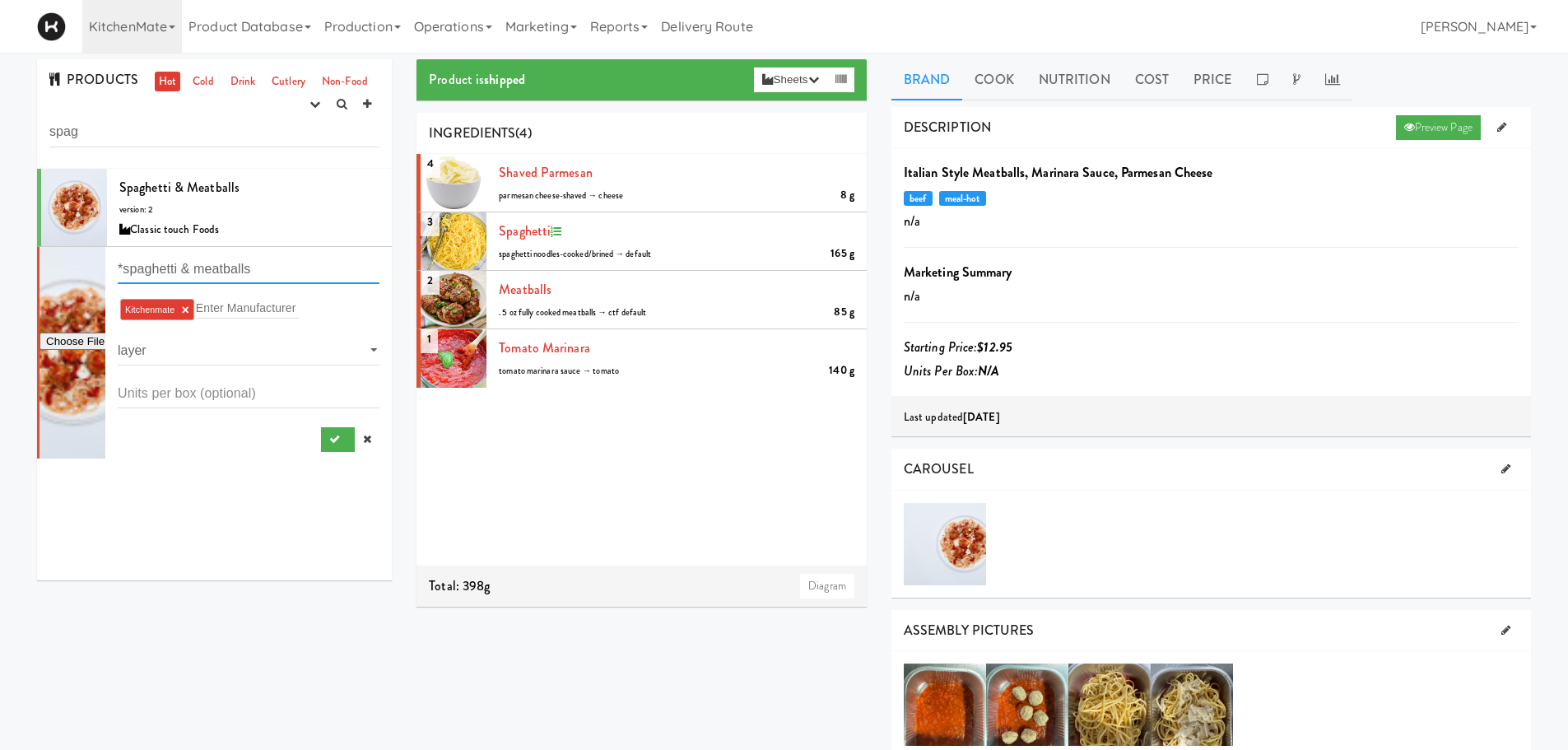 click on "*spaghetti & meatballs" at bounding box center [249, 268] 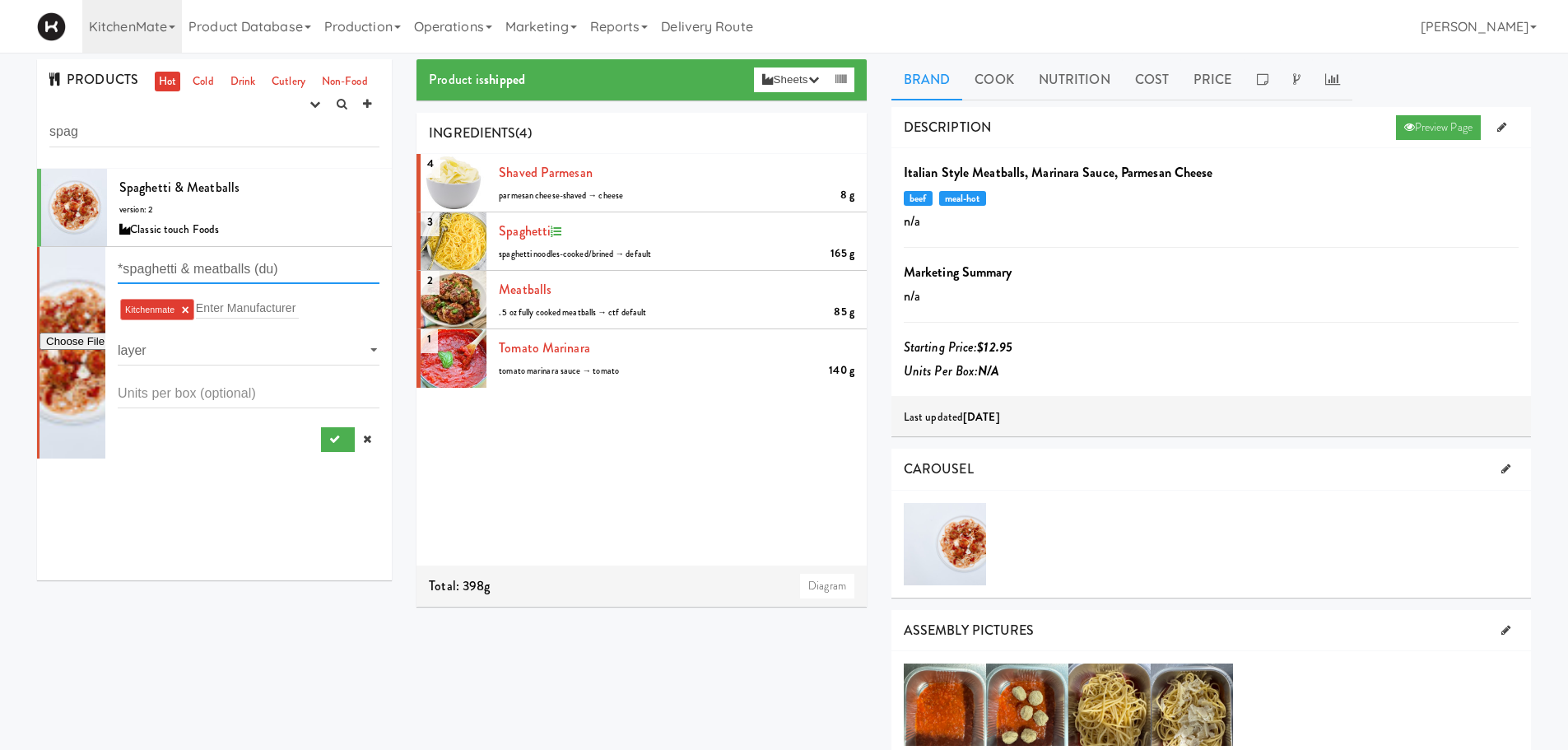 type on "*spaghetti & meatballs (du)" 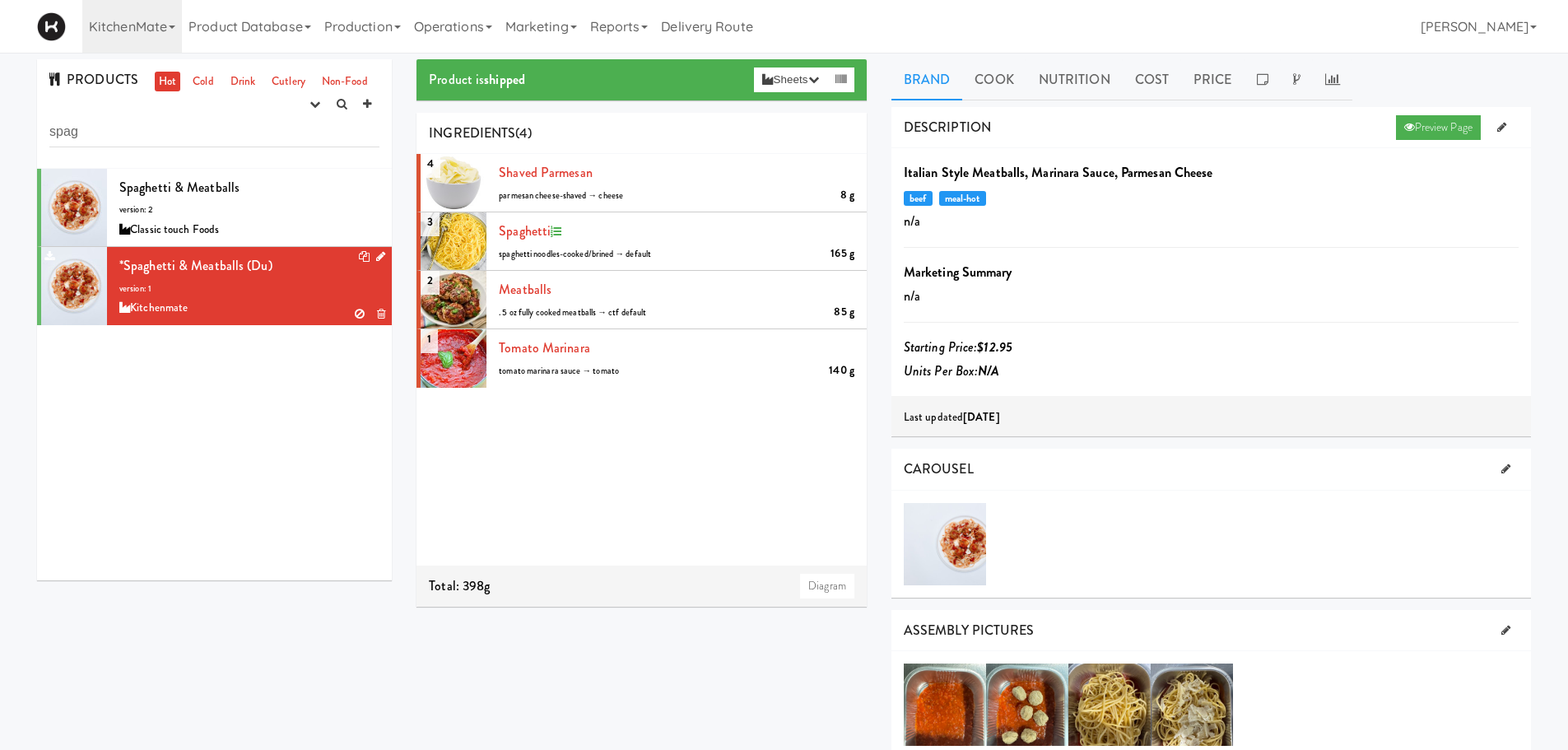click at bounding box center (380, 256) 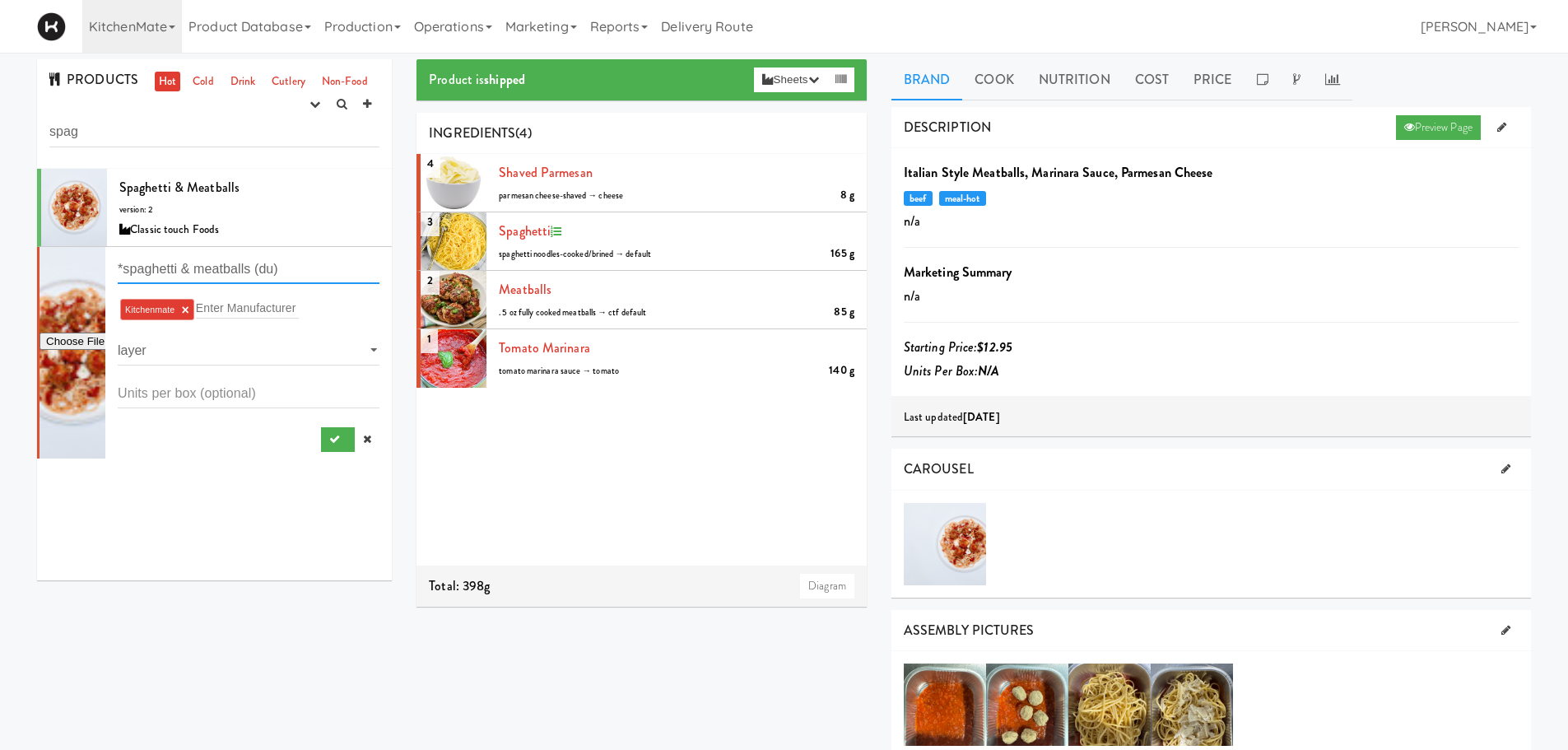 click on "*spaghetti & meatballs (du)" at bounding box center (249, 268) 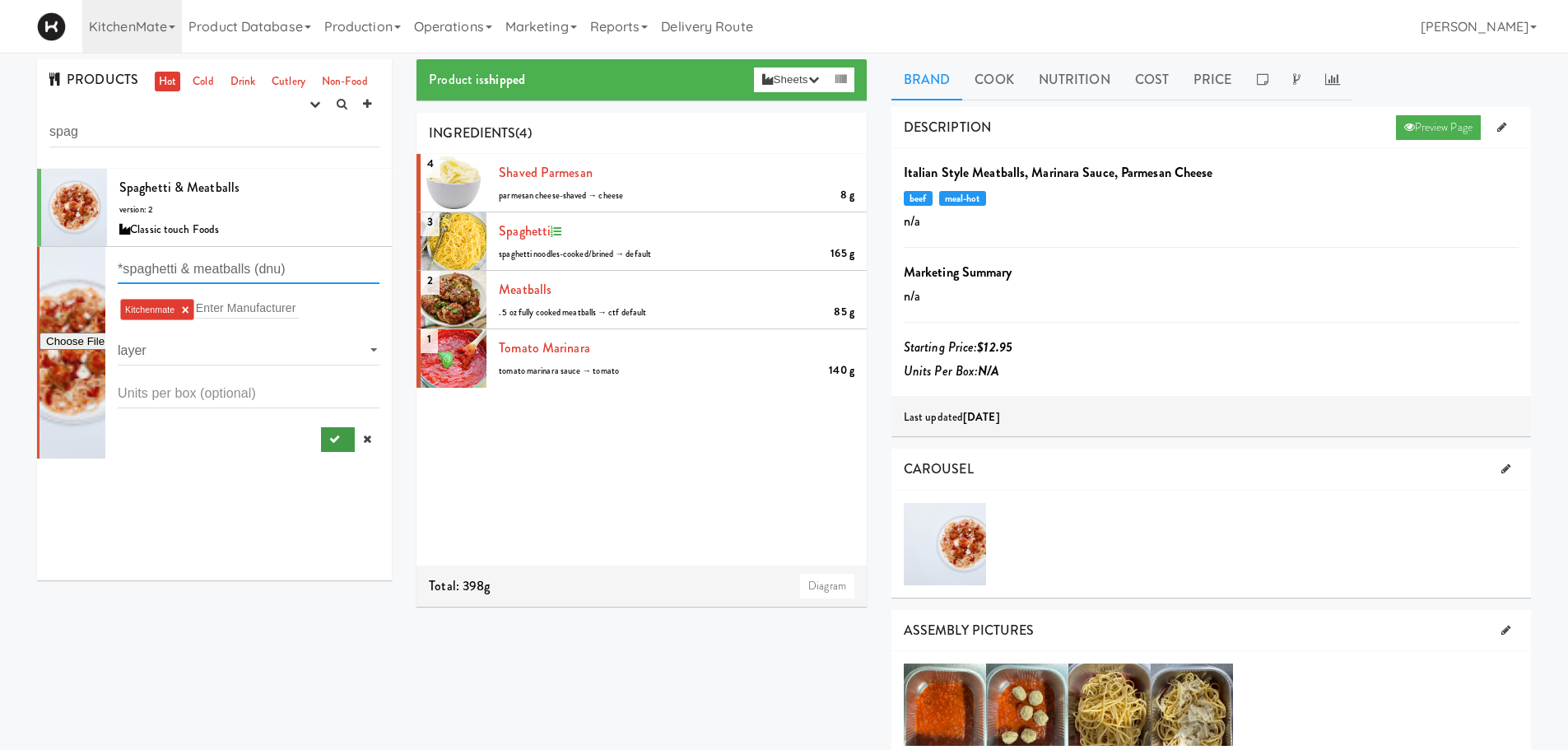 type on "*spaghetti & meatballs (dnu)" 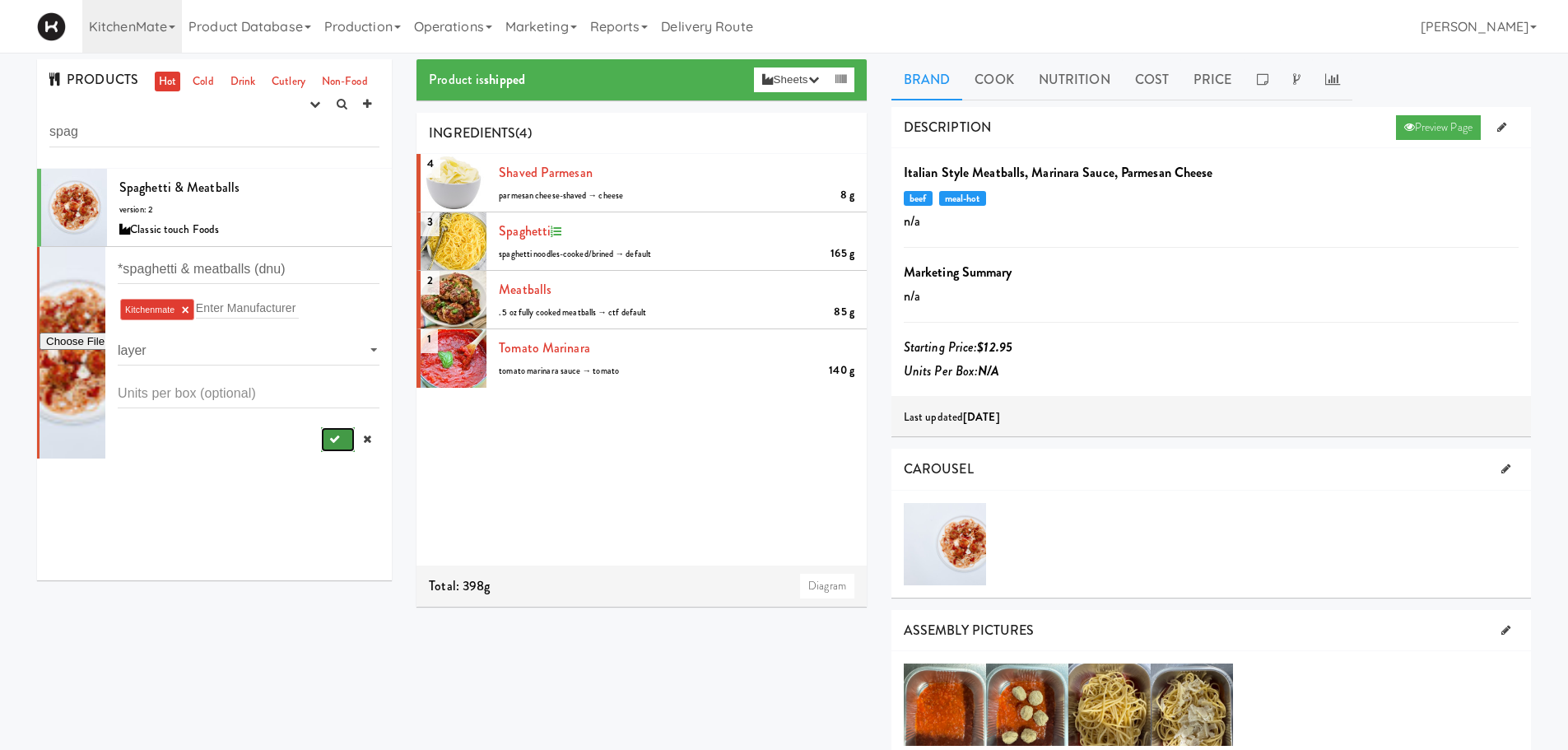 click at bounding box center (337, 440) 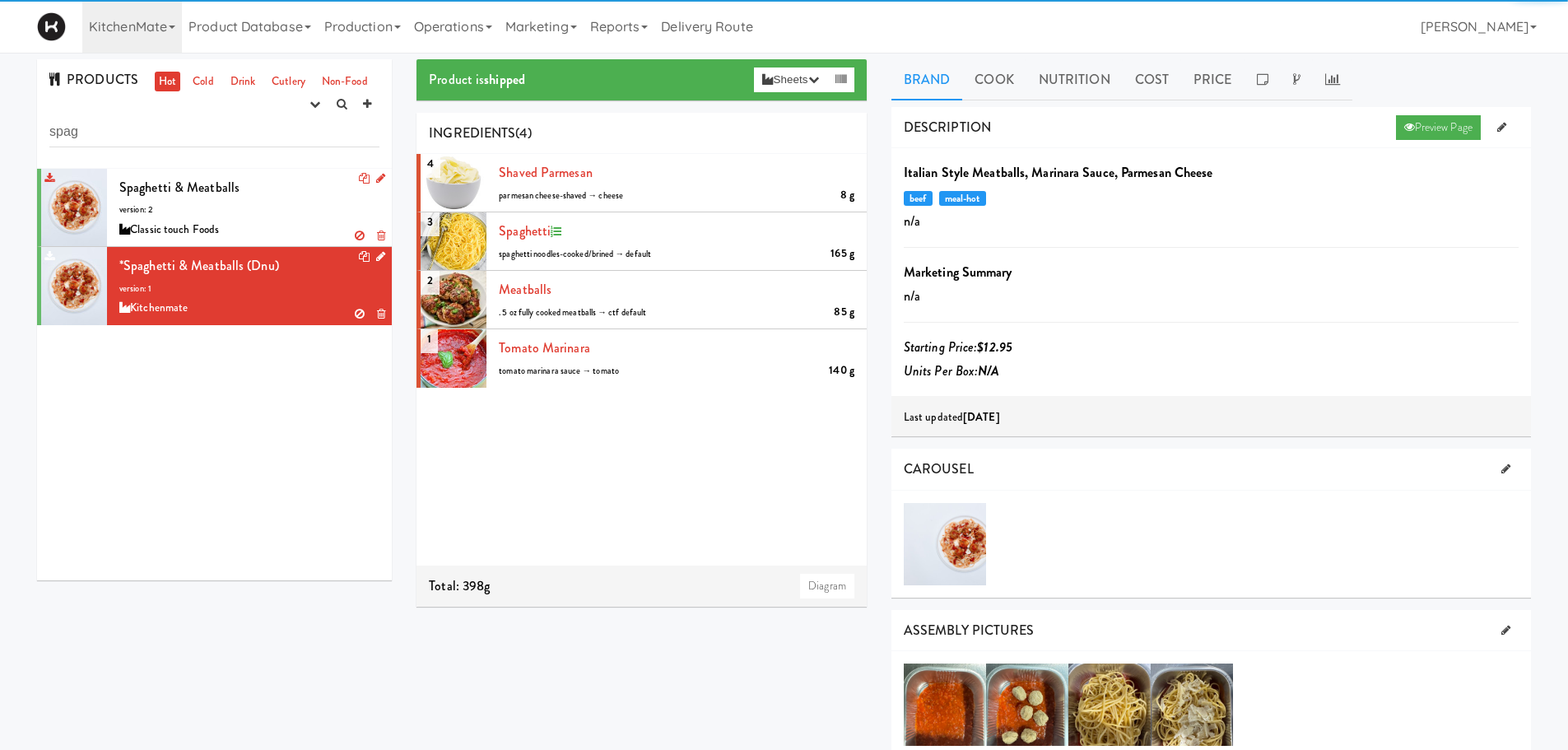 click on "Classic touch Foods" at bounding box center (249, 230) 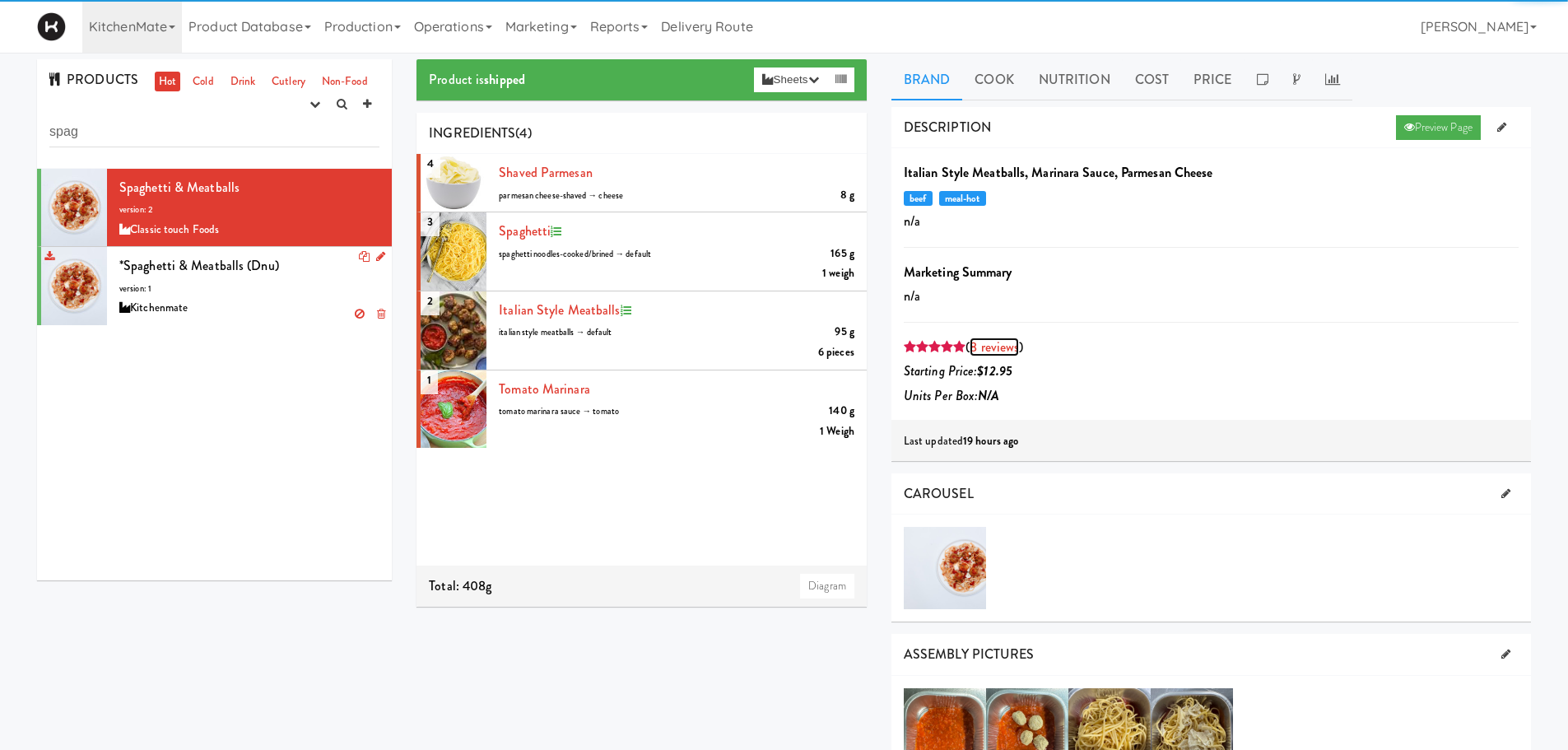 click on "8 reviews" at bounding box center [994, 347] 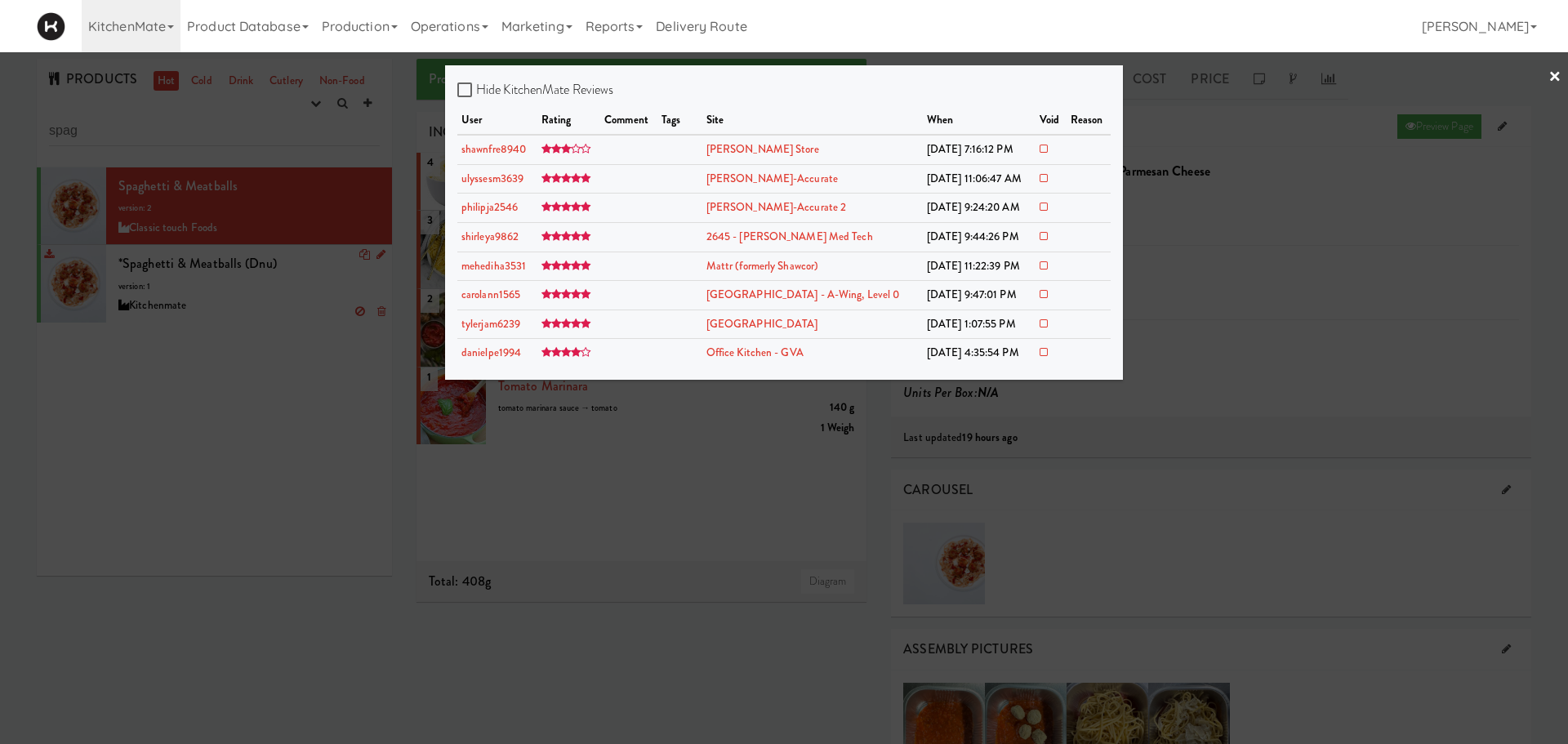 click at bounding box center (784, 372) 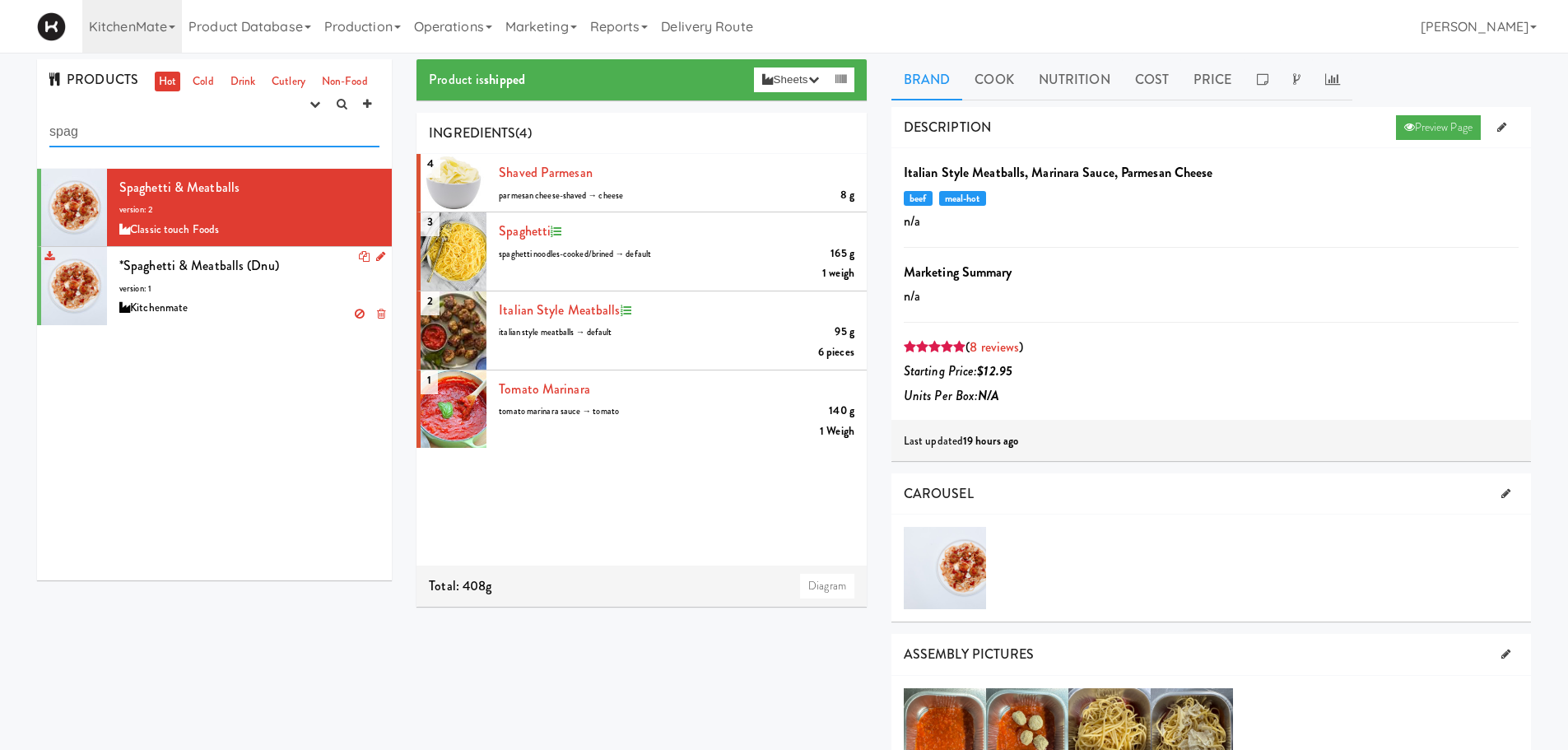 drag, startPoint x: 147, startPoint y: 130, endPoint x: 0, endPoint y: 193, distance: 159.93124 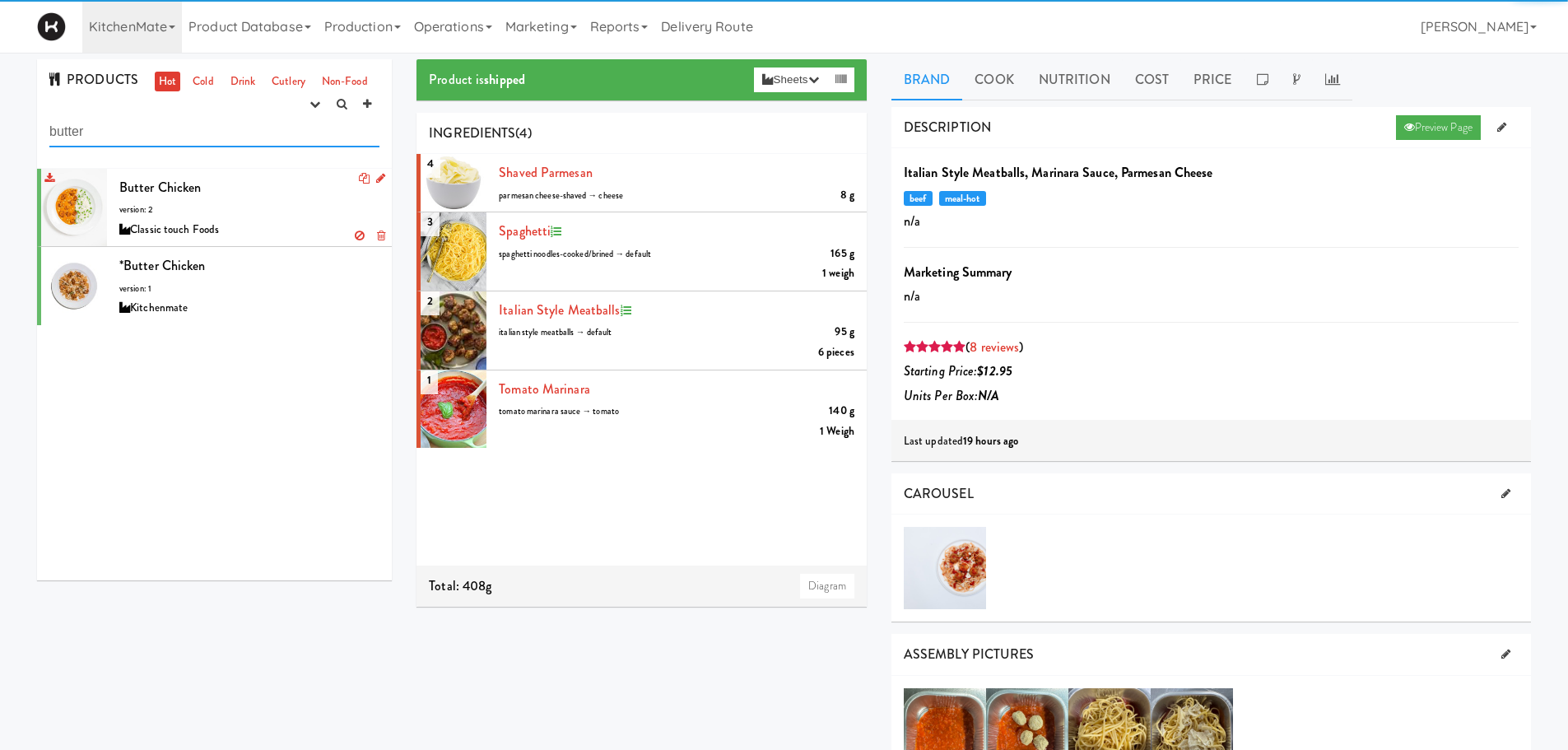 type on "butter" 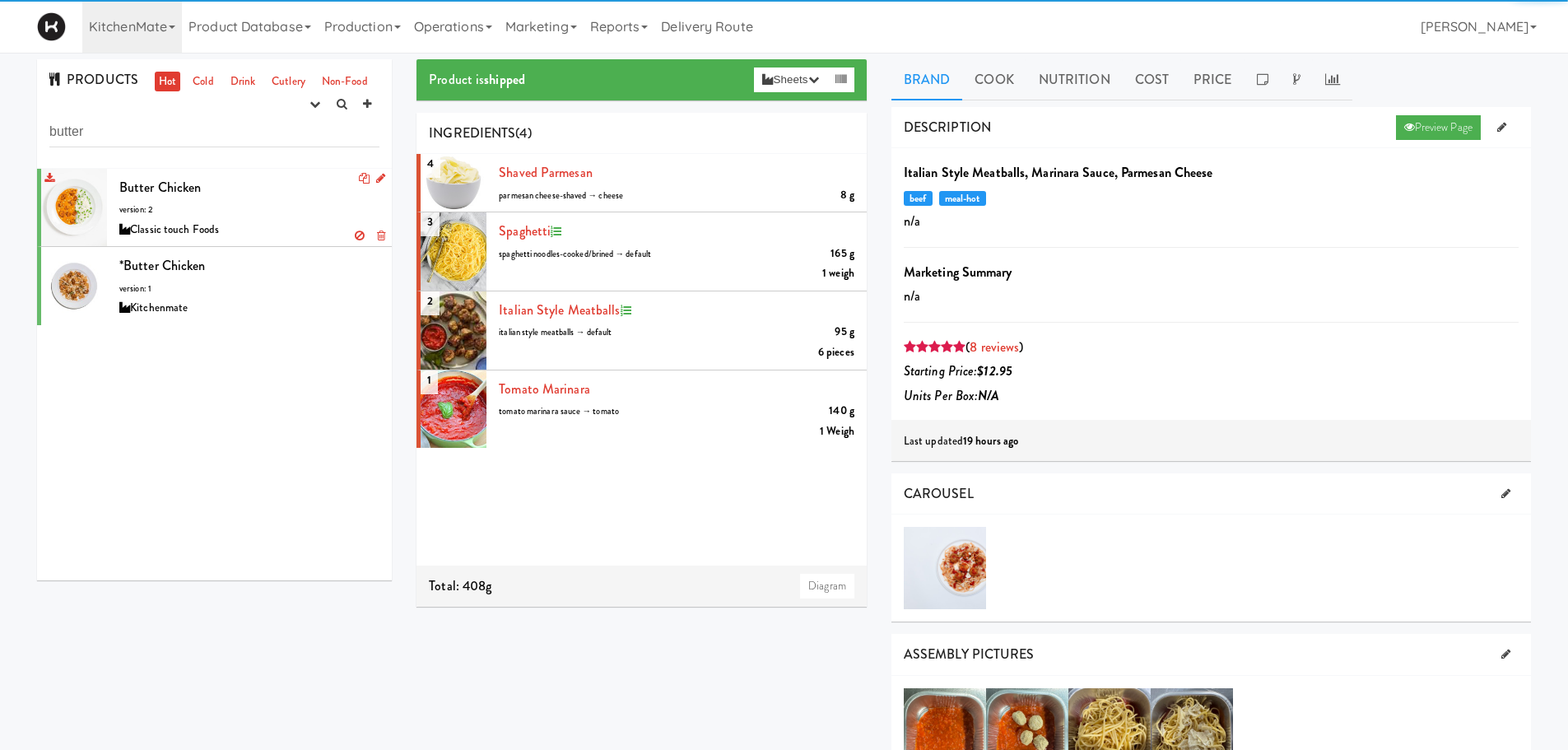click on "Butter Chicken  version: 2  Classic touch Foods" at bounding box center (249, 207) 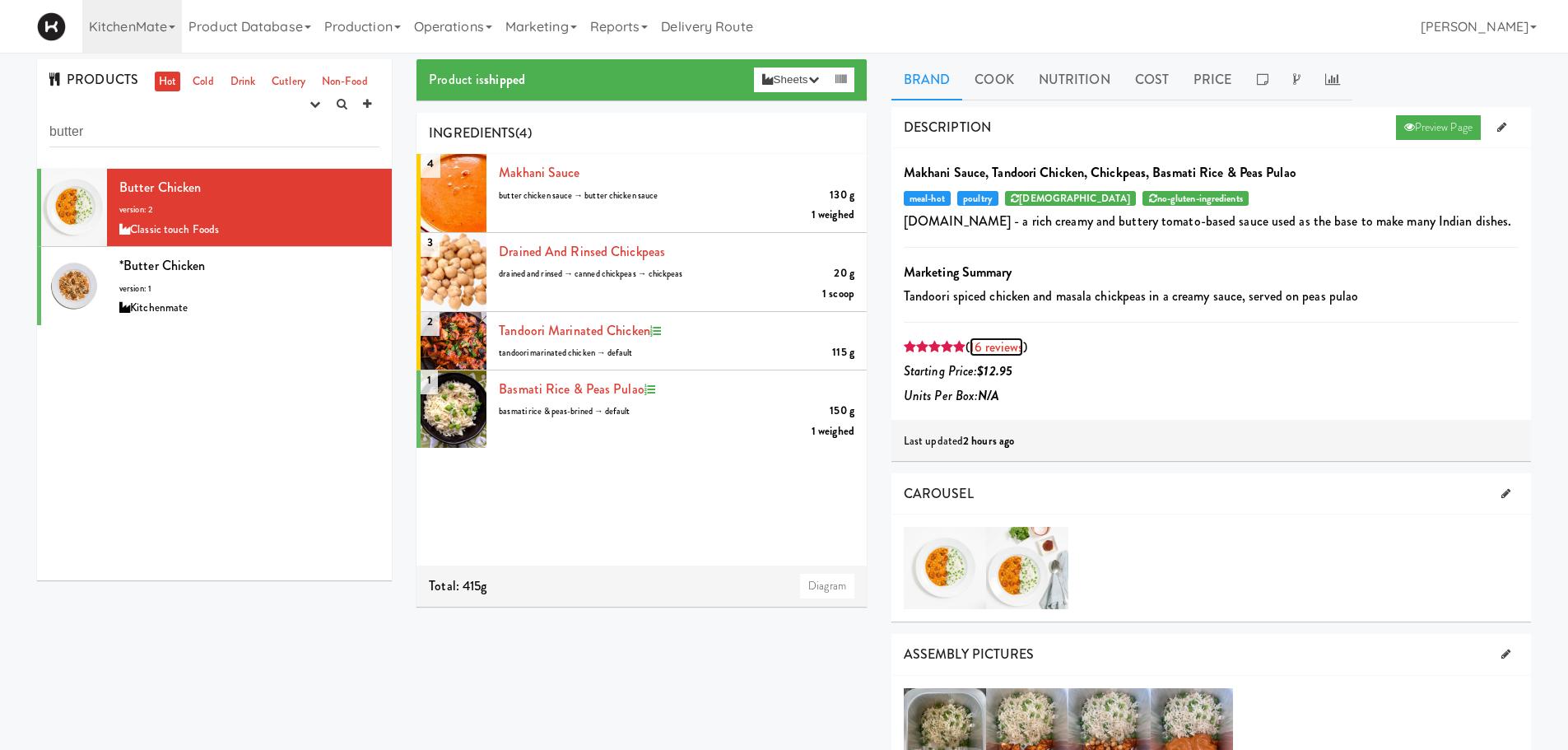 click on "16 reviews" at bounding box center [996, 347] 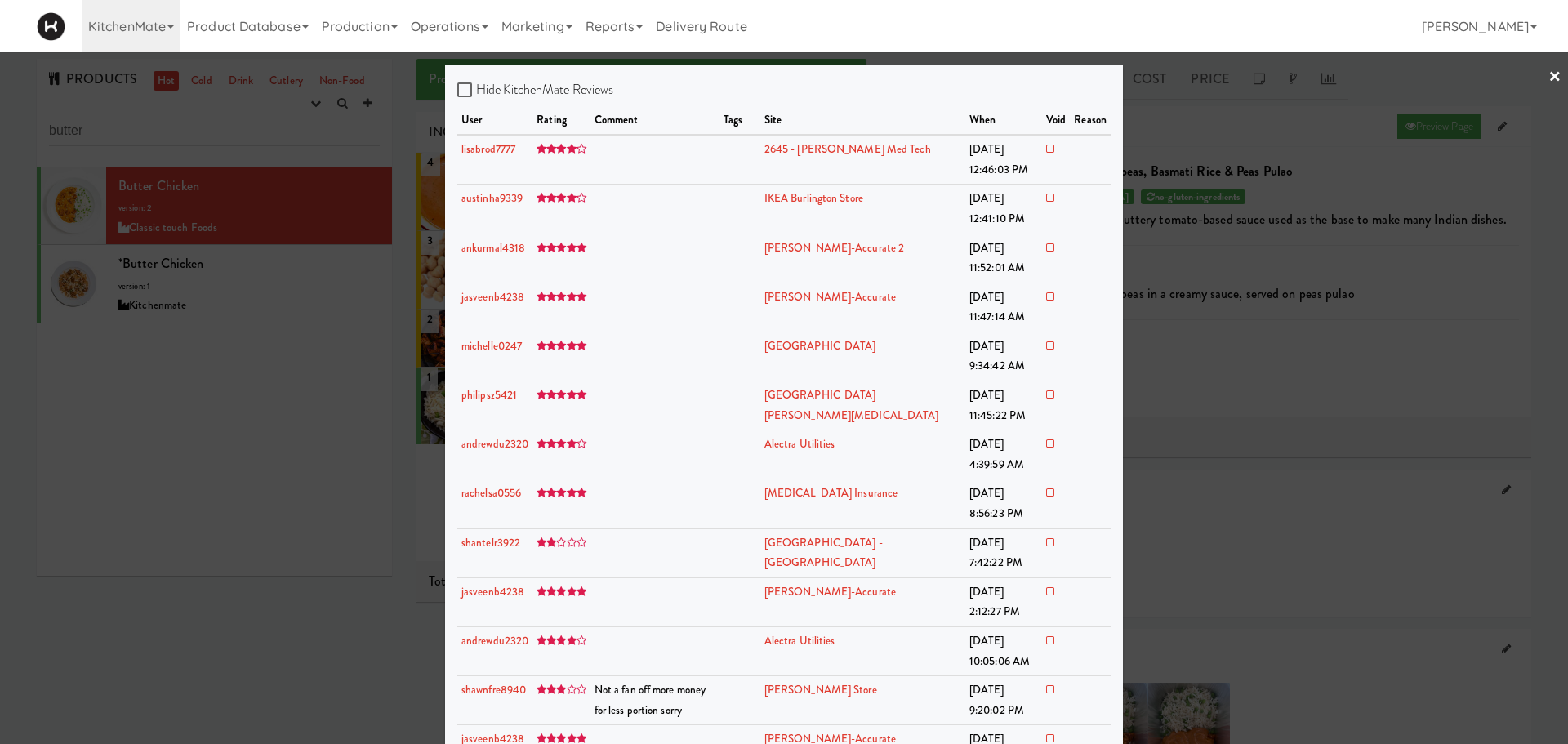 click at bounding box center (784, 372) 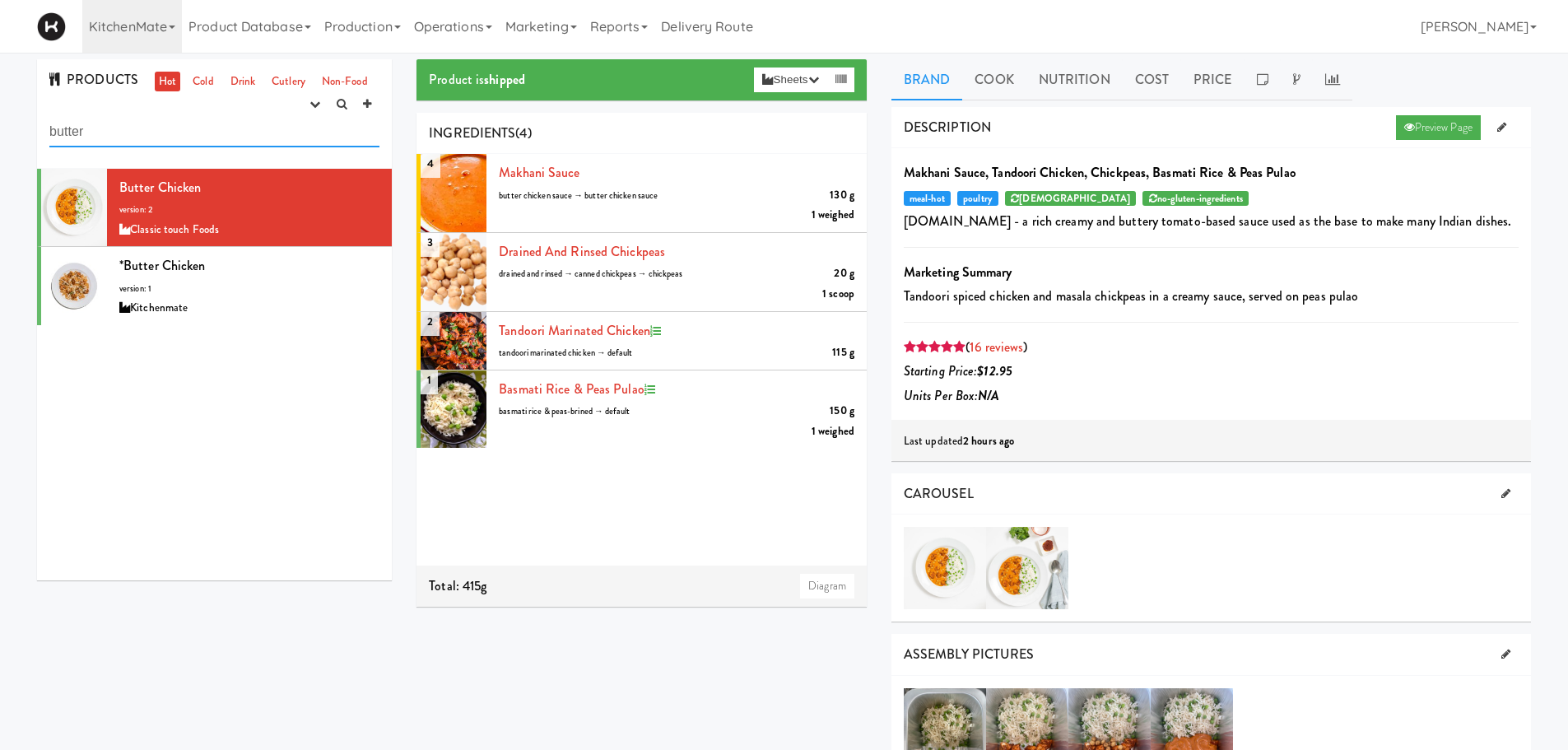 click on "butter" at bounding box center (214, 132) 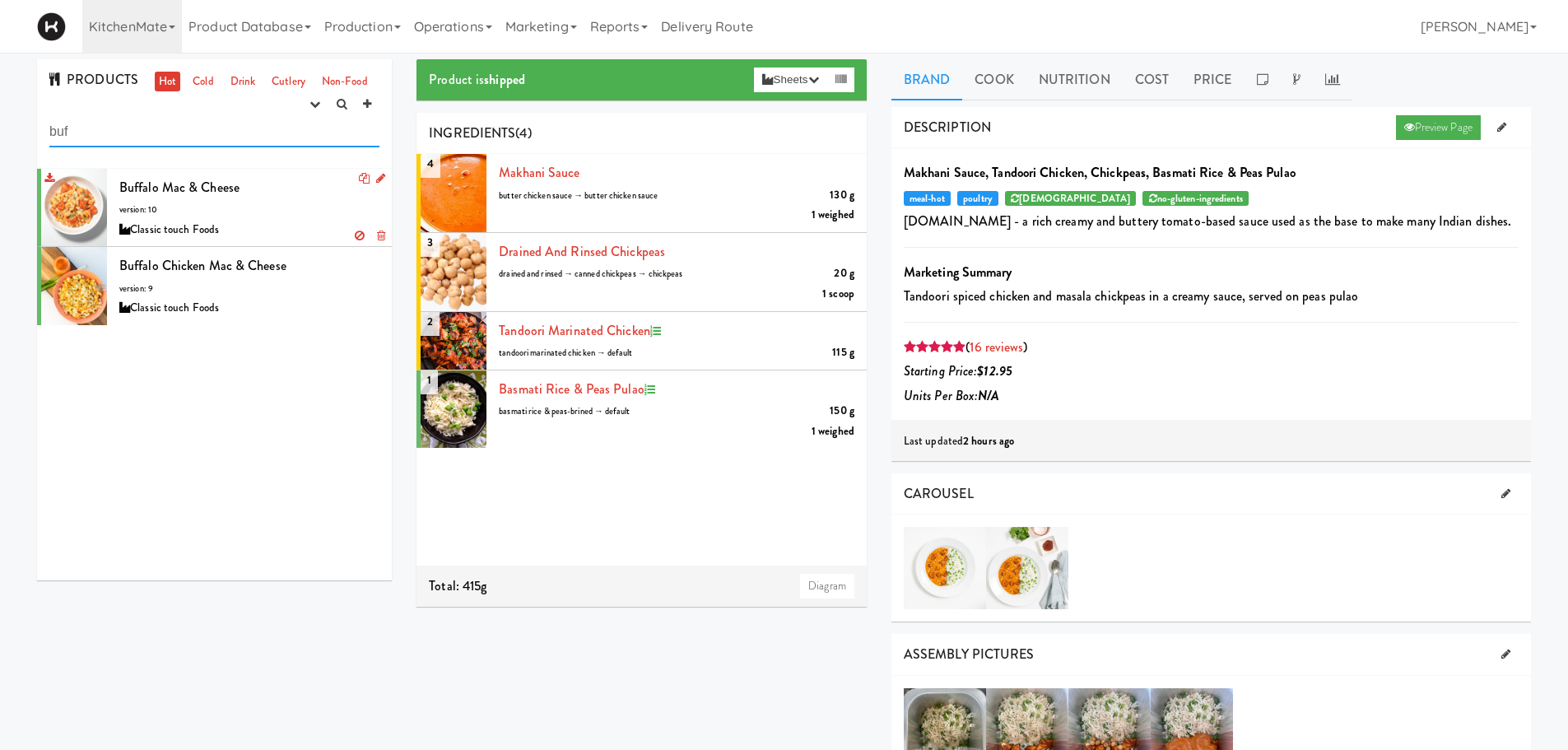type on "buf" 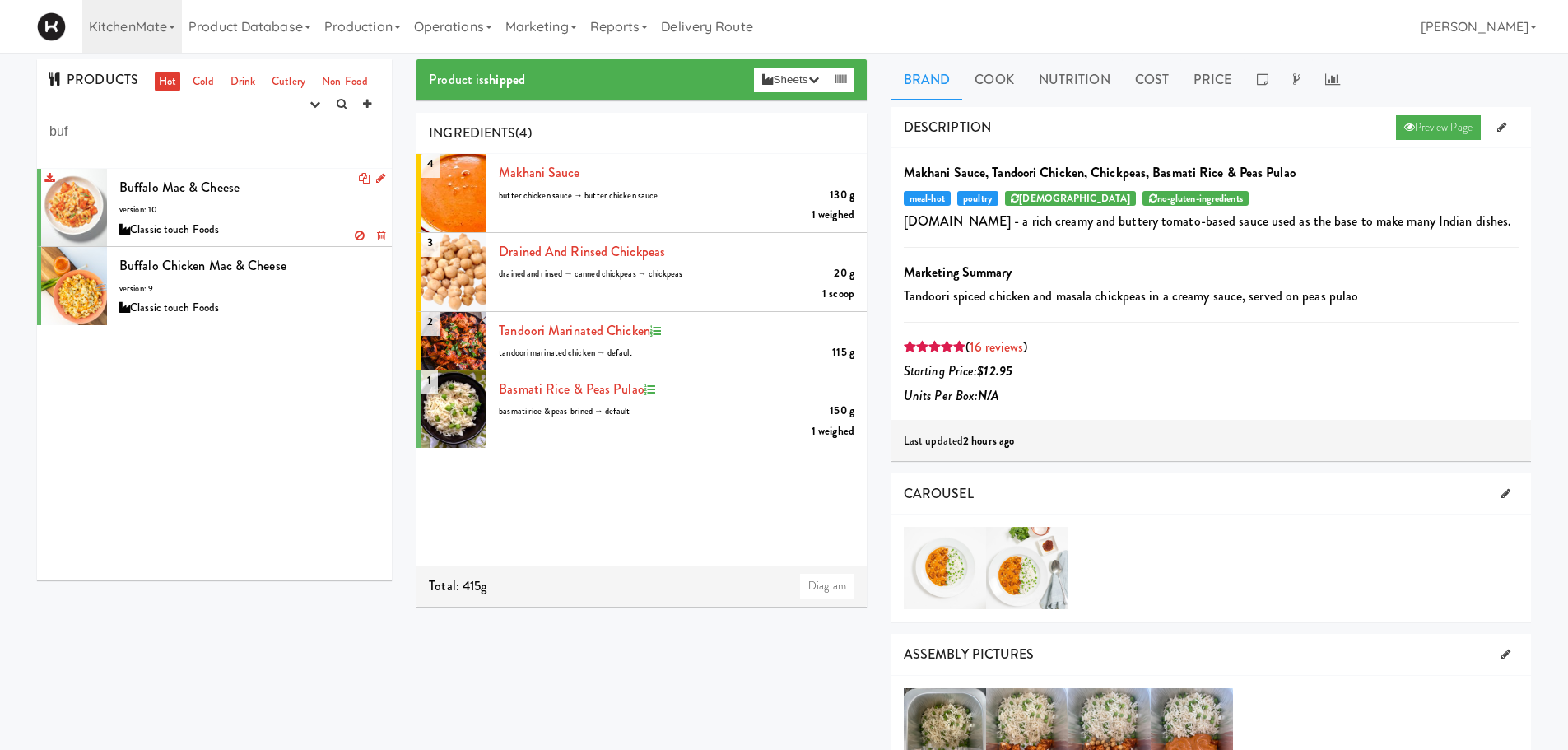 click on "Buffalo Mac & Cheese  version: 10  Classic touch Foods" at bounding box center [249, 207] 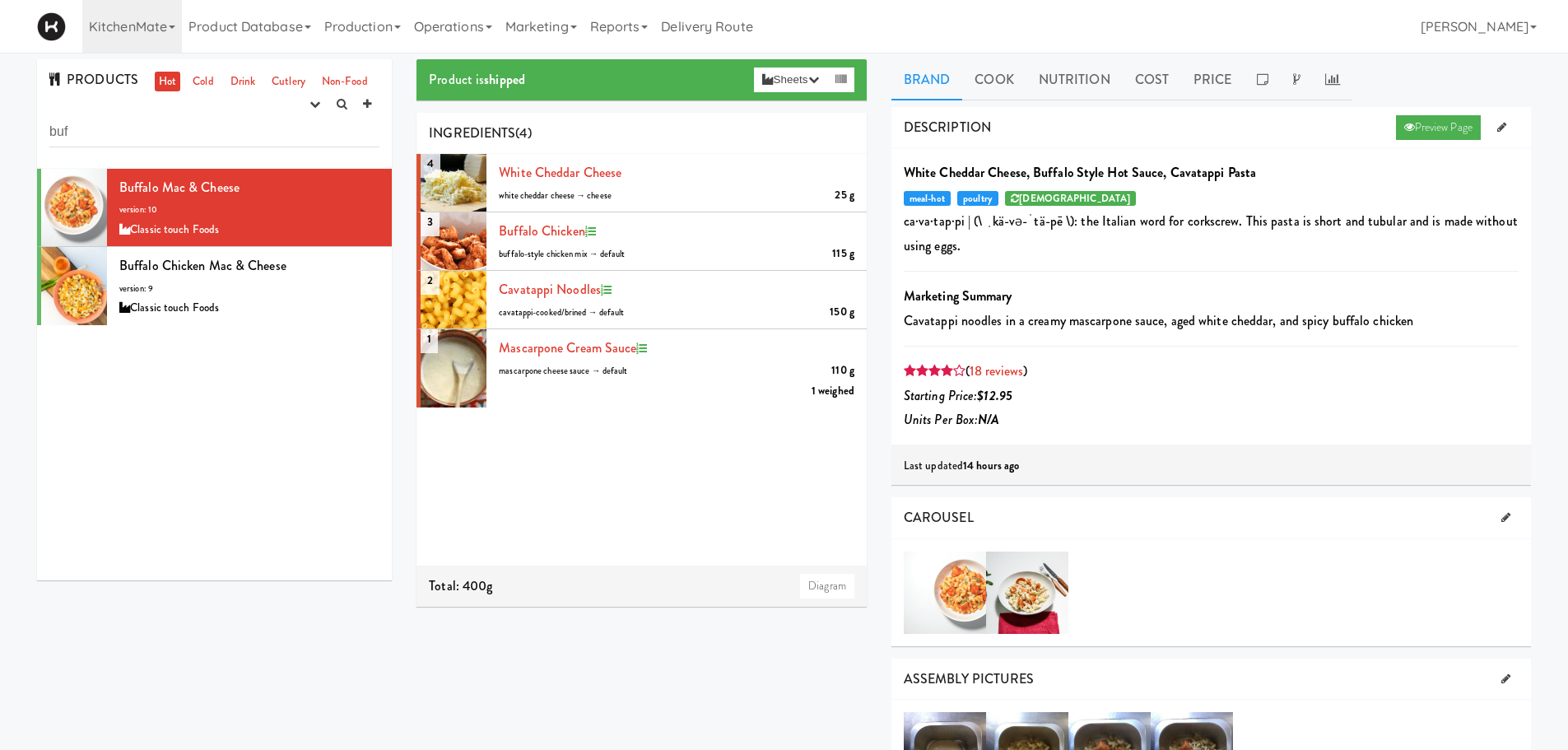 click on "White Cheddar Cheese, Buffalo Style Hot Sauce, Cavatappi Pasta  meal-hot  poultry     halal ca·​va·​tap·​pi | (\ ˌkä-və-ˈtä-pē \): the Italian word for corkscrew. This pasta is short and tubular and is made without using eggs. Marketing Summary  Cavatappi noodles in a creamy mascarpone sauce, aged white cheddar, and spicy buffalo chicken  (
18 reviews ) Starting Price:   $12.95  Units Per Box:
N/A" at bounding box center (1211, 296) 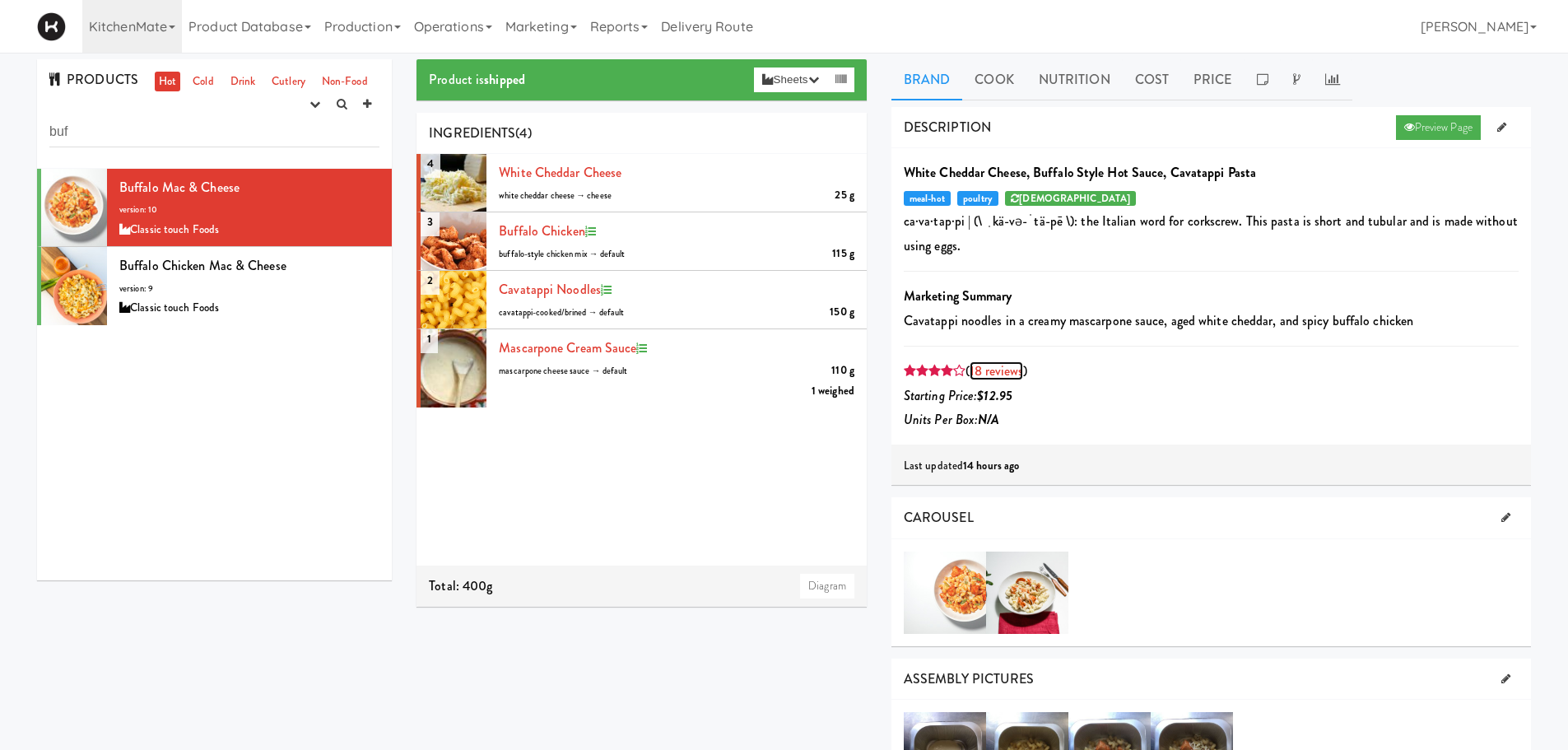 click on "18 reviews" at bounding box center [996, 370] 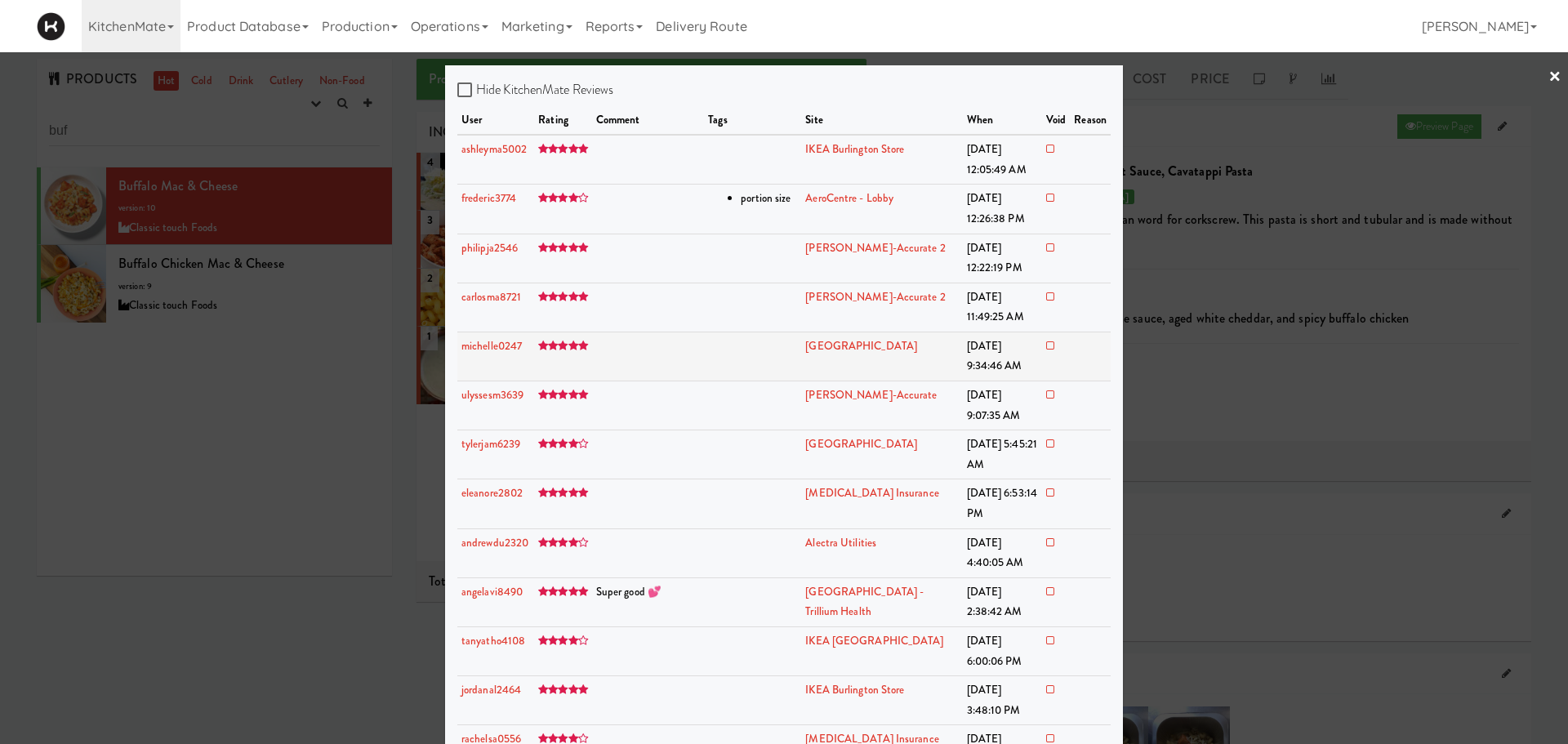 click at bounding box center [648, 356] 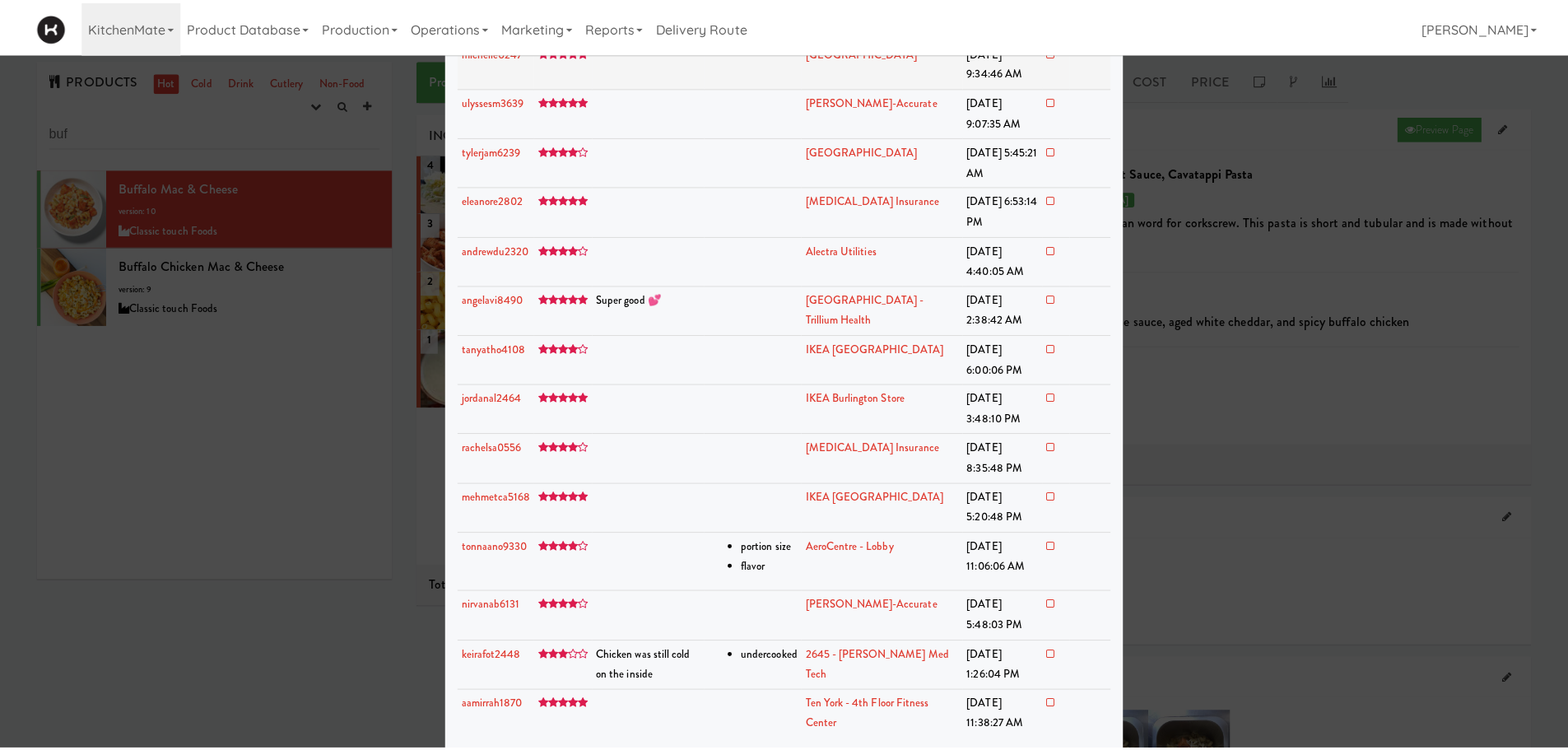 scroll, scrollTop: 300, scrollLeft: 0, axis: vertical 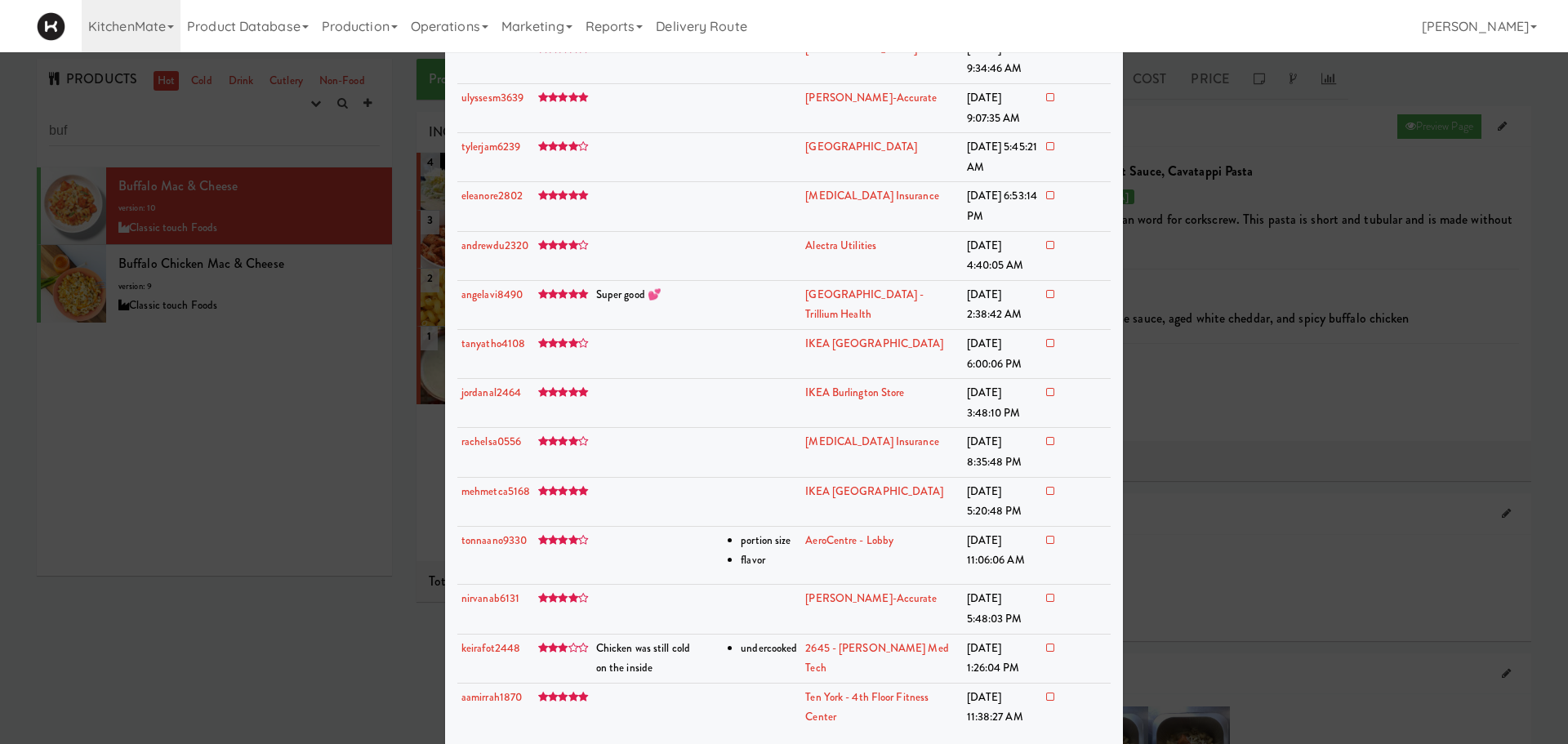 click at bounding box center (784, 372) 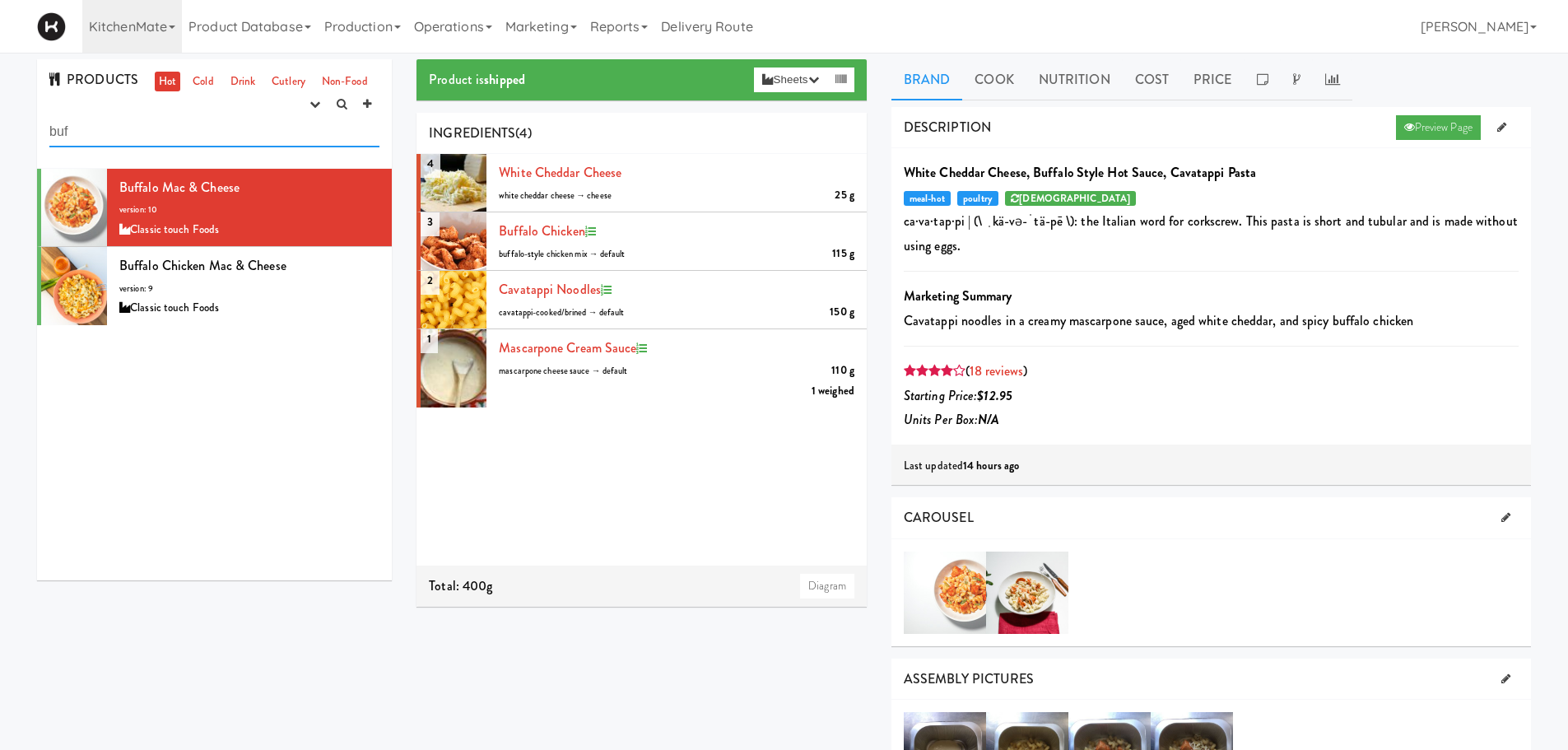 drag, startPoint x: 64, startPoint y: 137, endPoint x: 0, endPoint y: 149, distance: 65.11528 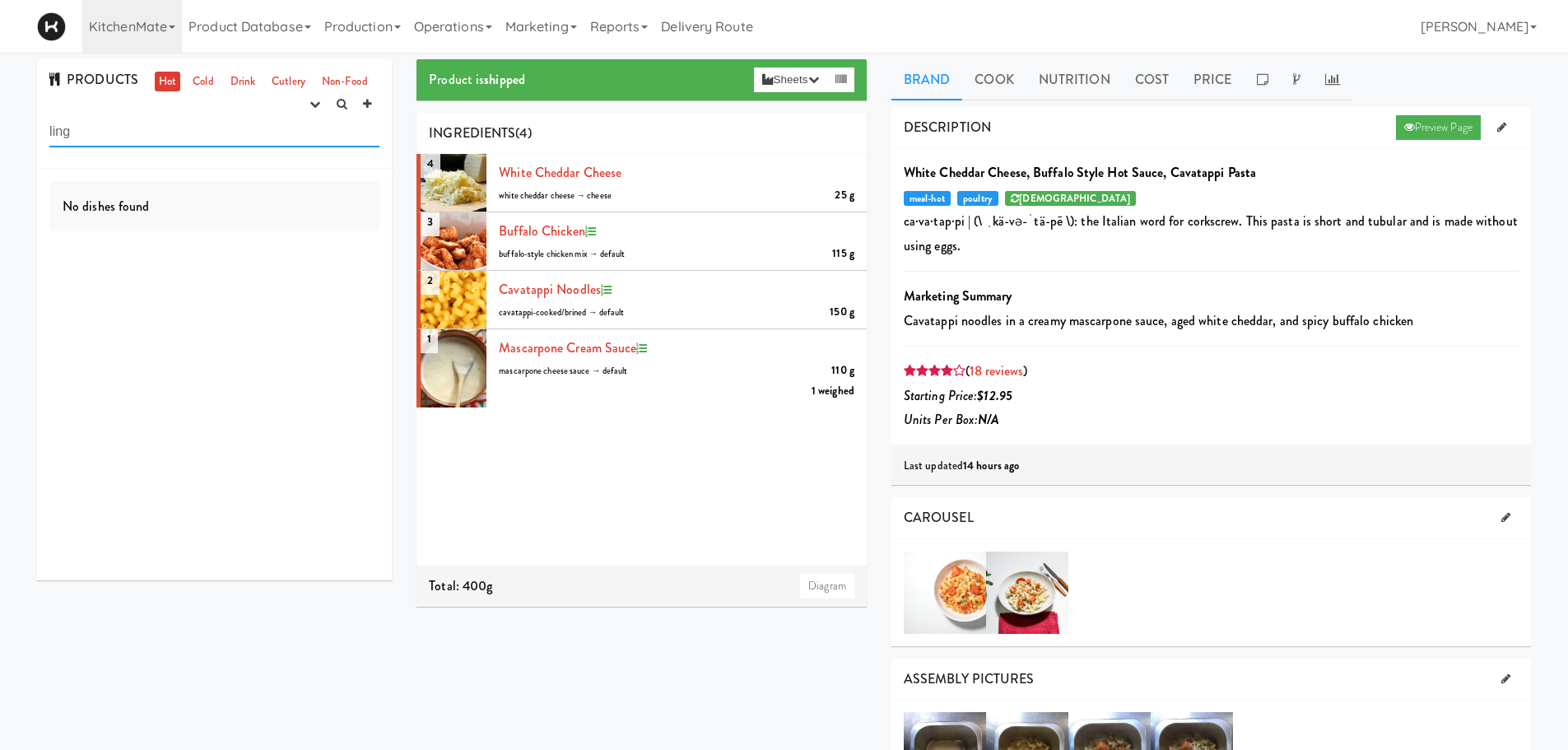 scroll, scrollTop: 0, scrollLeft: 0, axis: both 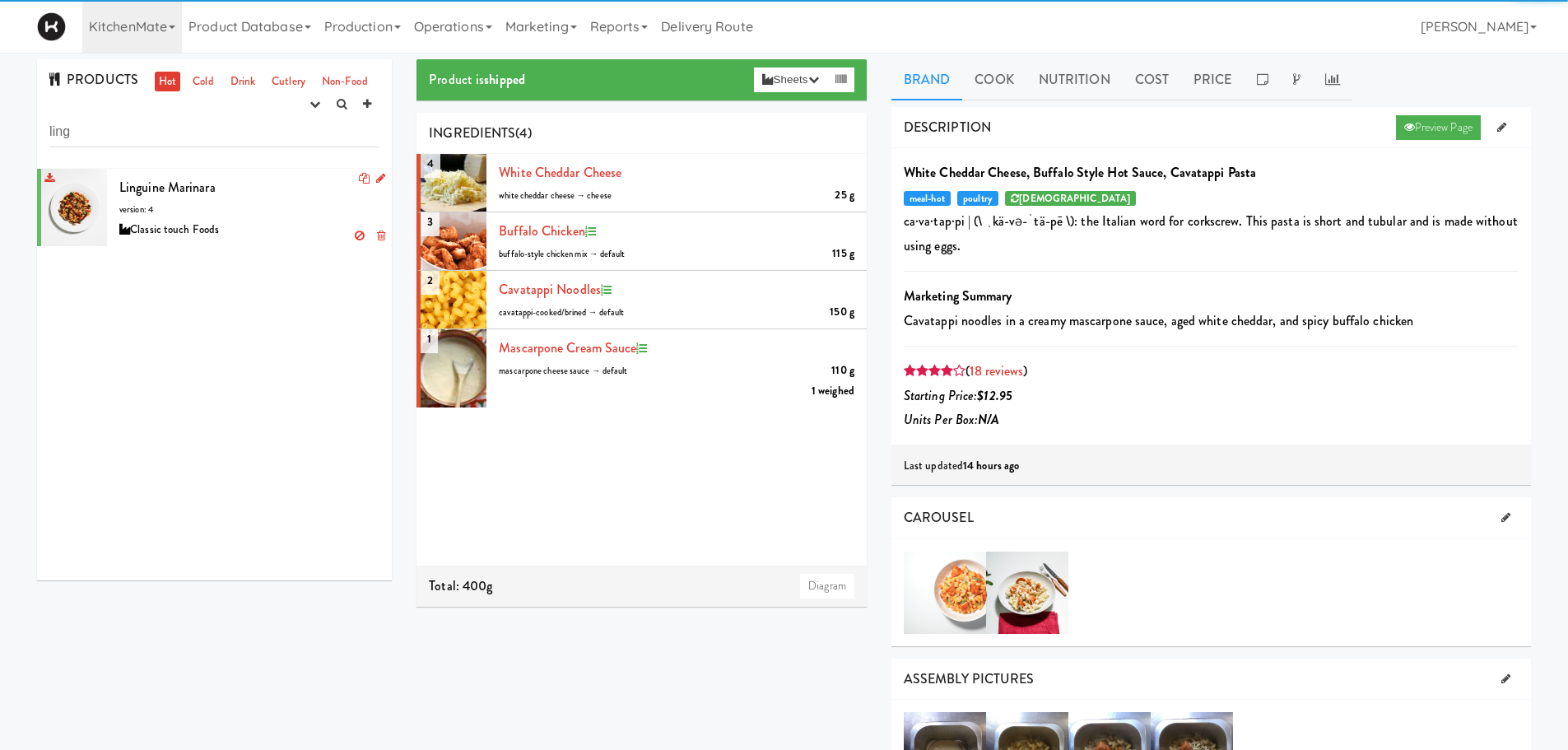 click on "Linguine Marinara  version: 4  Classic touch Foods" at bounding box center (249, 207) 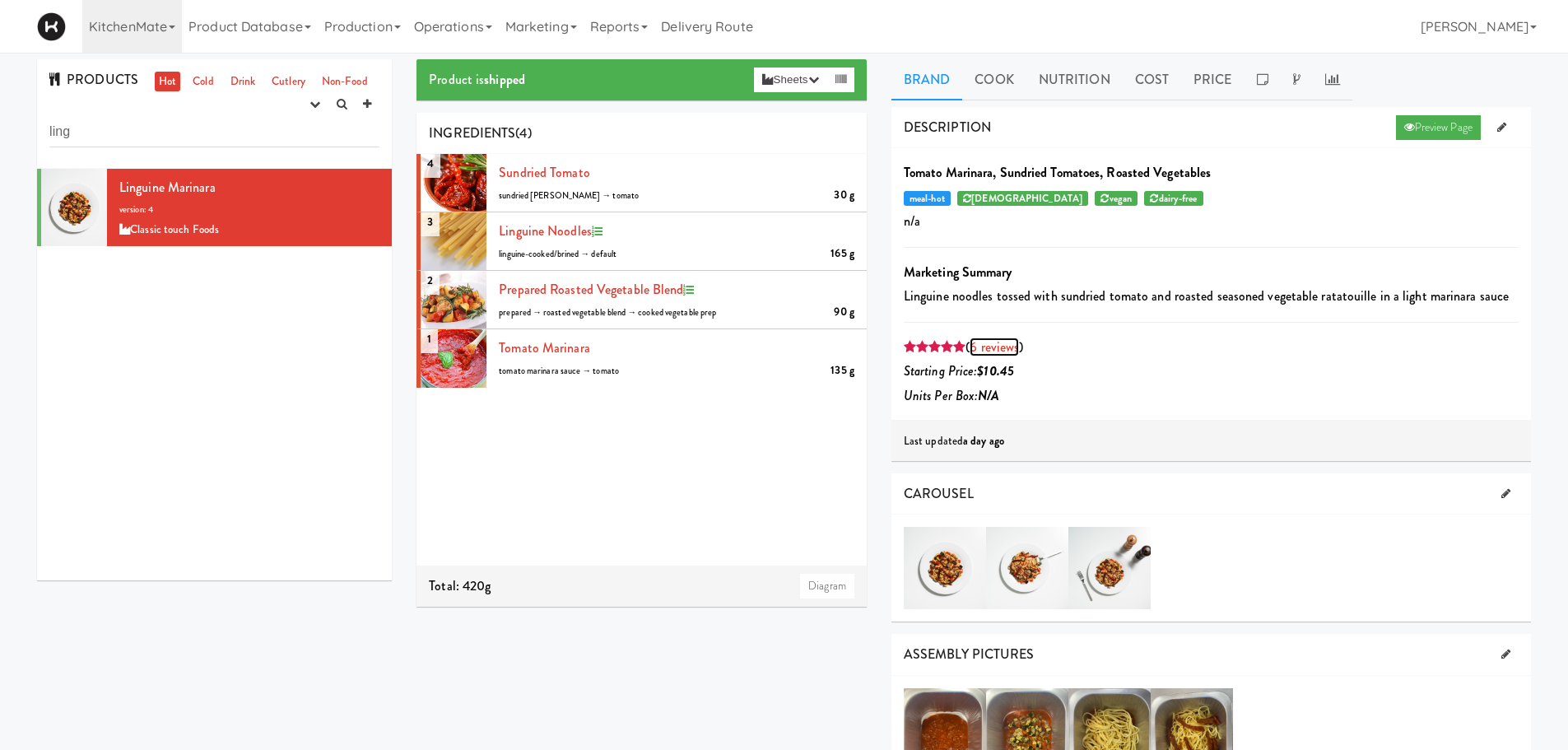 click on "6 reviews" at bounding box center [994, 347] 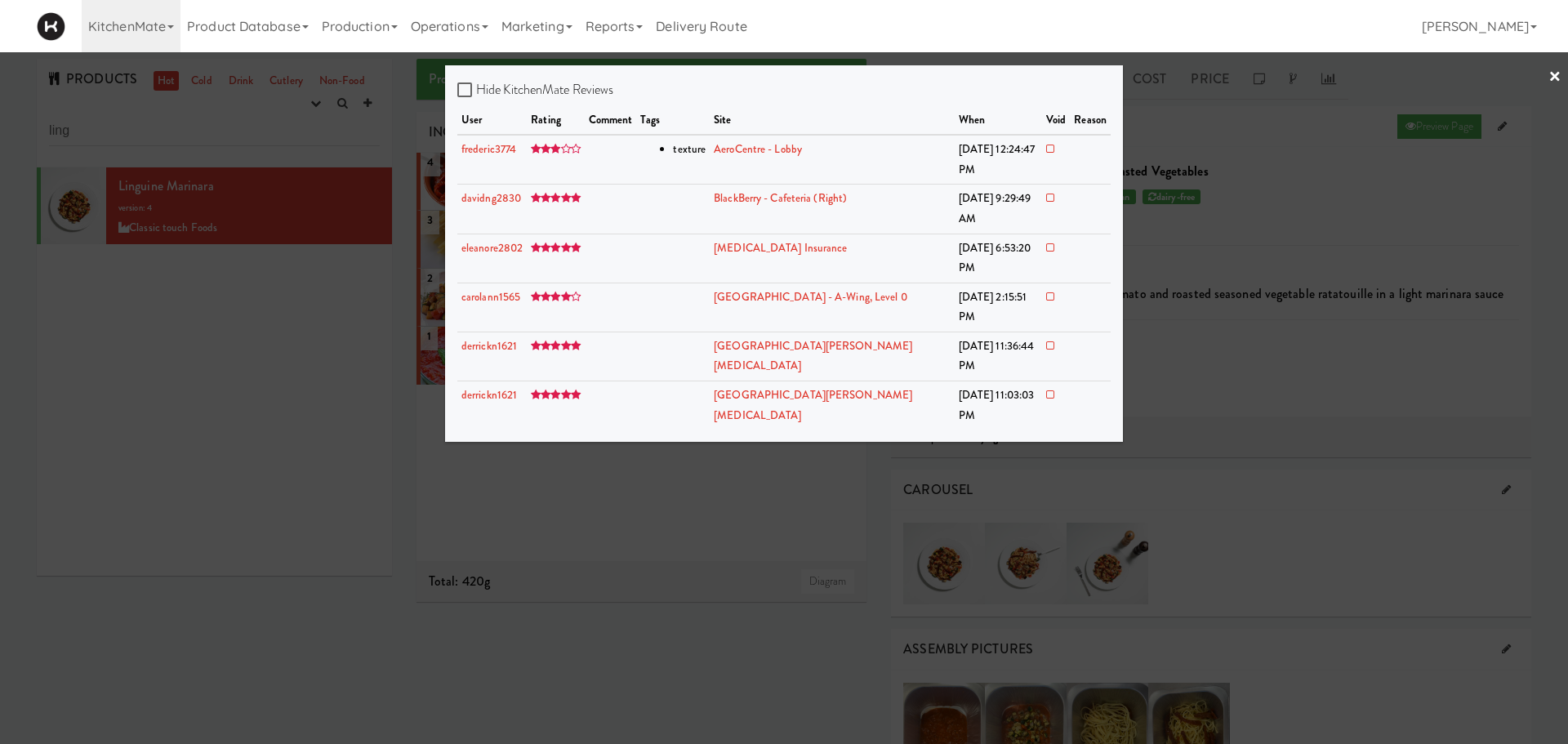 click at bounding box center (784, 372) 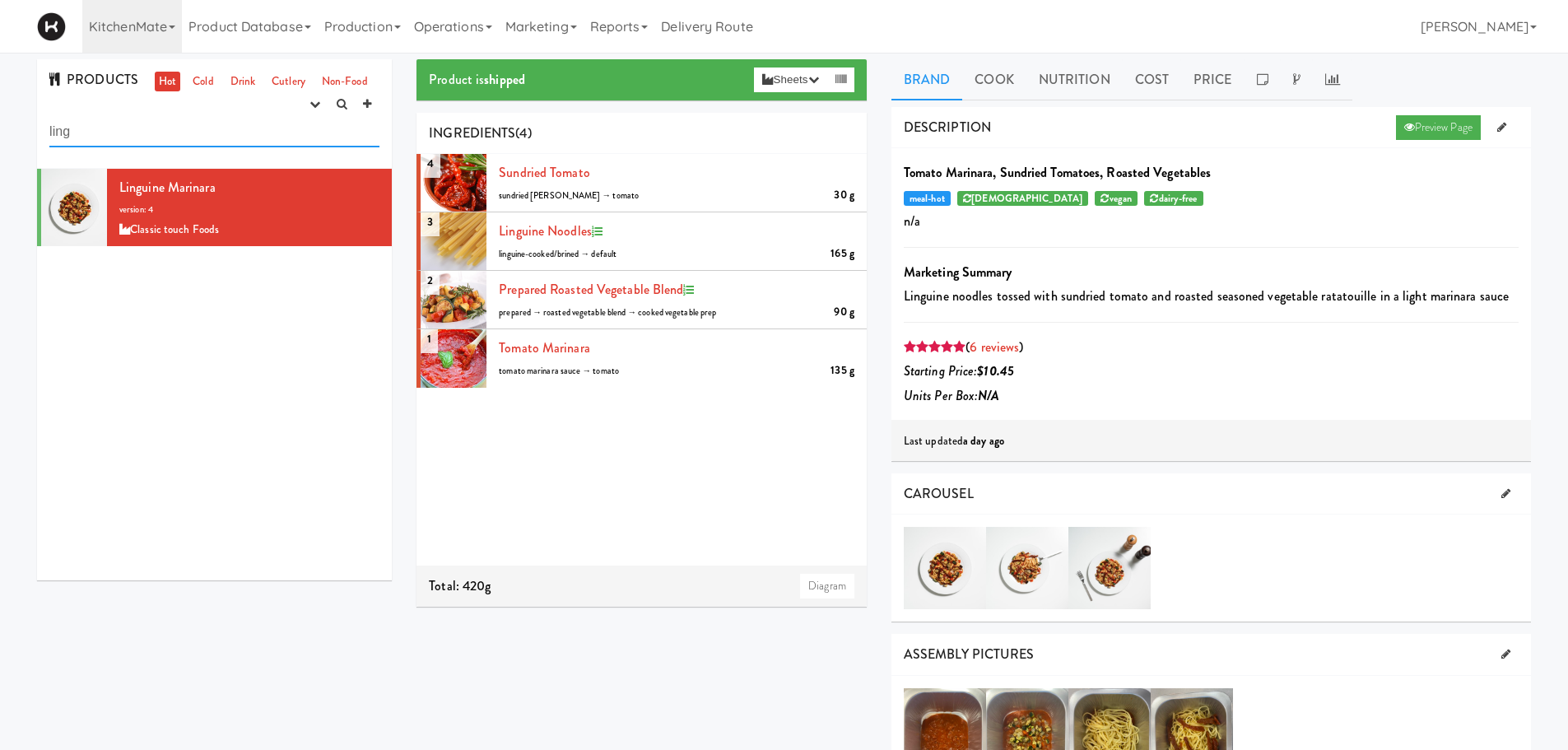 click on "ling" at bounding box center [214, 132] 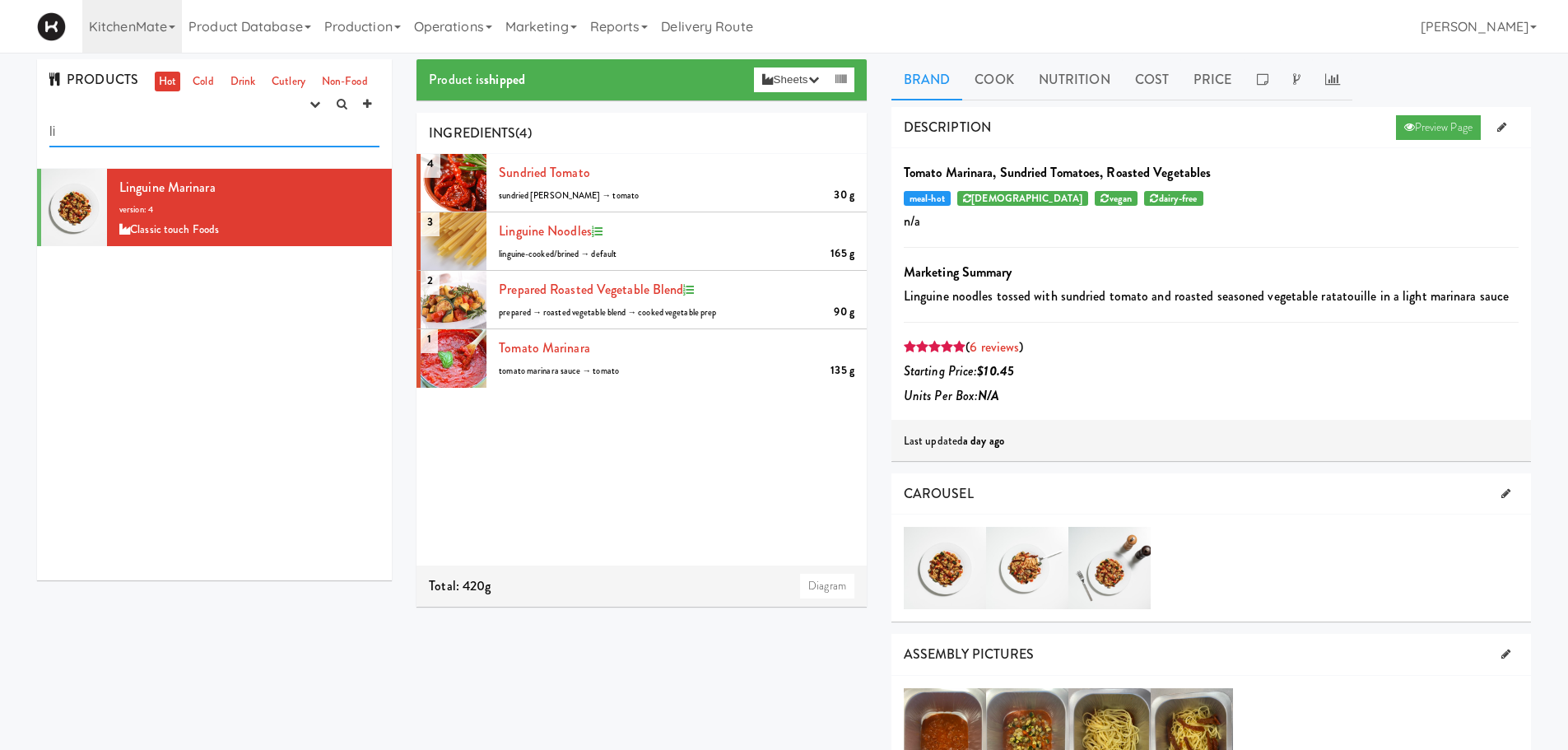type on "l" 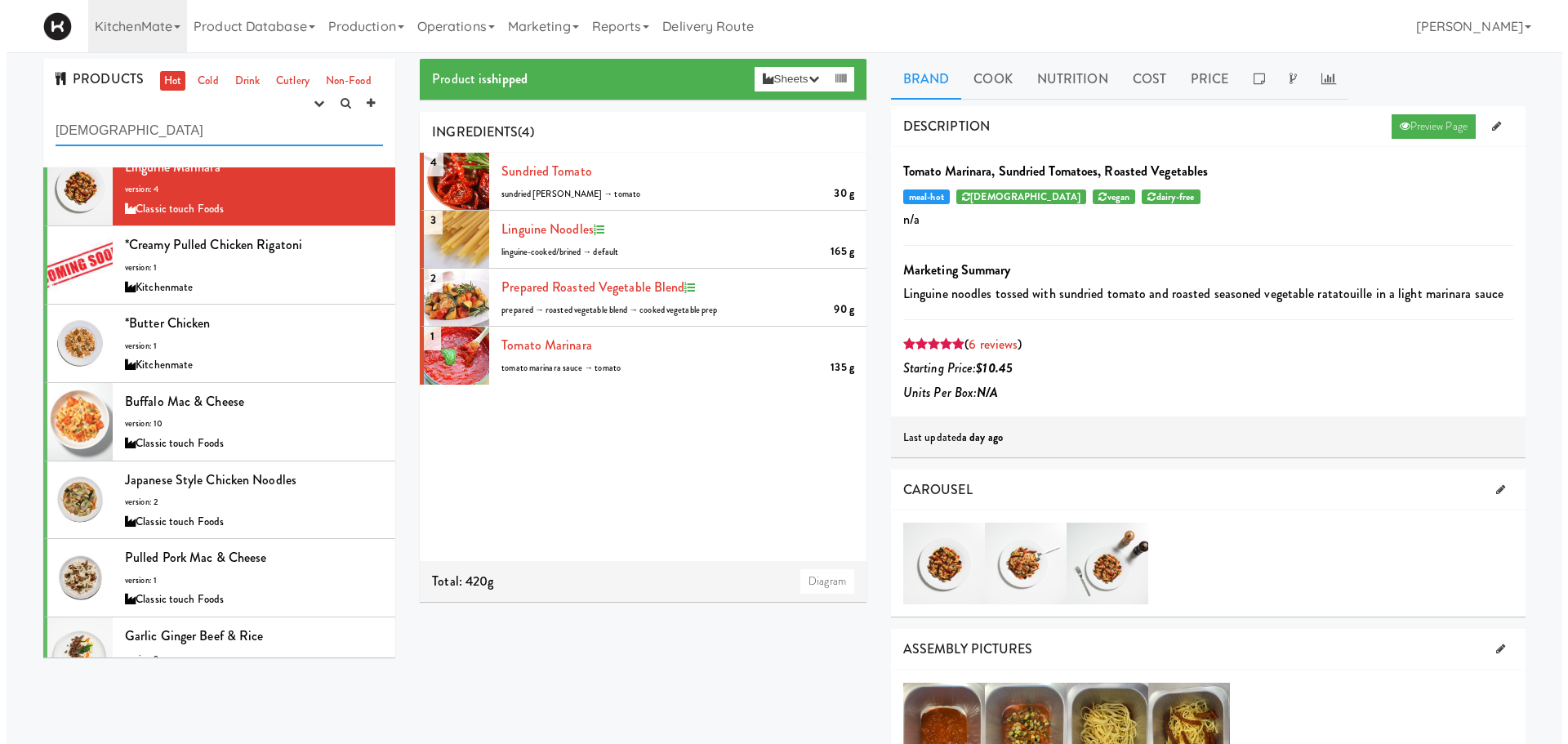 scroll, scrollTop: 0, scrollLeft: 0, axis: both 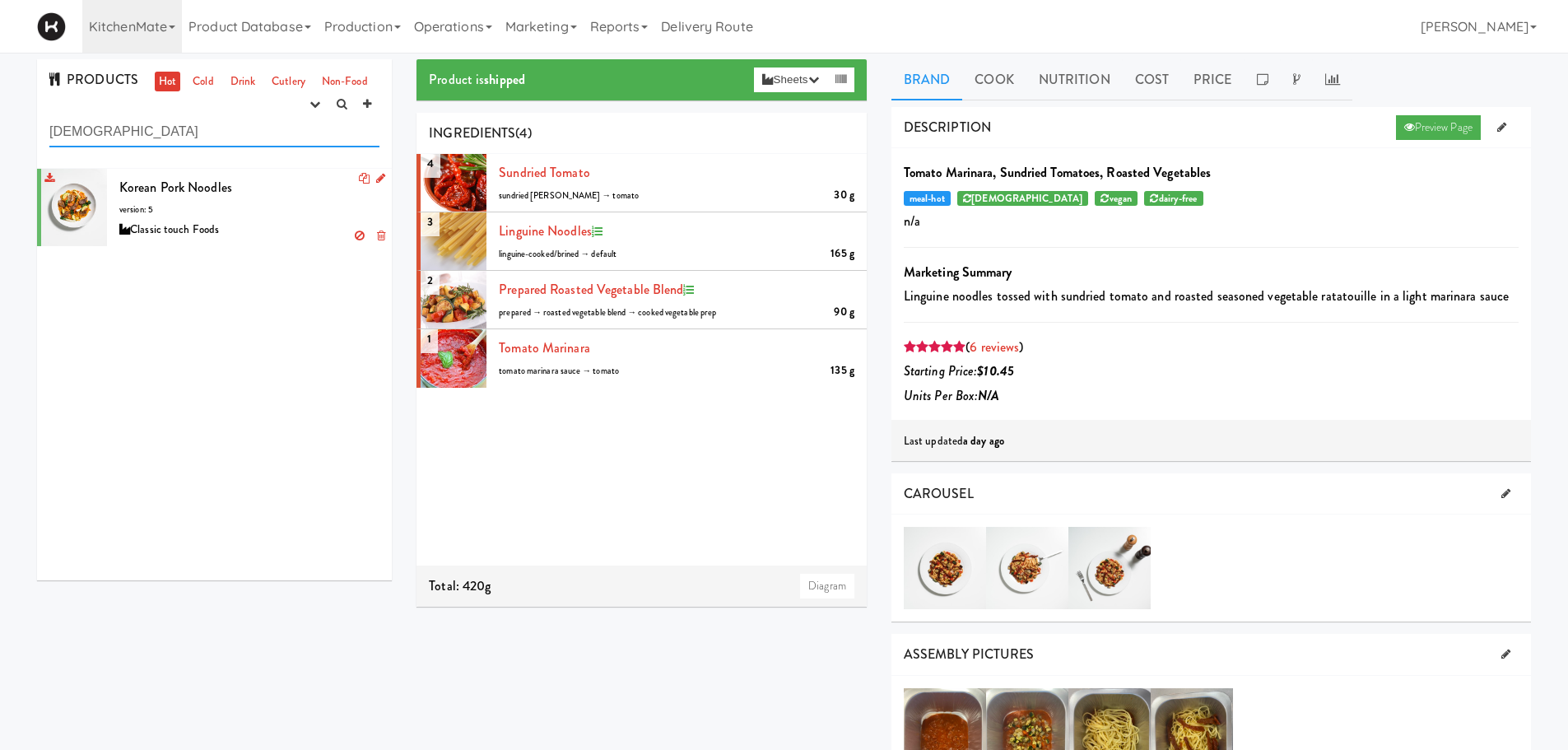 type on "[DEMOGRAPHIC_DATA]" 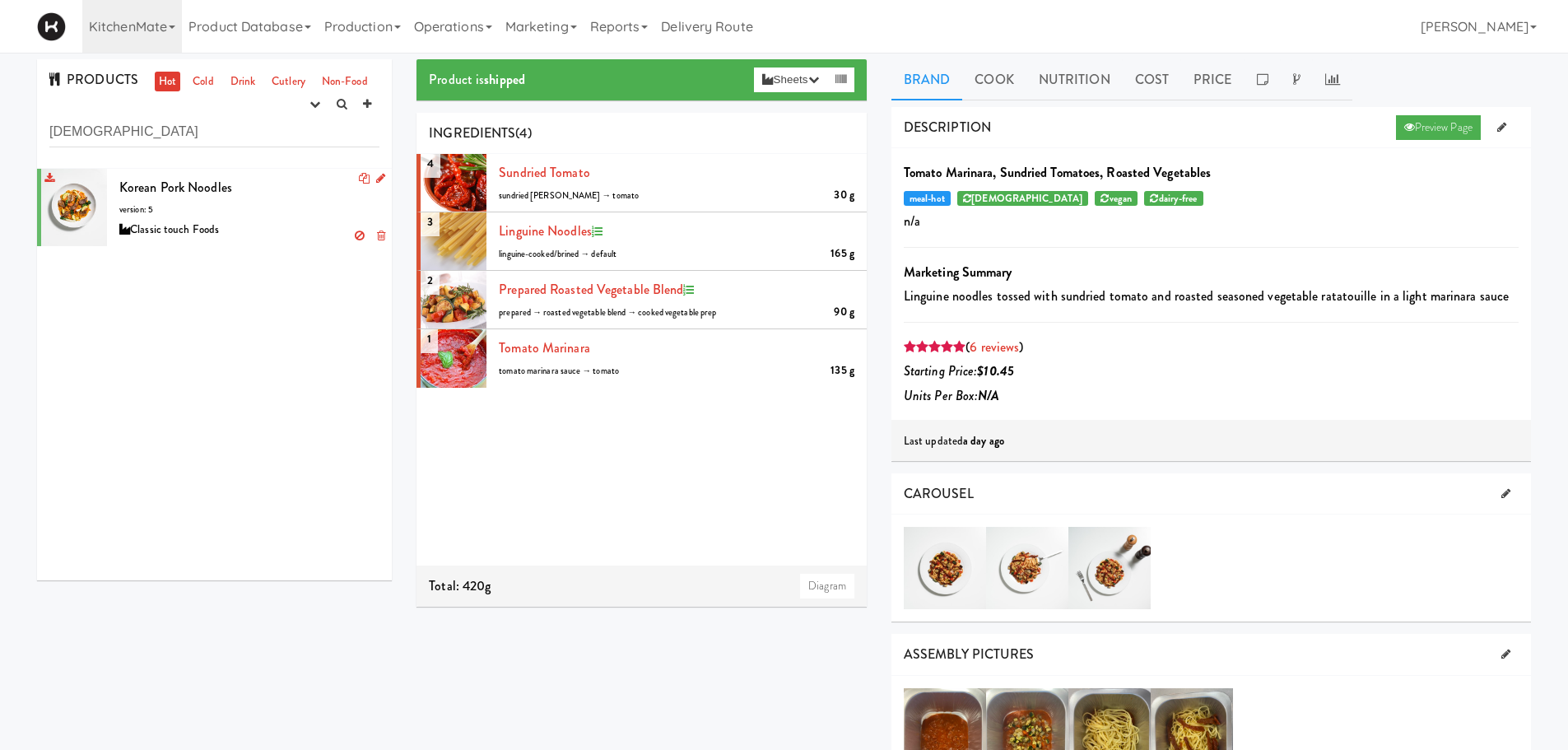 click on "version: 5" at bounding box center (136, 209) 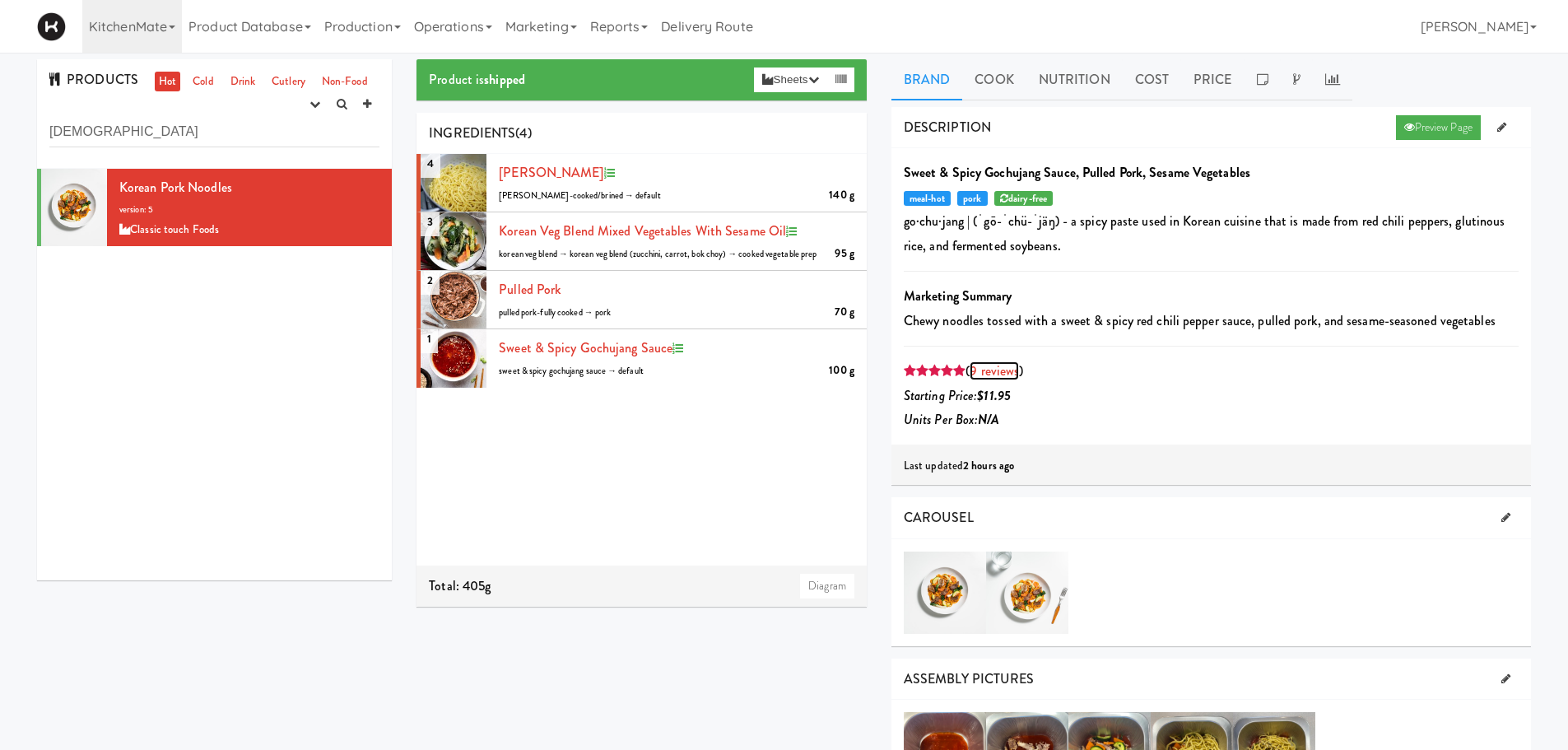 click on "9 reviews" at bounding box center (994, 370) 